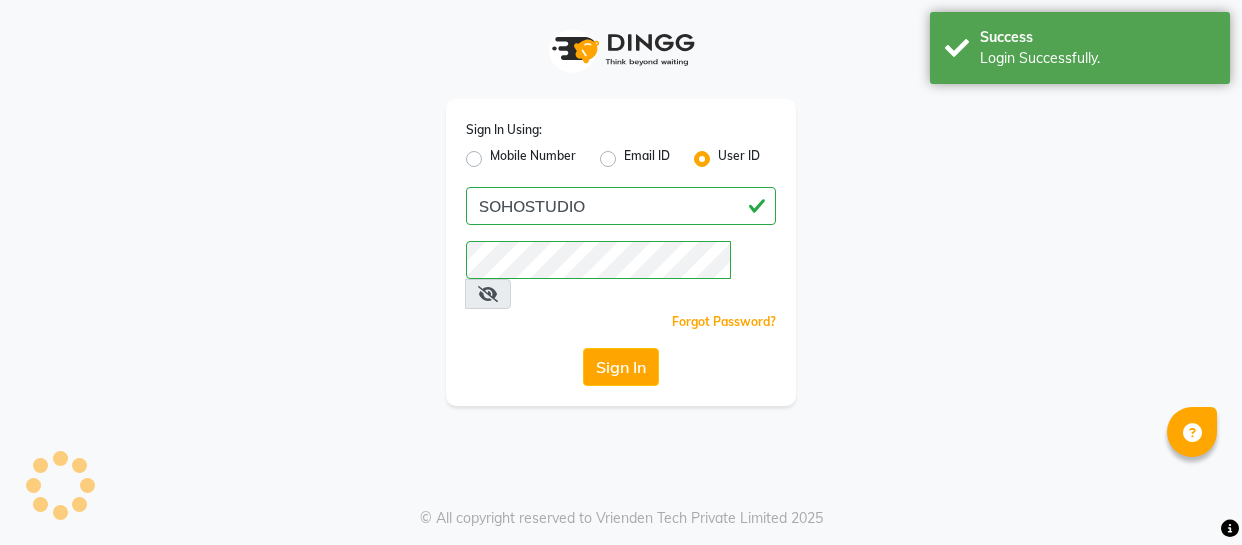 scroll, scrollTop: 0, scrollLeft: 0, axis: both 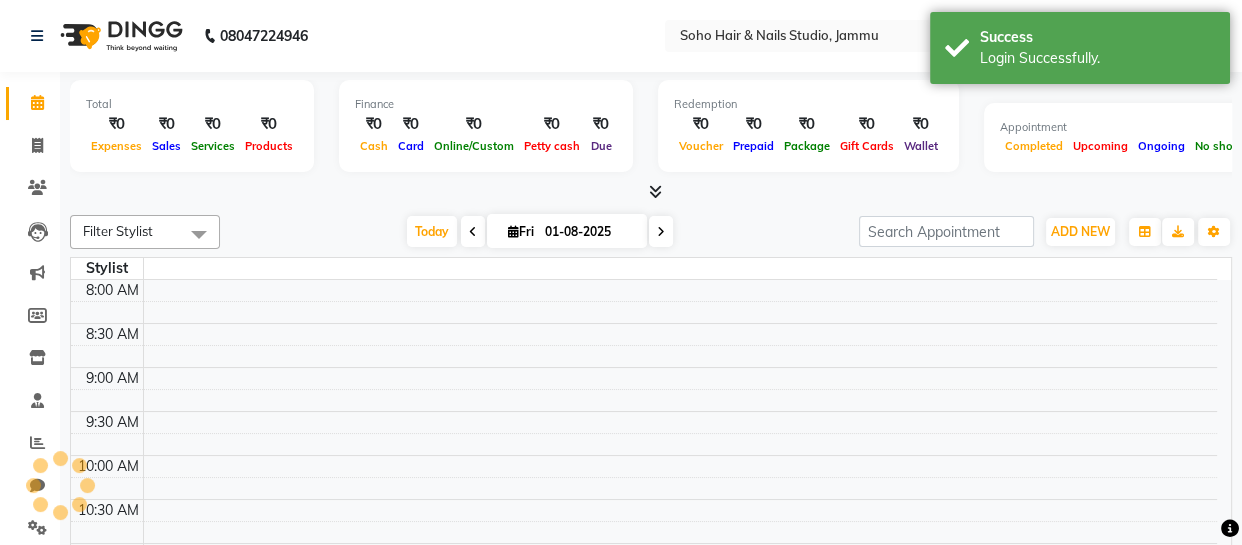 select on "en" 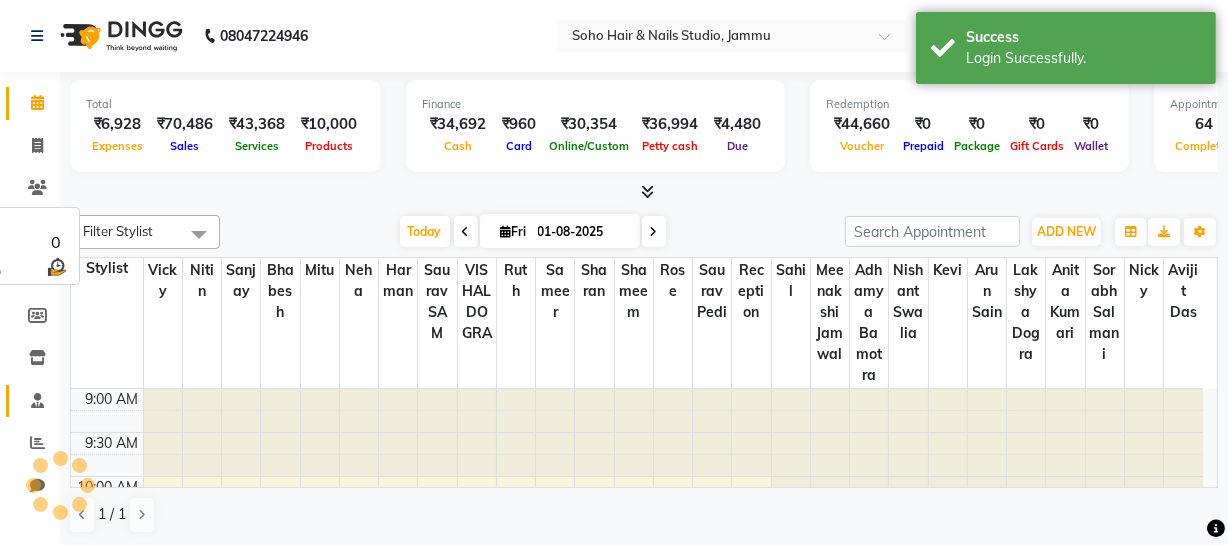 scroll, scrollTop: 0, scrollLeft: 0, axis: both 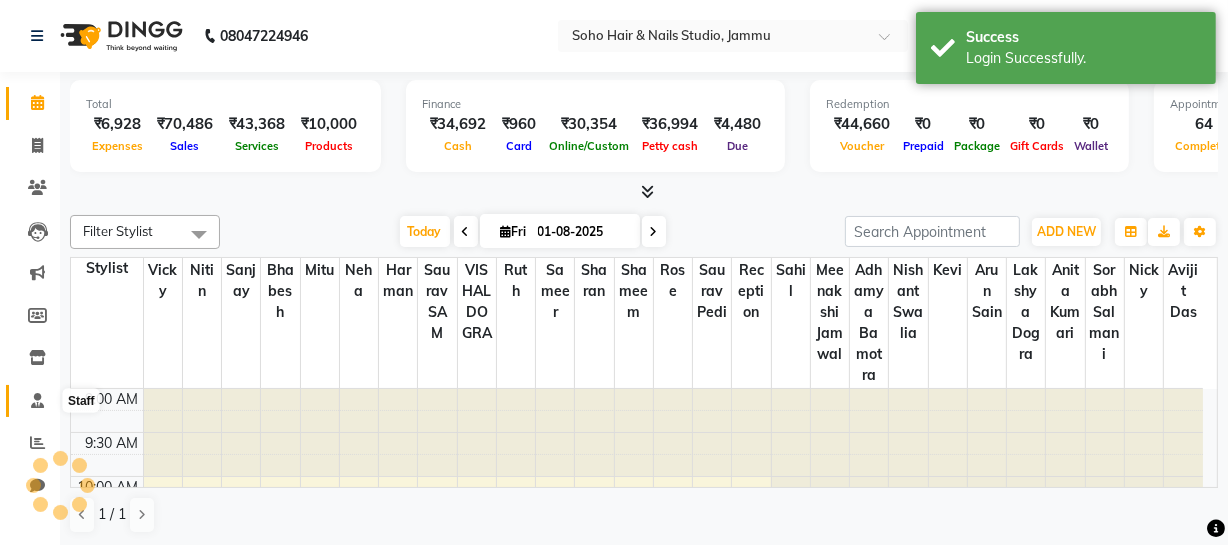click 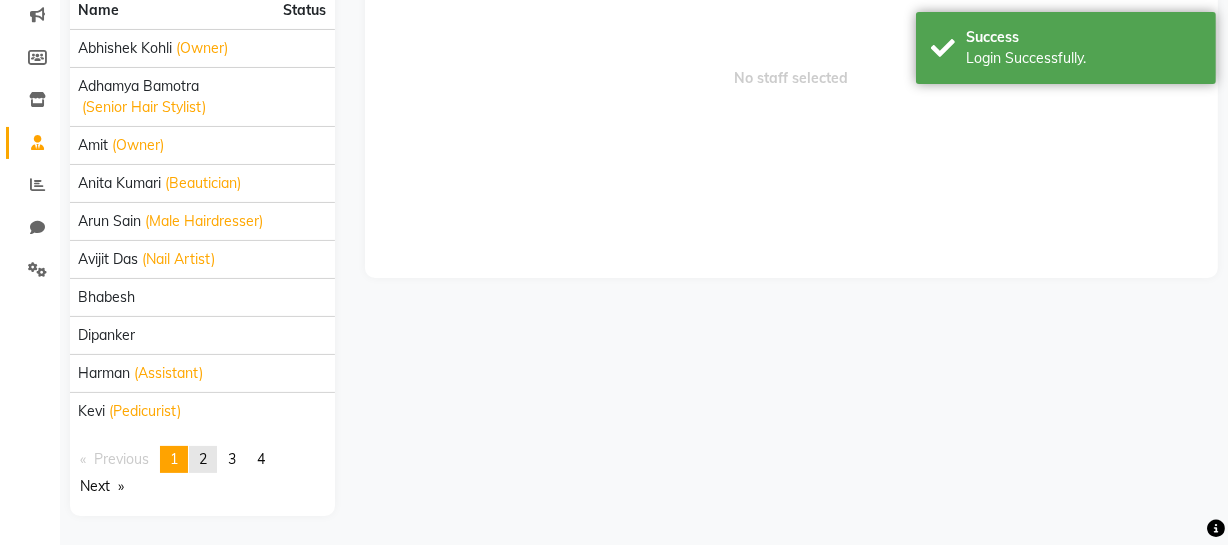 click on "2" at bounding box center [203, 459] 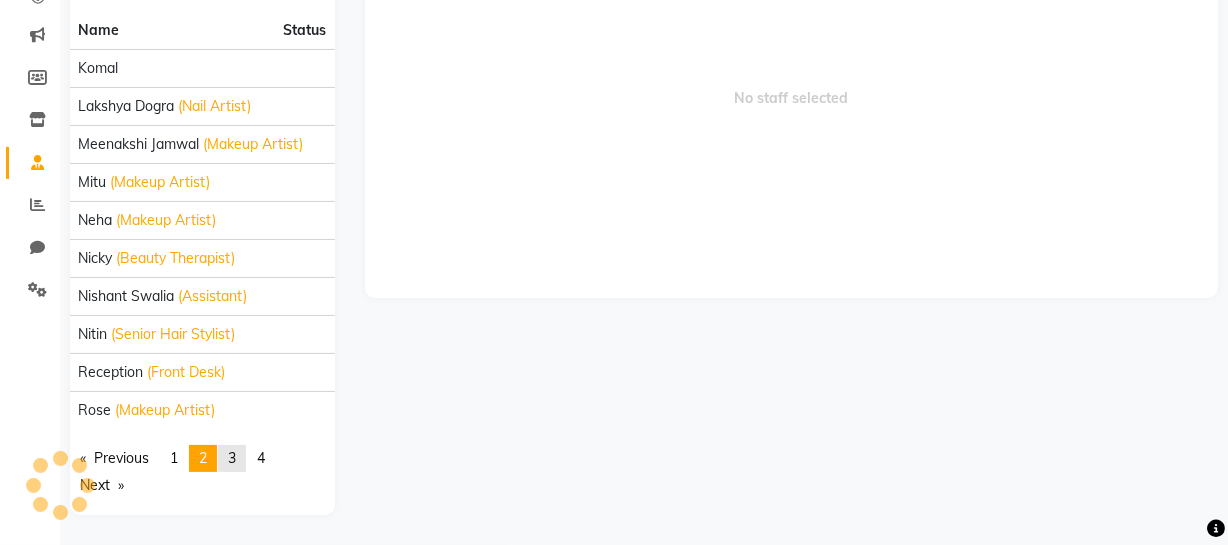 scroll, scrollTop: 237, scrollLeft: 0, axis: vertical 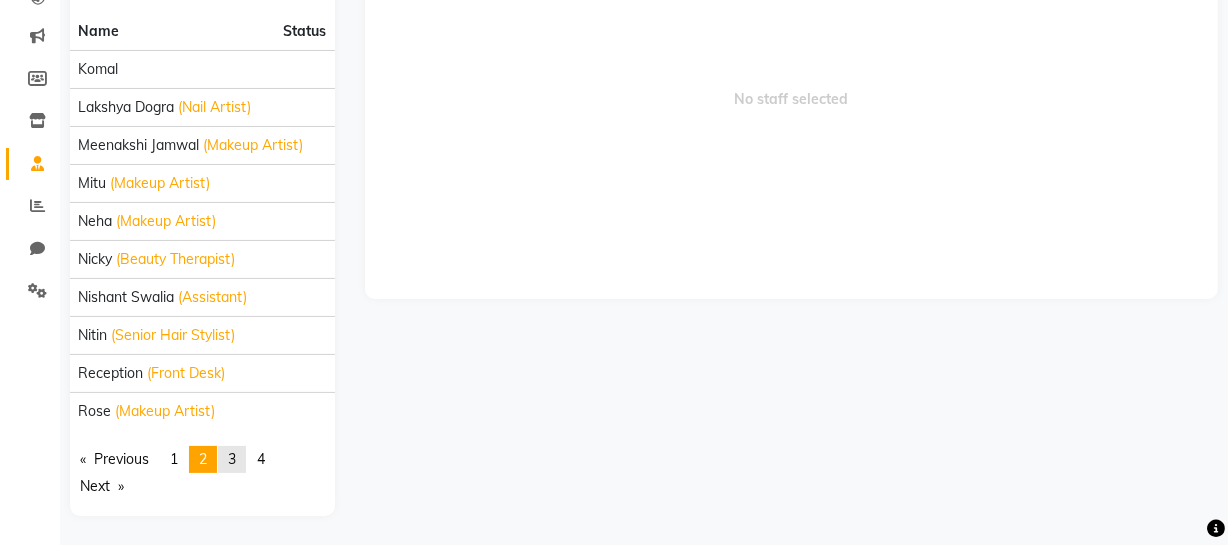 click on "page  3" at bounding box center (232, 459) 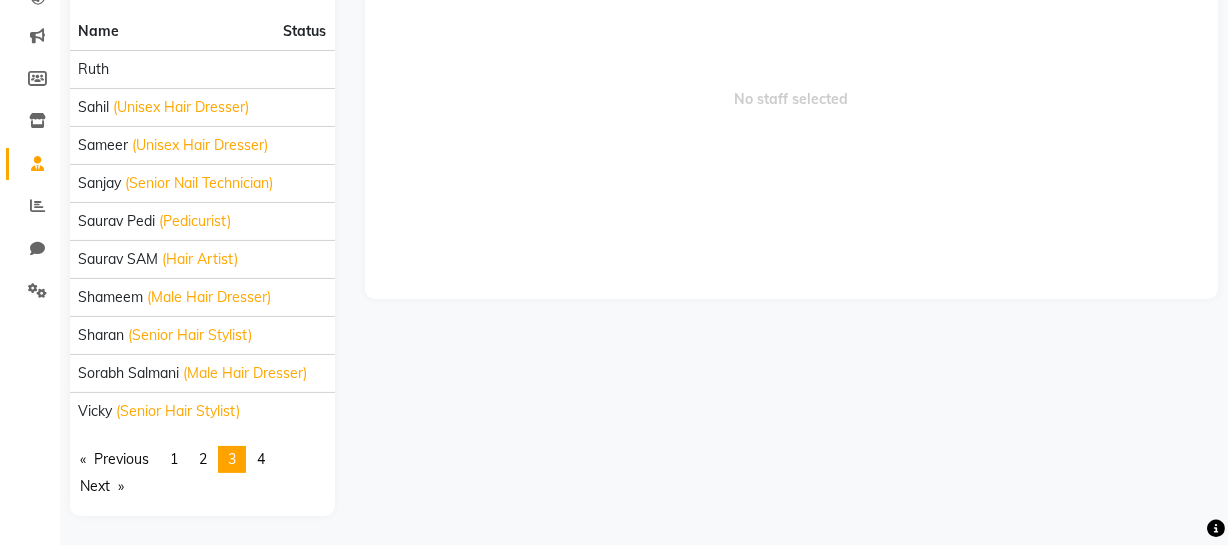 scroll, scrollTop: 0, scrollLeft: 0, axis: both 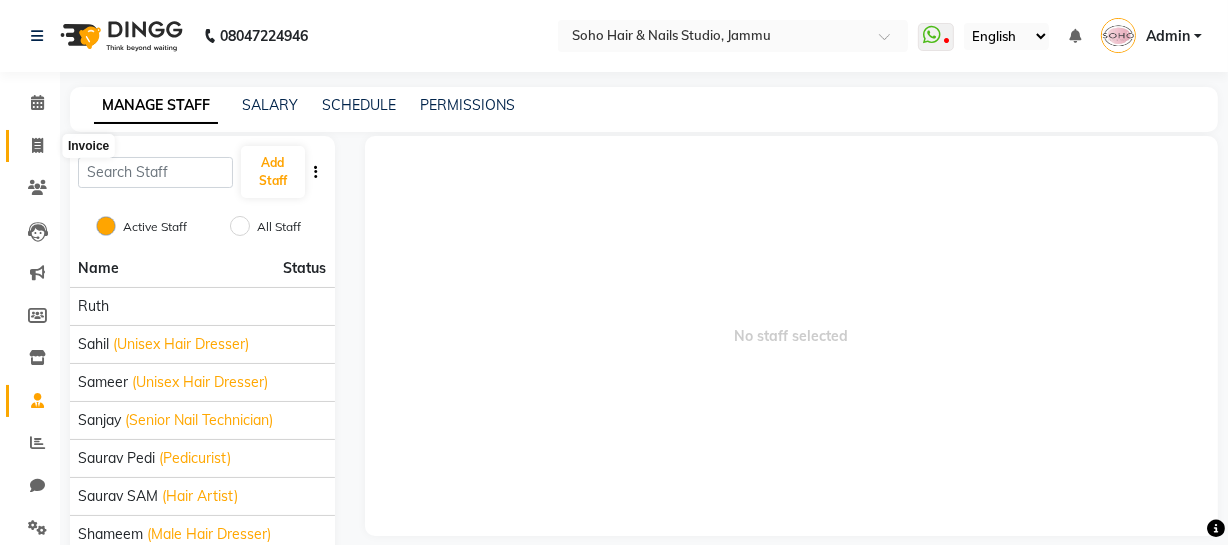 click 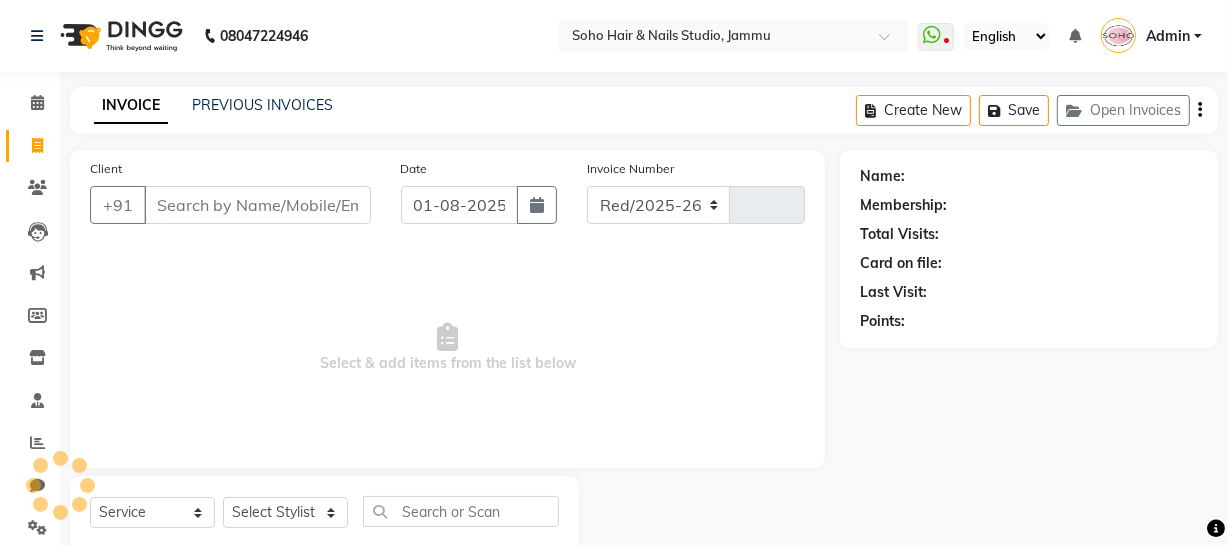 scroll, scrollTop: 57, scrollLeft: 0, axis: vertical 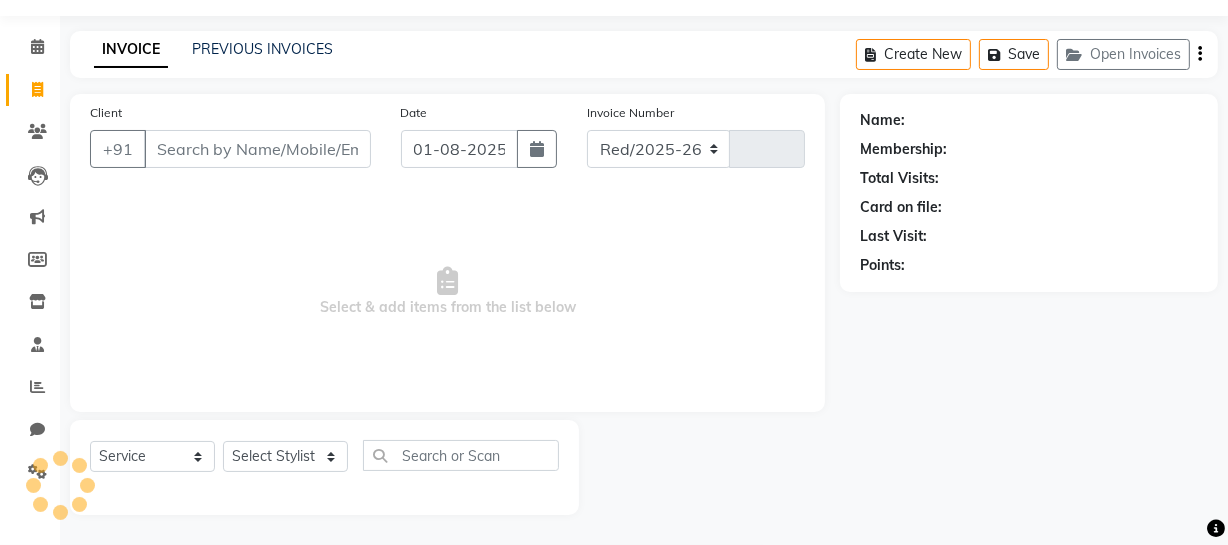 select on "735" 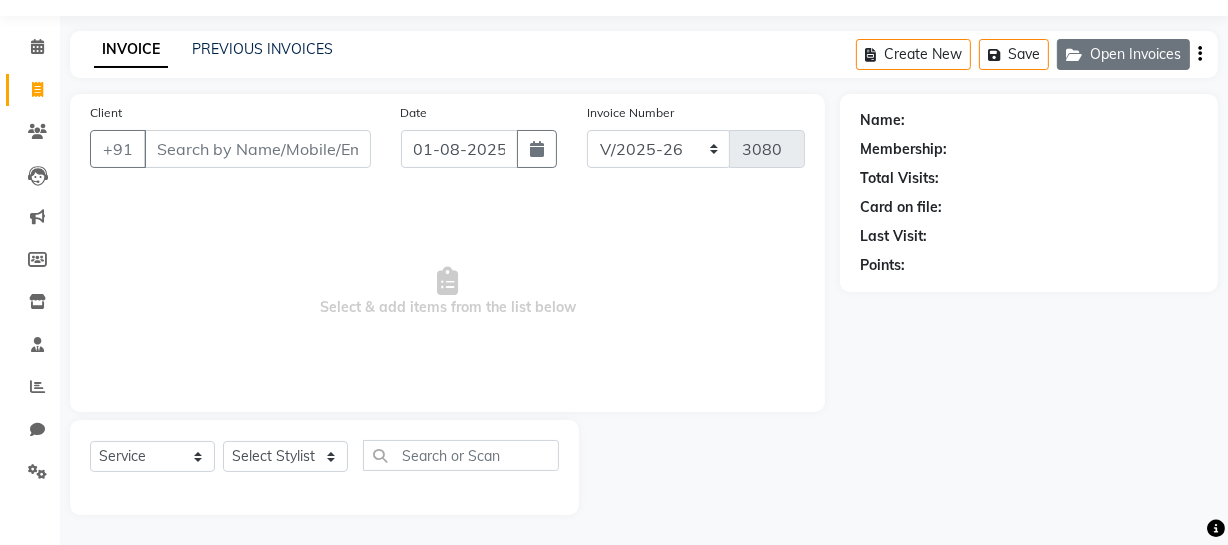 click on "Open Invoices" 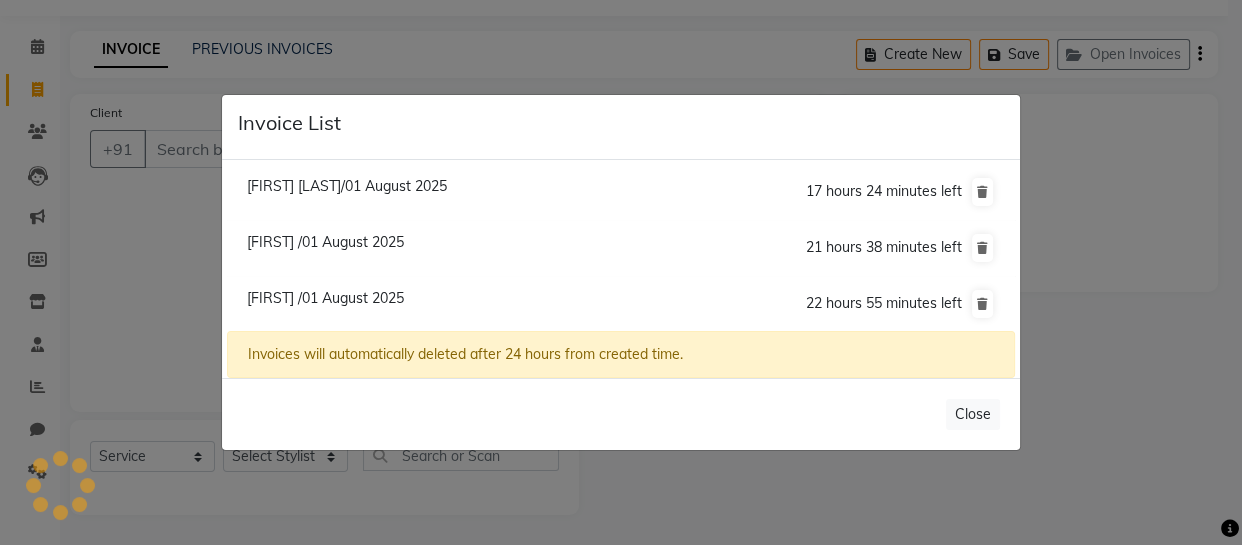 click on "Aazim /01 August 2025  21 hours 38 minutes left" 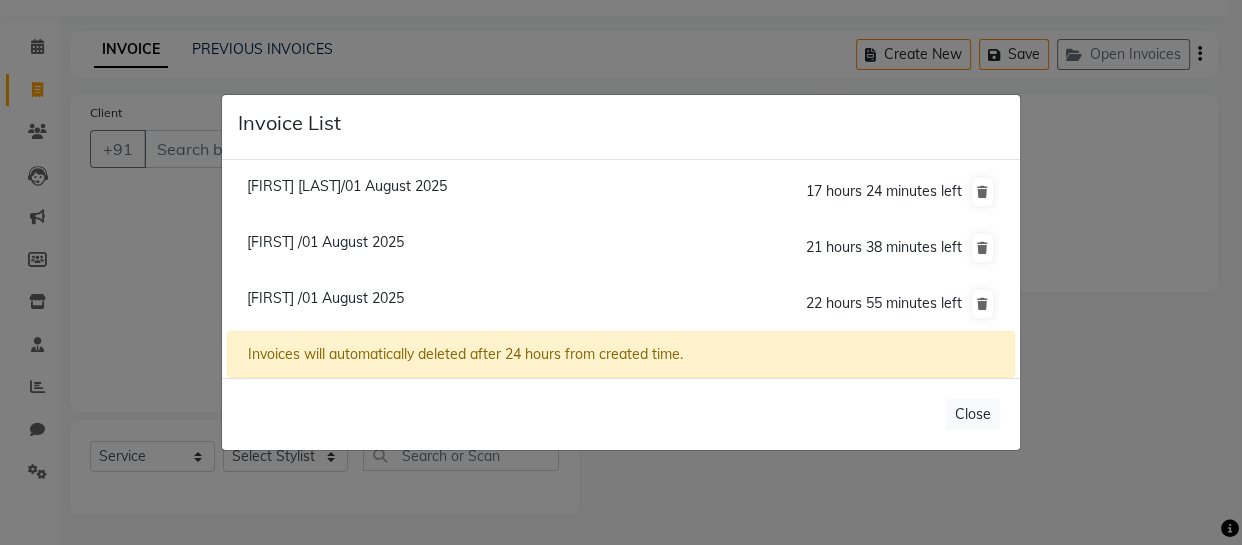 select on "membership" 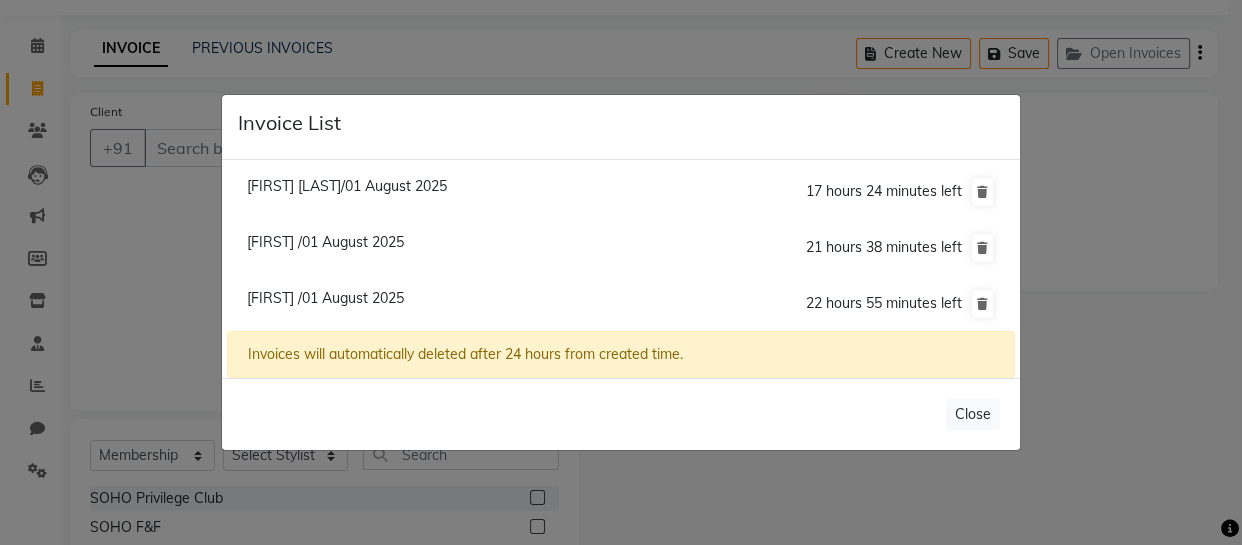 click on "Aazim /01 August 2025" 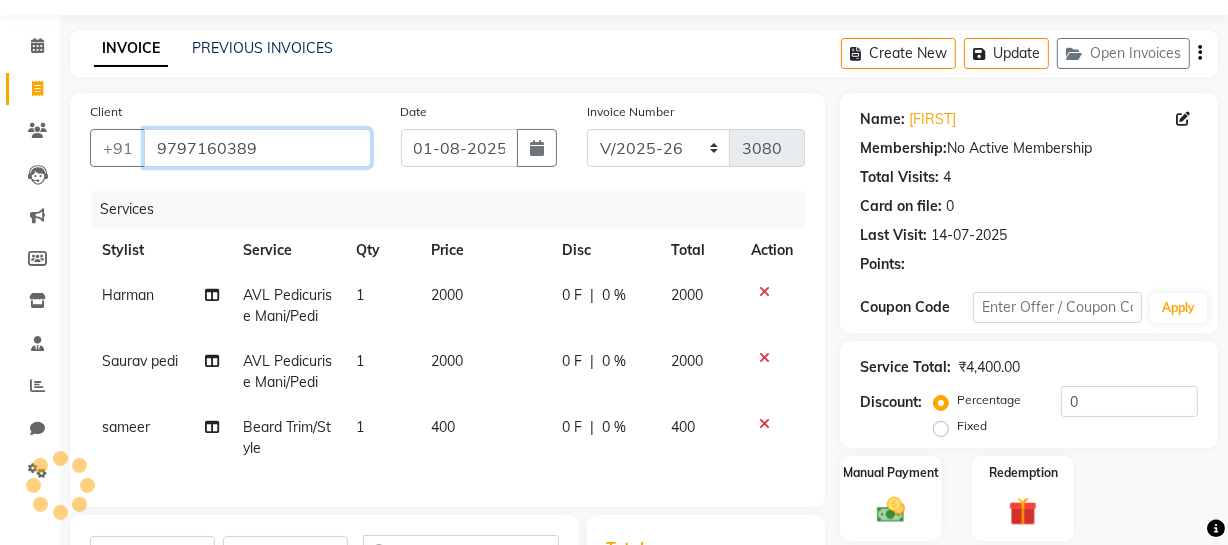 drag, startPoint x: 300, startPoint y: 153, endPoint x: 26, endPoint y: 107, distance: 277.83447 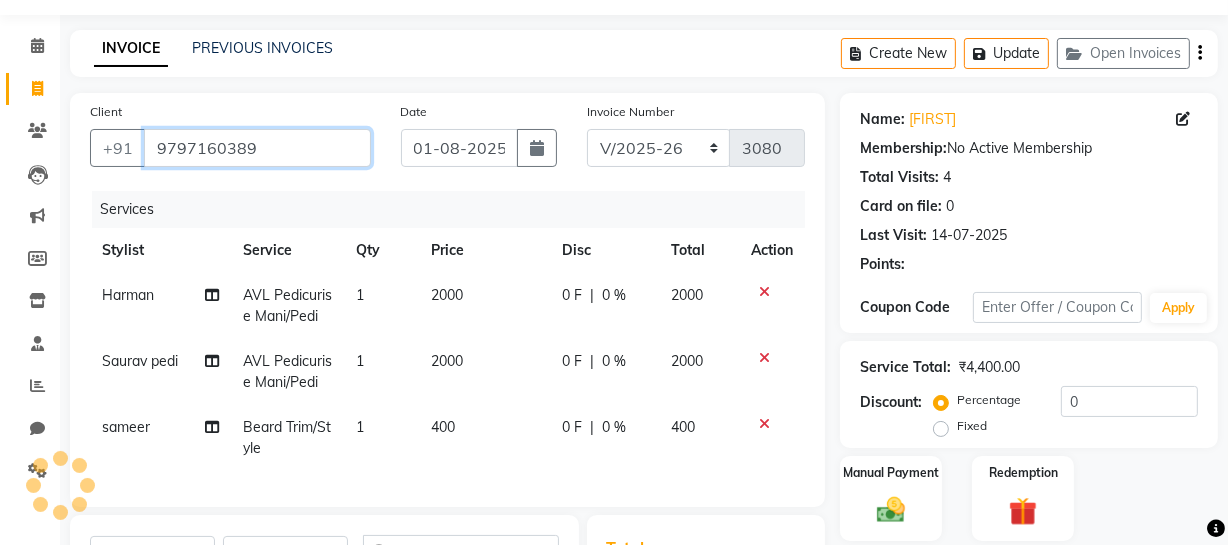 click on "08047224946 Select Location × Soho Hair & Nails Studio, Jammu  WhatsApp Status  ✕ Status:  Disconnected Recent Service Activity: 01-01-1970     05:30 AM  08047224946 Whatsapp Settings English ENGLISH Español العربية मराठी हिंदी ગુજરાતી தமிழ் 中文 Notifications nothing to show Admin Manage Profile Change Password Sign out  Version:3.15.11  ☀ Soho Hair & Nails Studio, Jammu  Calendar  Invoice  Clients  Leads   Marketing  Members  Inventory  Staff  Reports  Chat  Settings Completed InProgress Upcoming Dropped Tentative Check-In Confirm Bookings Generate Report Segments Page Builder INVOICE PREVIOUS INVOICES Create New   Update   Open Invoices  Client +91 9797160389 Date 01-08-2025 Invoice Number Red/2025-26 V/2025 V/2025-26 3080 Services Stylist Service Qty Price Disc Total Action Harman AVL Pedicurise Mani/Pedi 1 2000 0 F | 0 % 2000 Saurav pedi AVL Pedicurise Mani/Pedi 1 2000 0 F | 0 % 2000 sameer Beard Trim/Style 1 400 0 F | 0 % 400 Select  Service )" 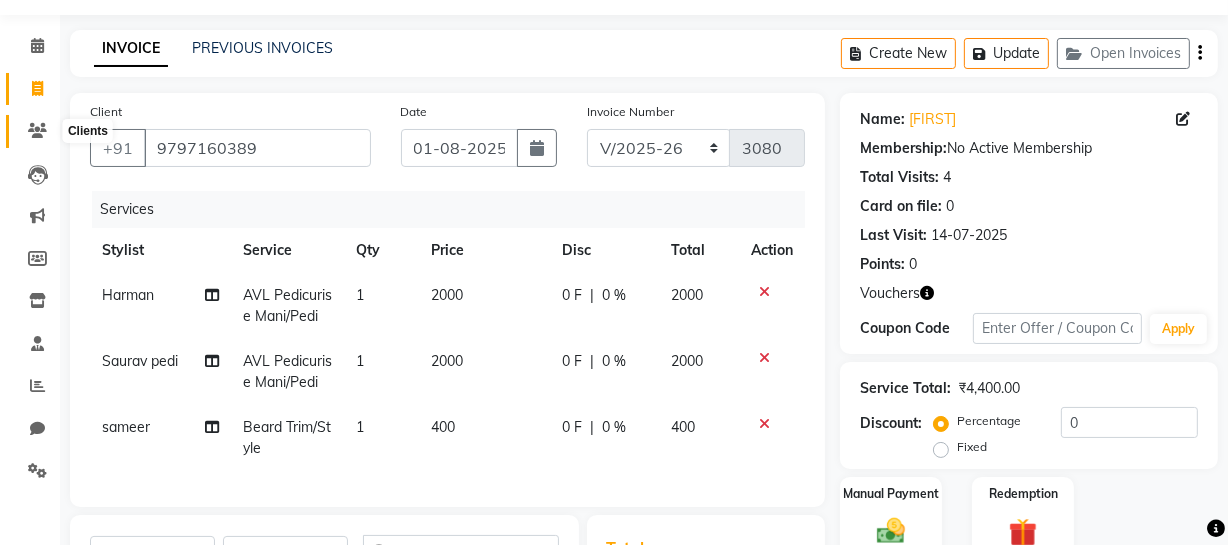 click 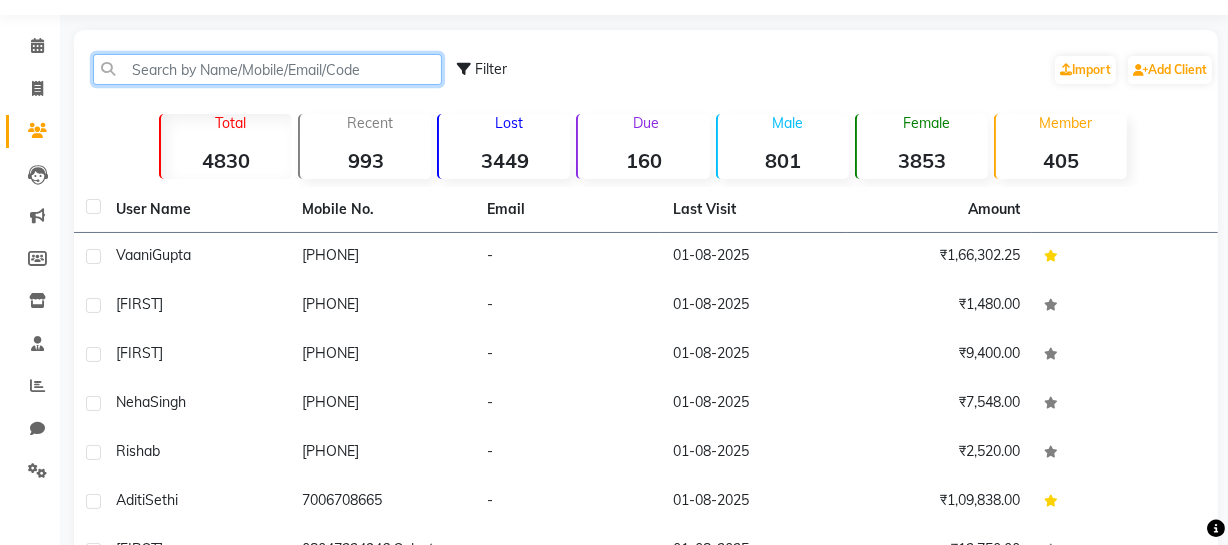 click 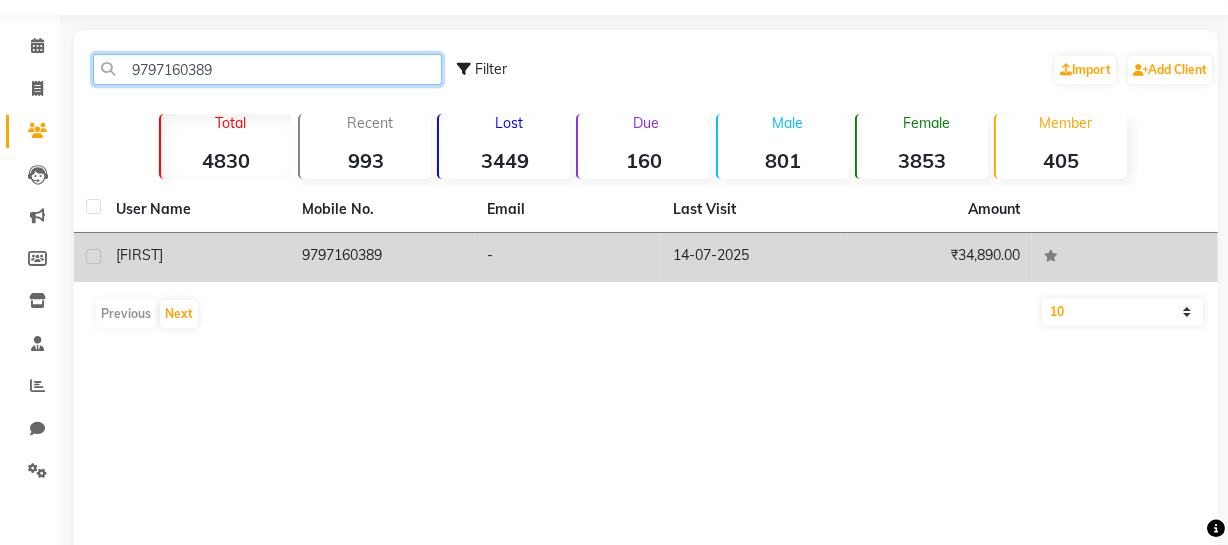 type on "9797160389" 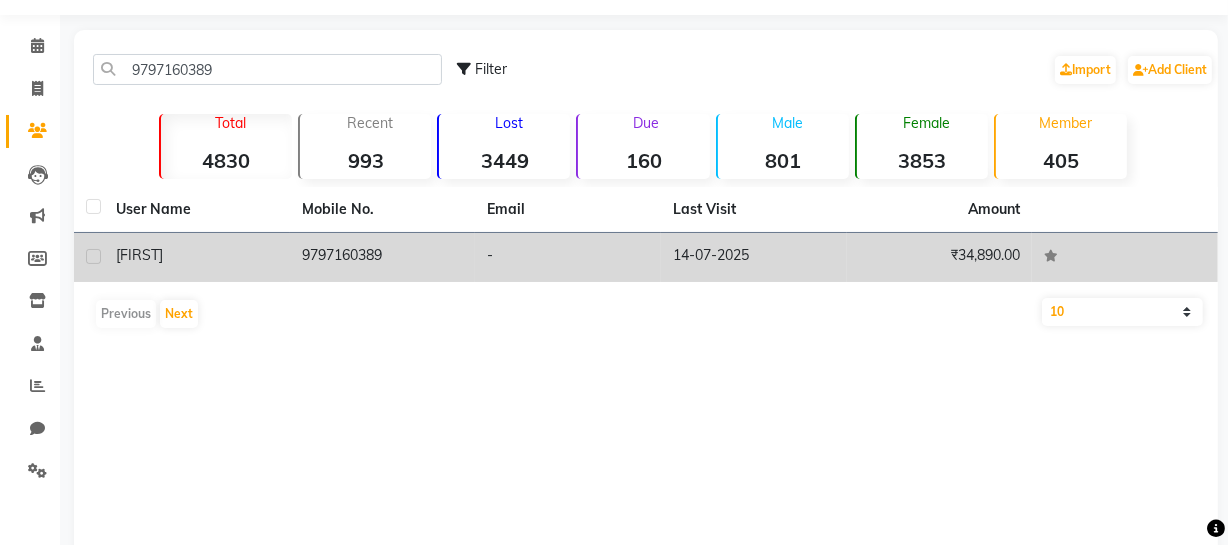 click on "9797160389" 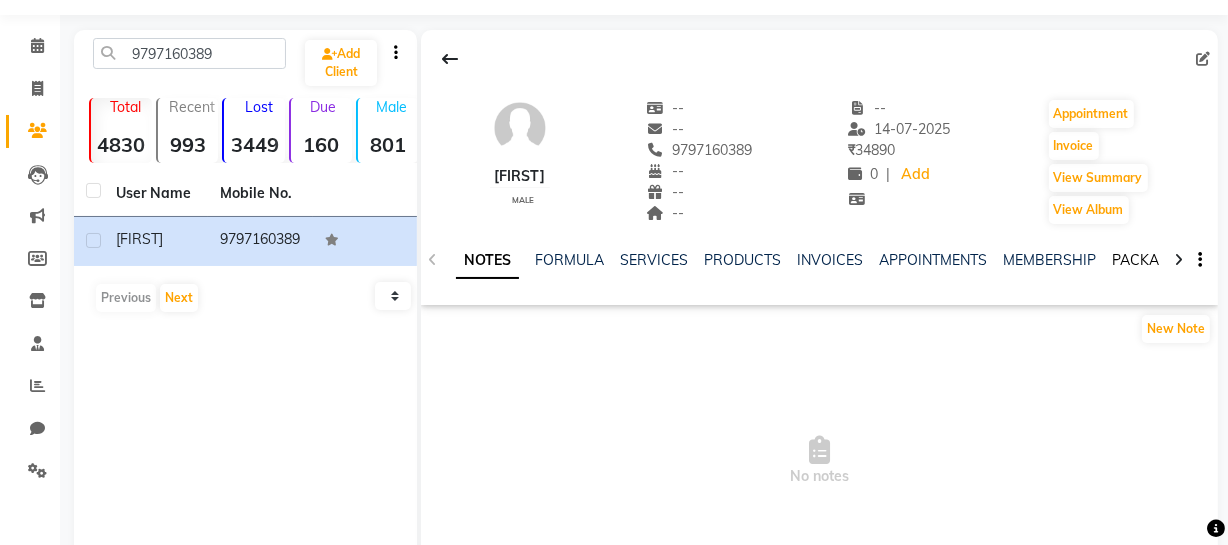click on "PACKAGES" 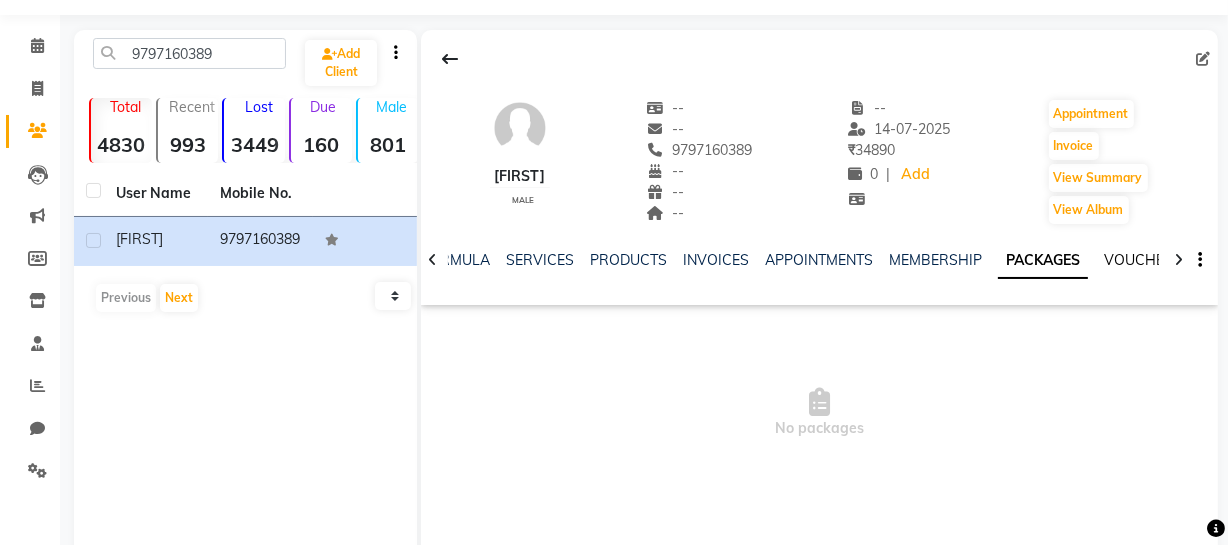 click on "VOUCHERS" 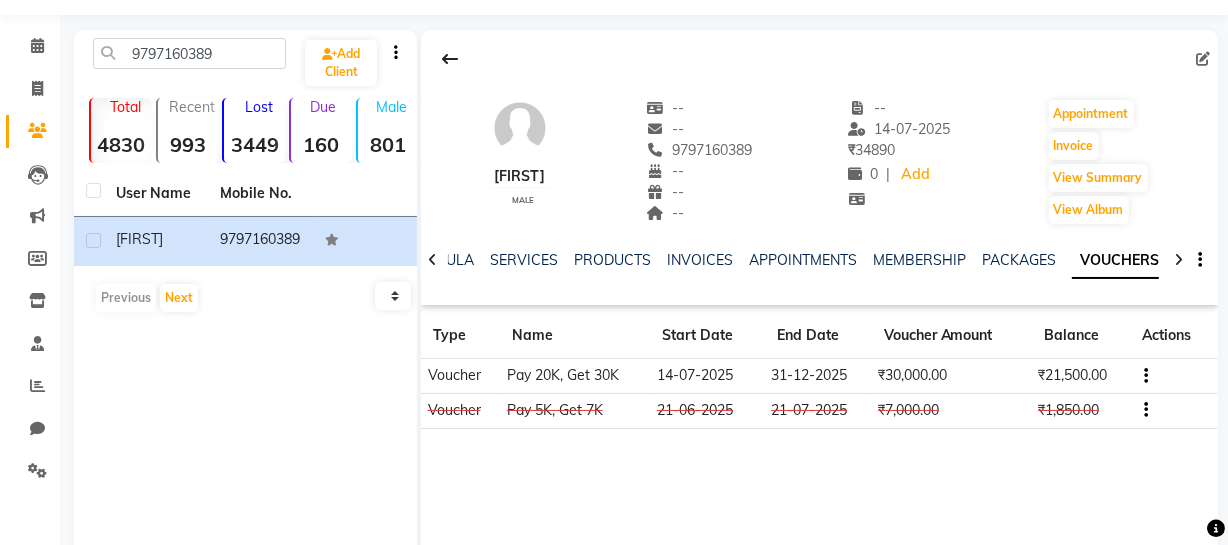 click 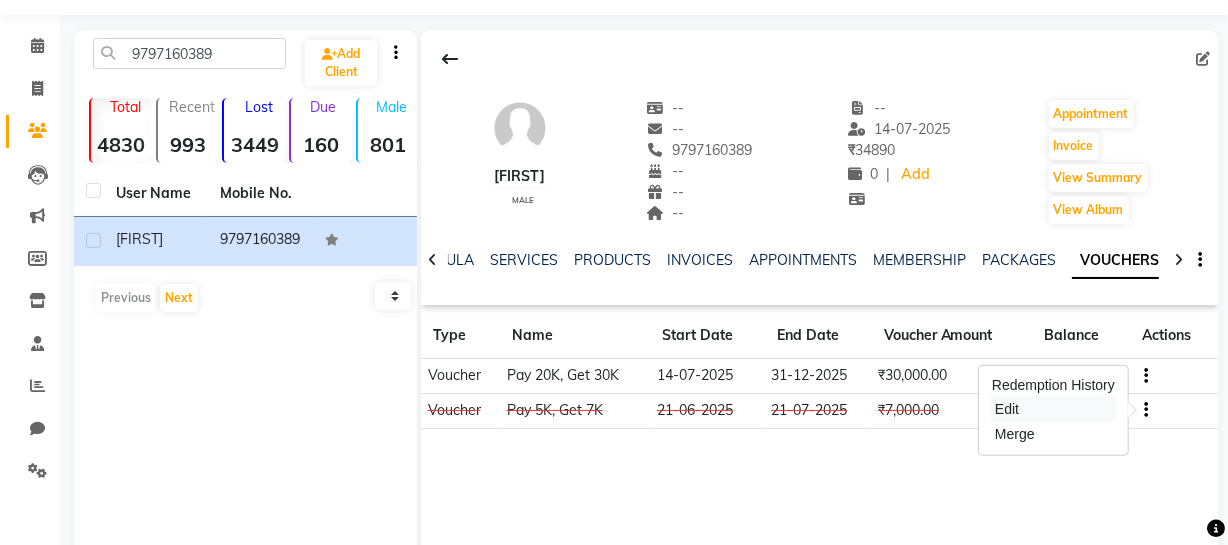click on "Edit" at bounding box center (1053, 409) 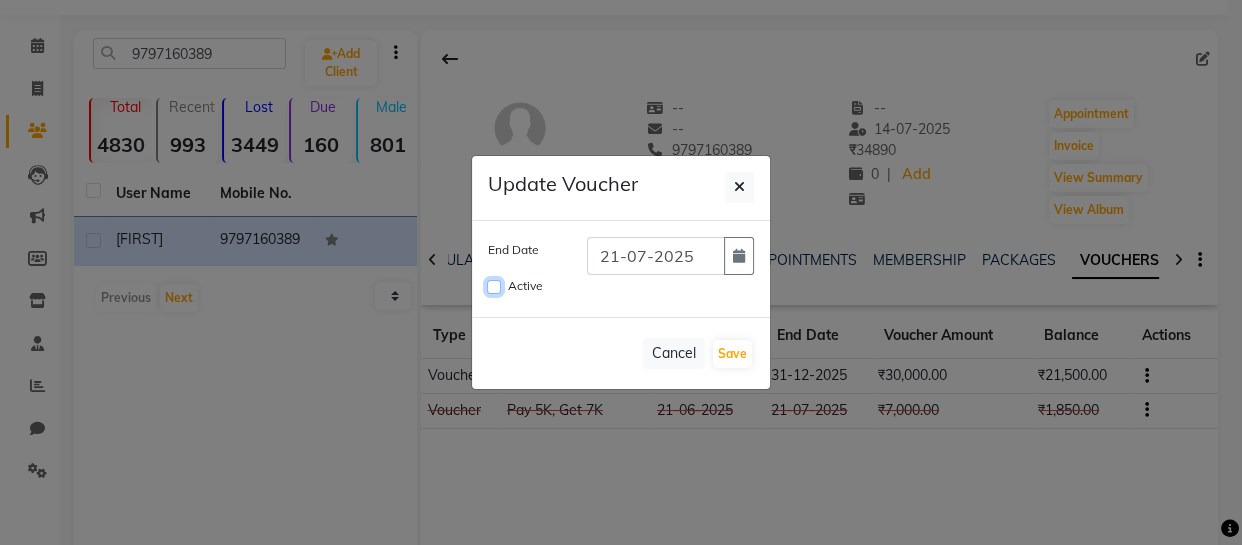 click on "Active" at bounding box center [494, 287] 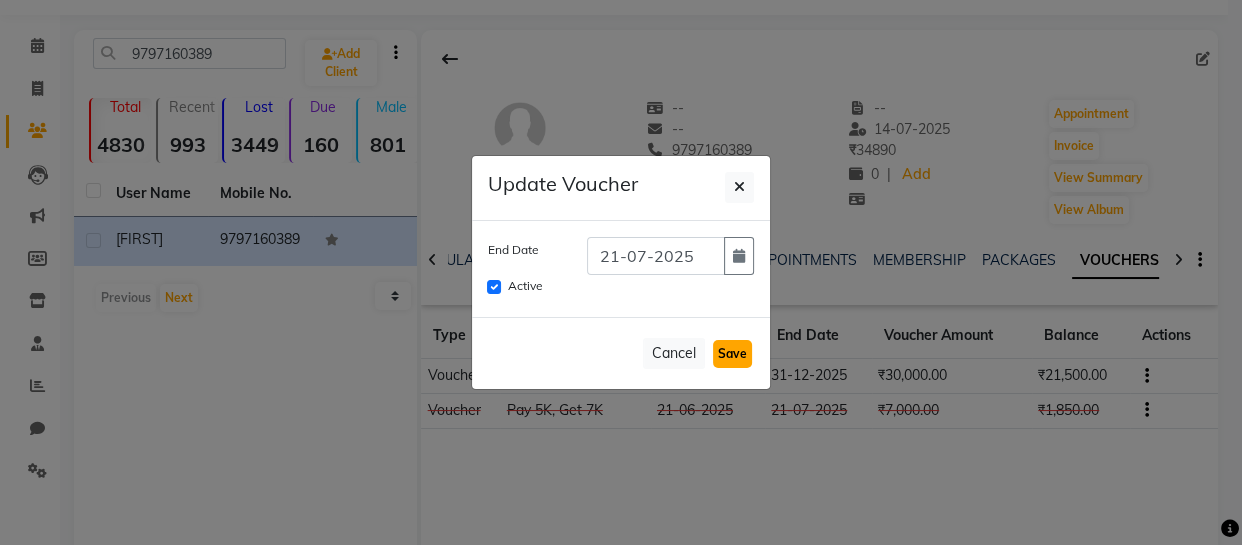 click on "Save" 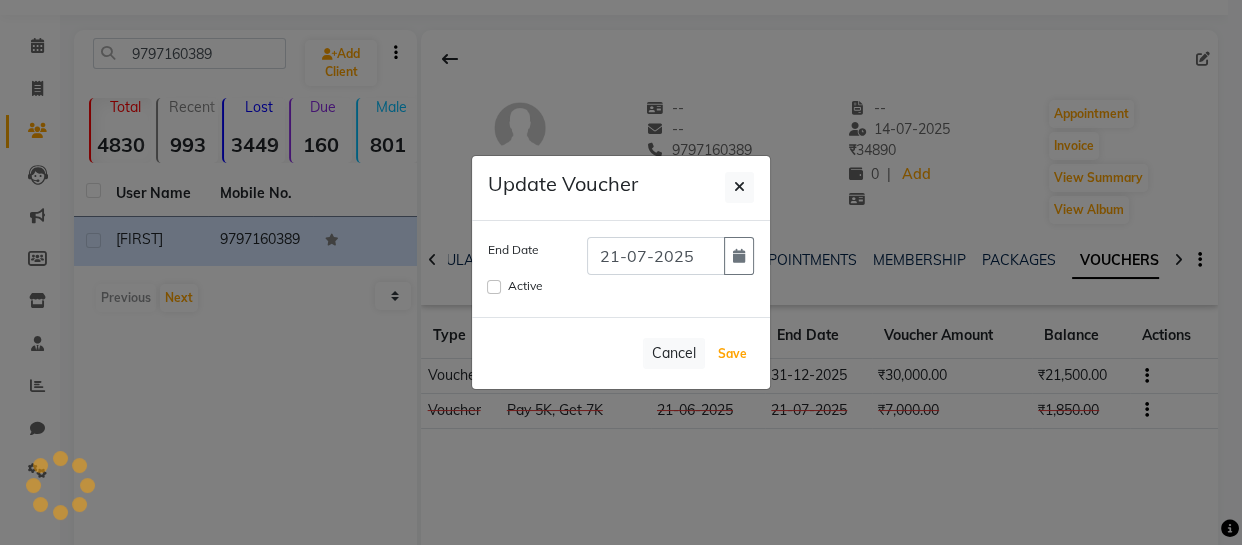 type 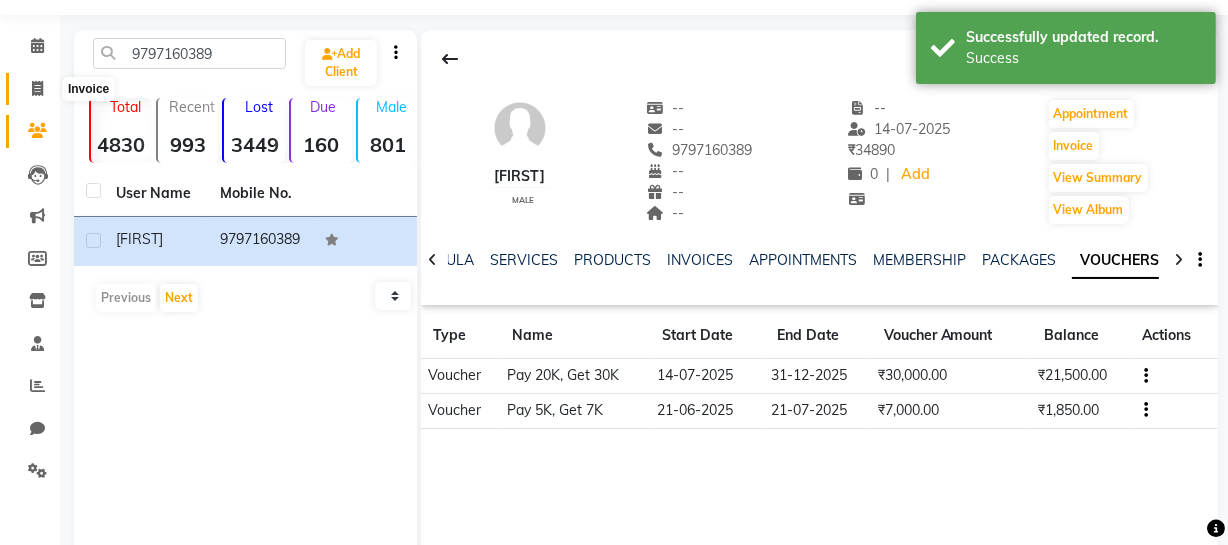 click 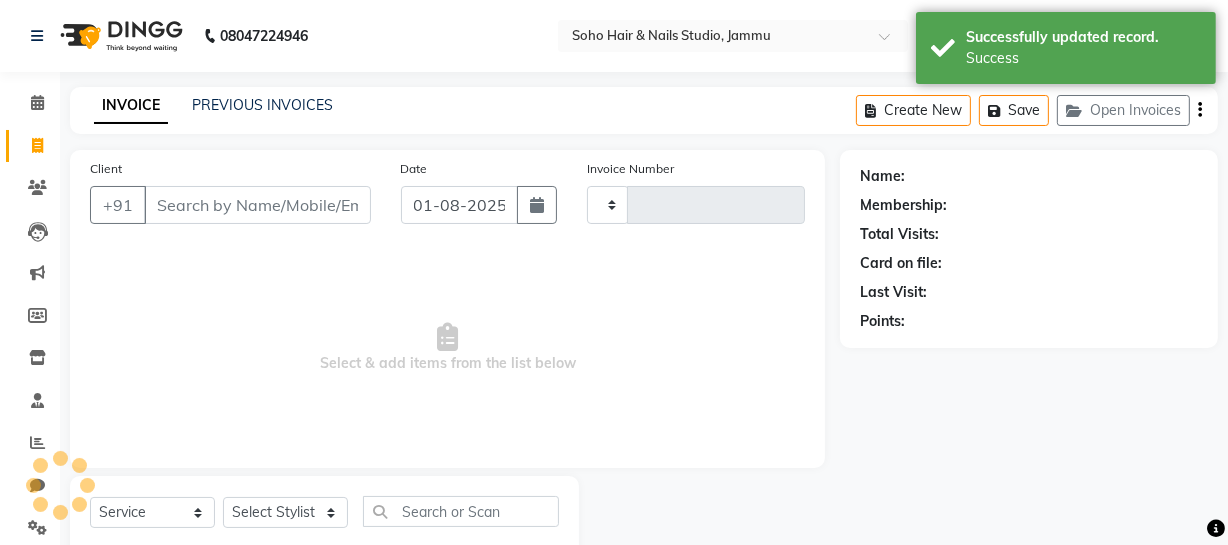 scroll, scrollTop: 57, scrollLeft: 0, axis: vertical 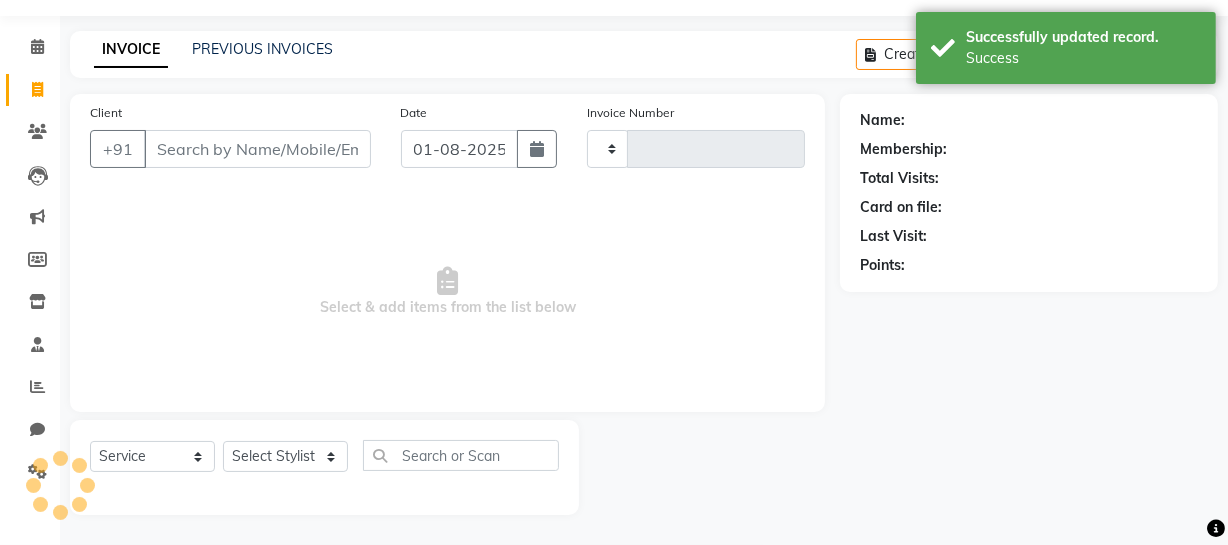 type on "3080" 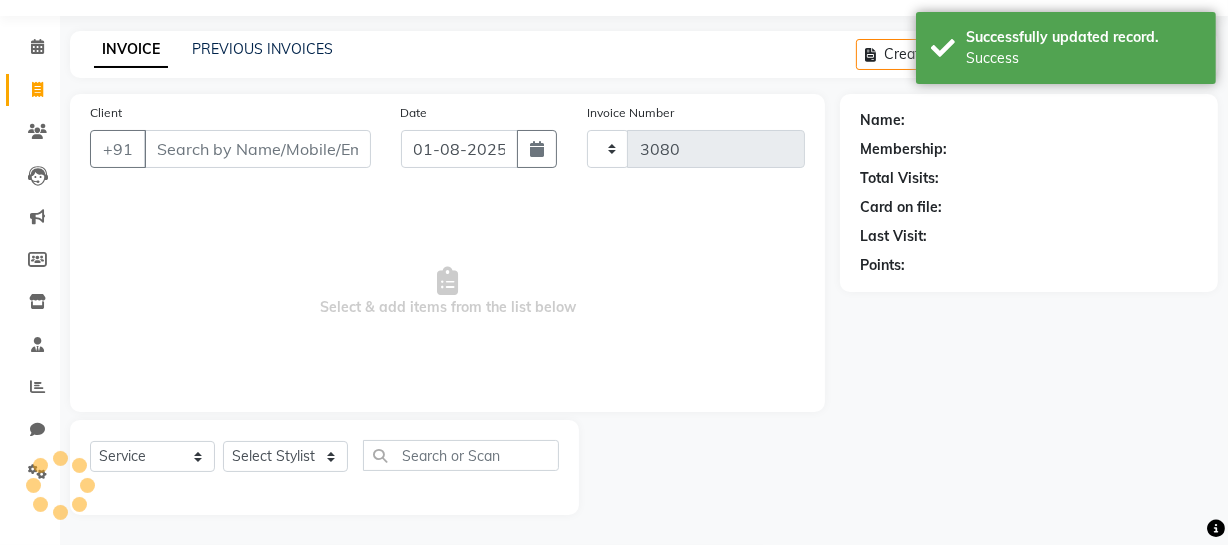 click on "Open Invoices" 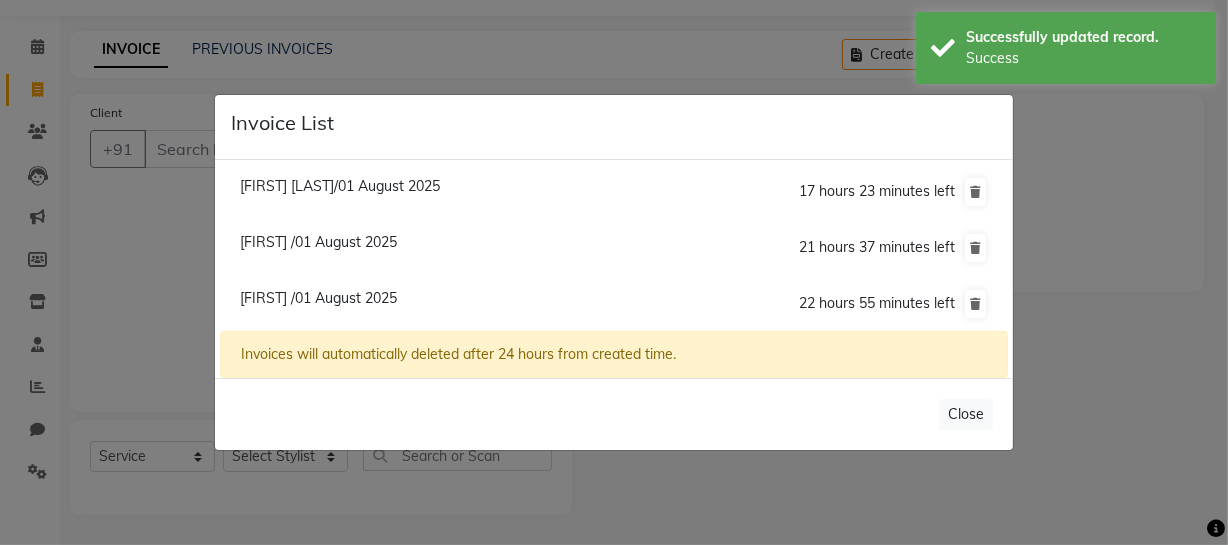 scroll, scrollTop: 0, scrollLeft: 0, axis: both 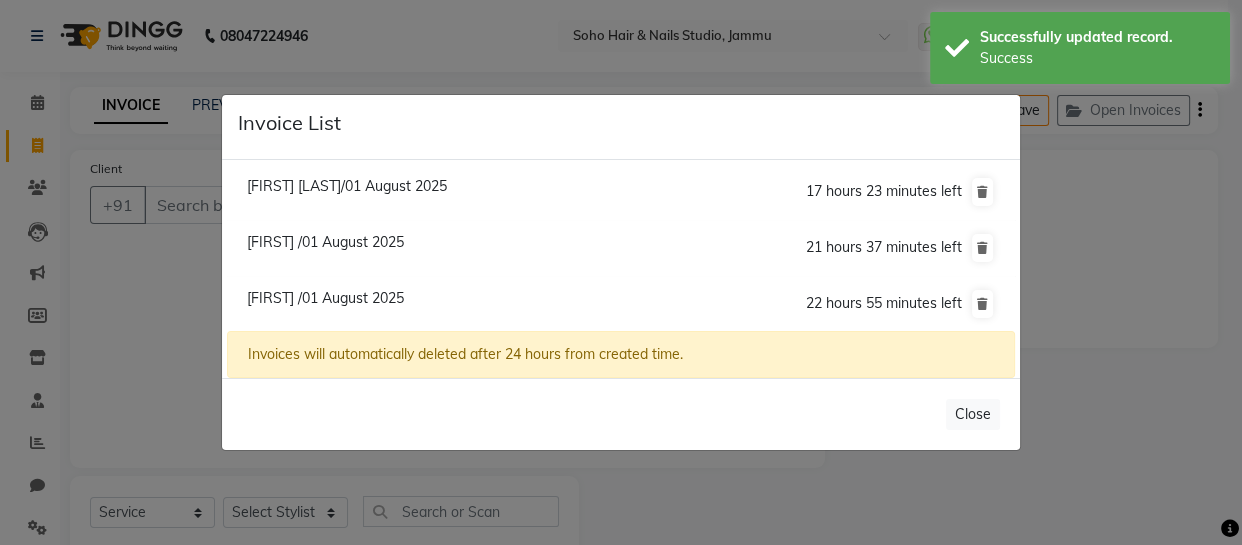 select on "membership" 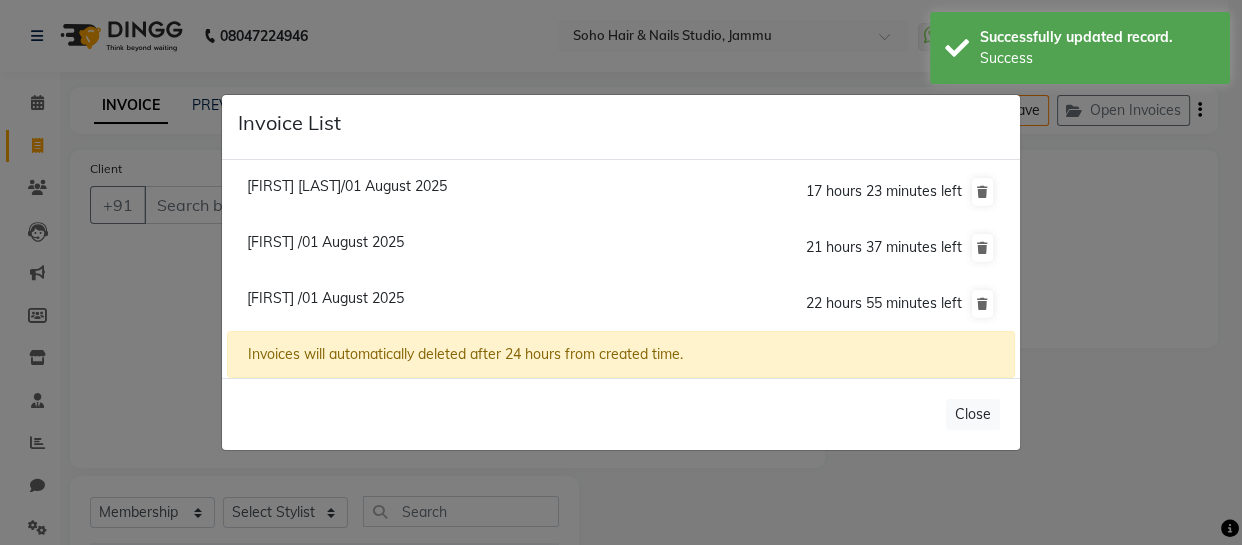 click on "Aazim /01 August 2025" 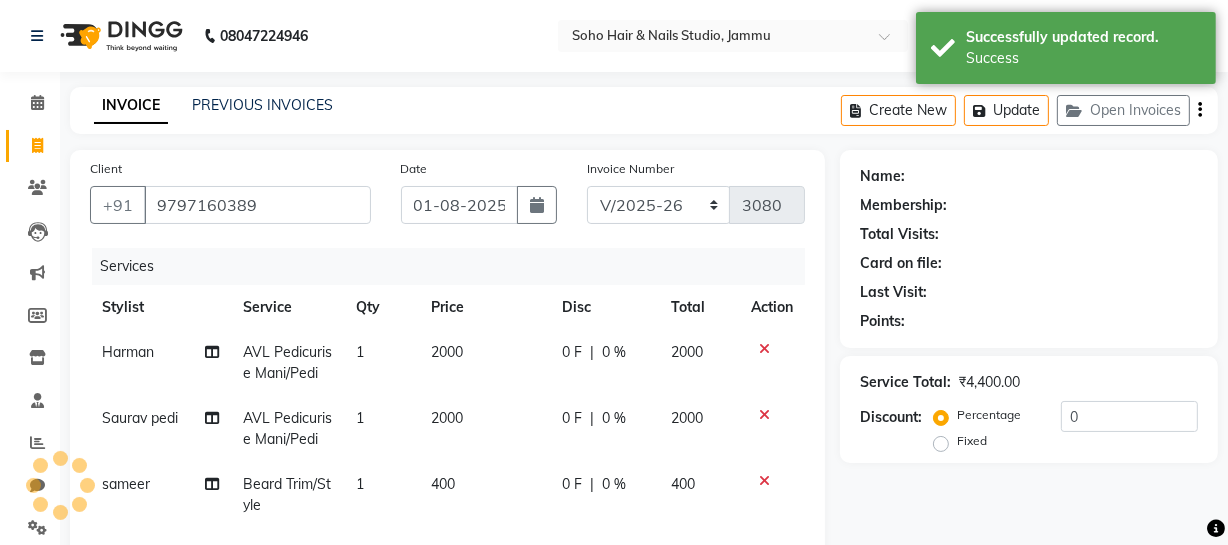 scroll, scrollTop: 181, scrollLeft: 0, axis: vertical 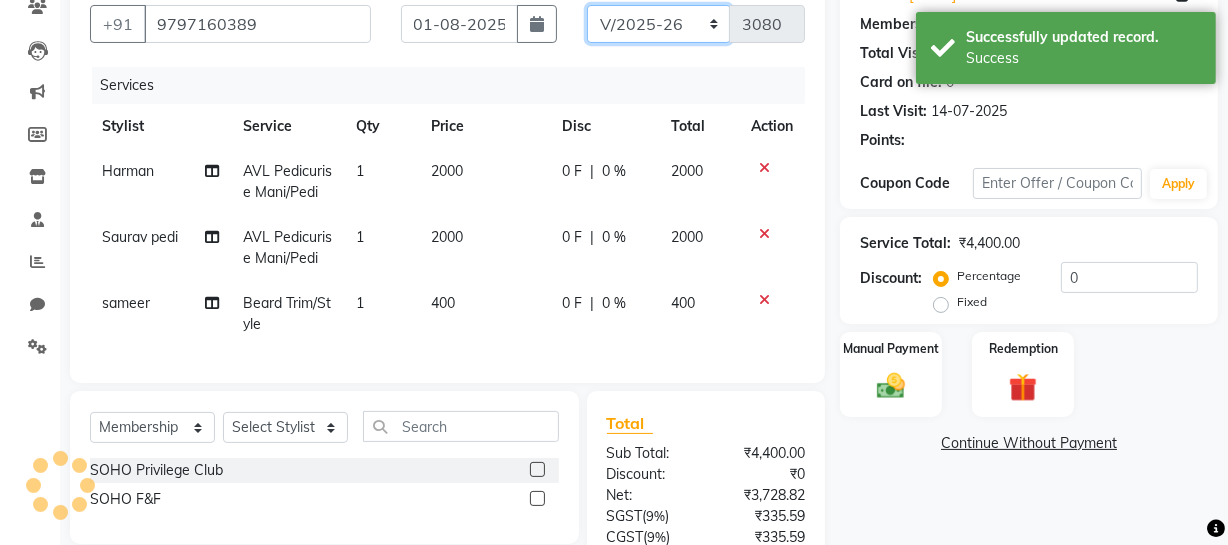 click on "Red/2025-26 V/2025 V/2025-26" 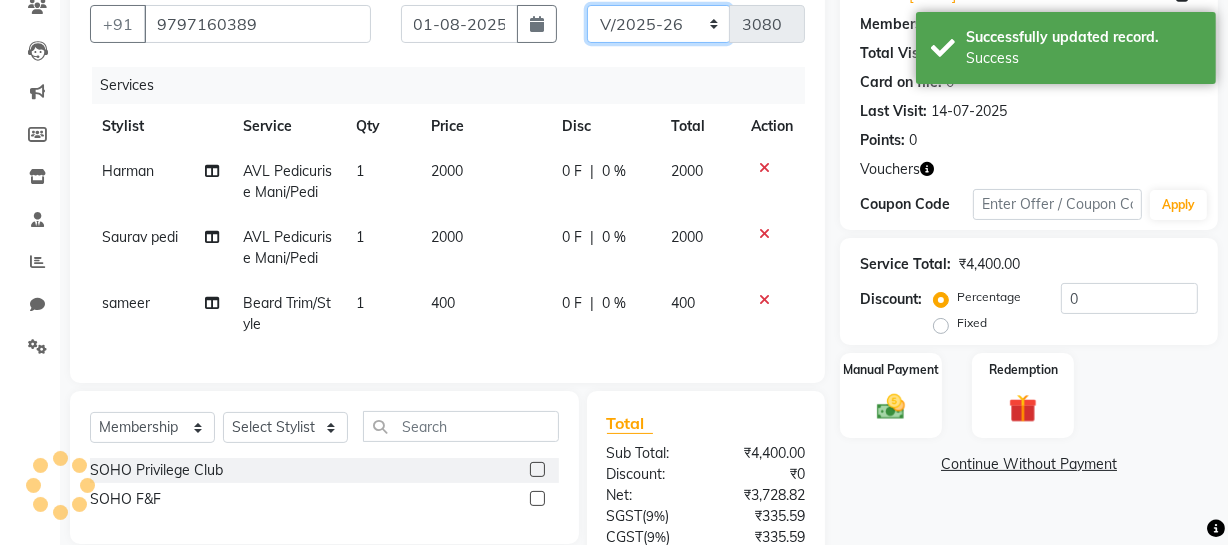 select on "6283" 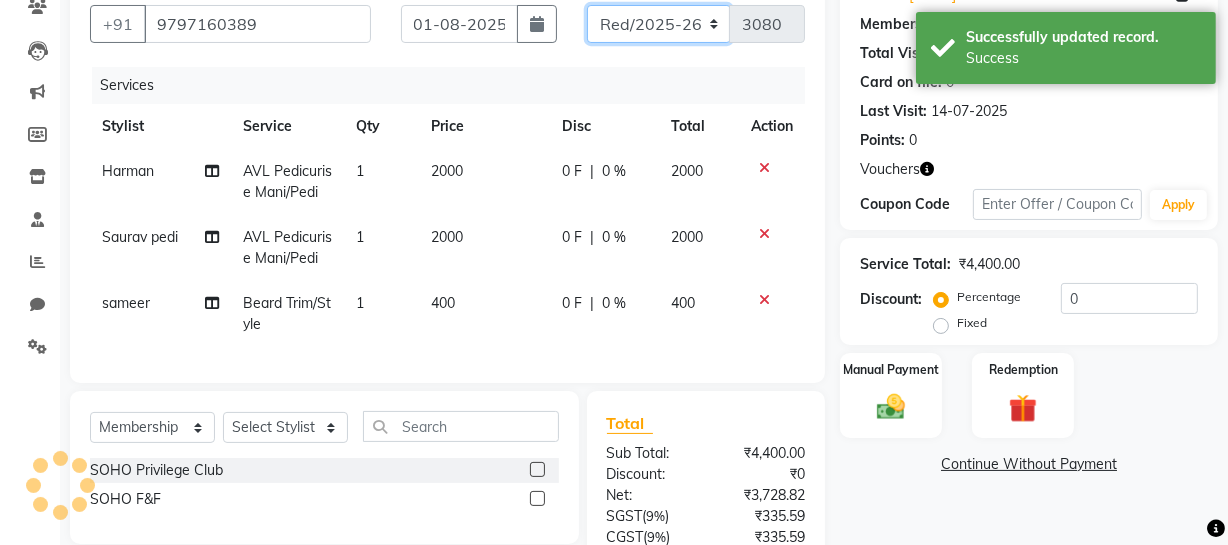 click on "Red/2025-26 V/2025 V/2025-26" 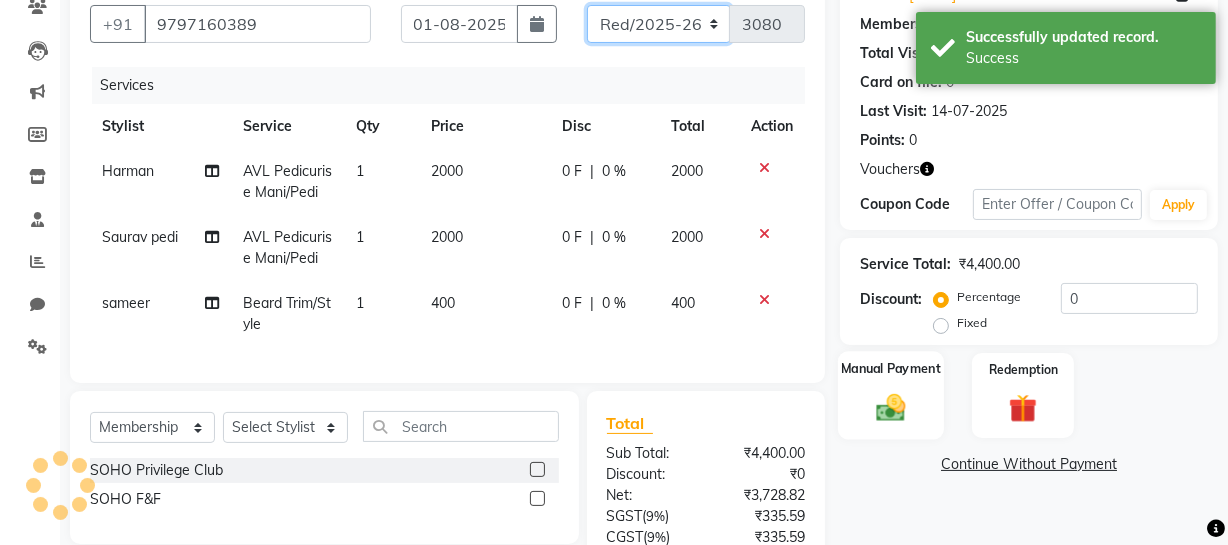 type on "0735" 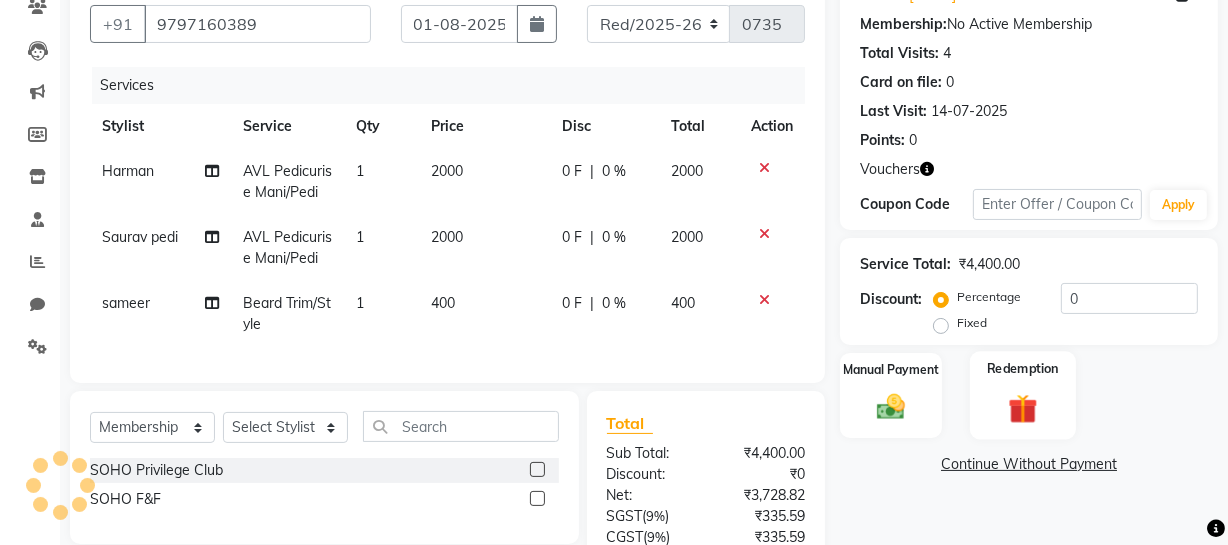 click on "Redemption" 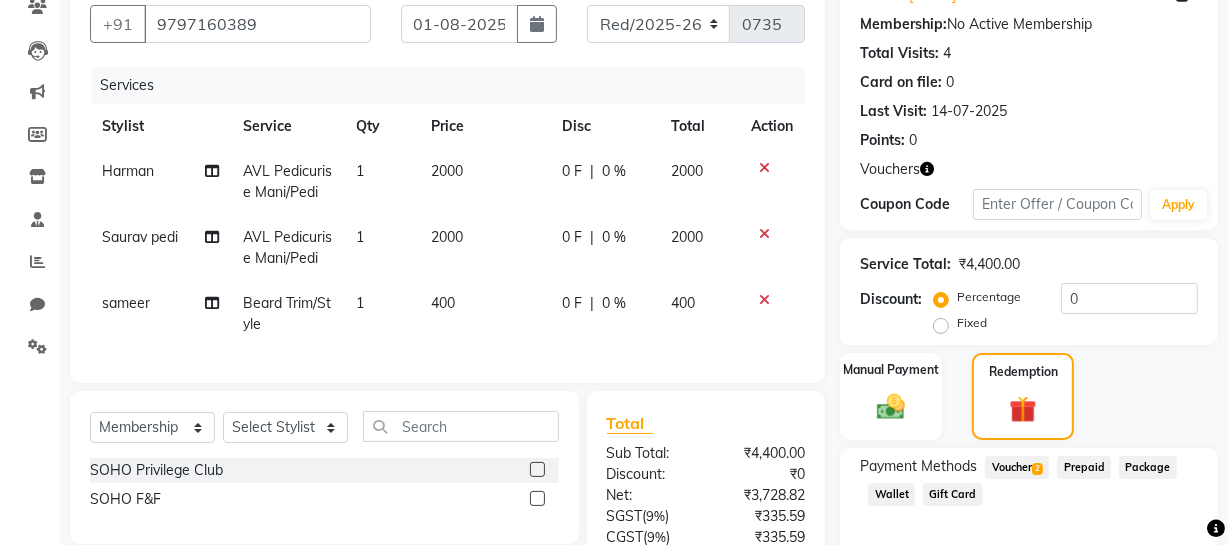 scroll, scrollTop: 366, scrollLeft: 0, axis: vertical 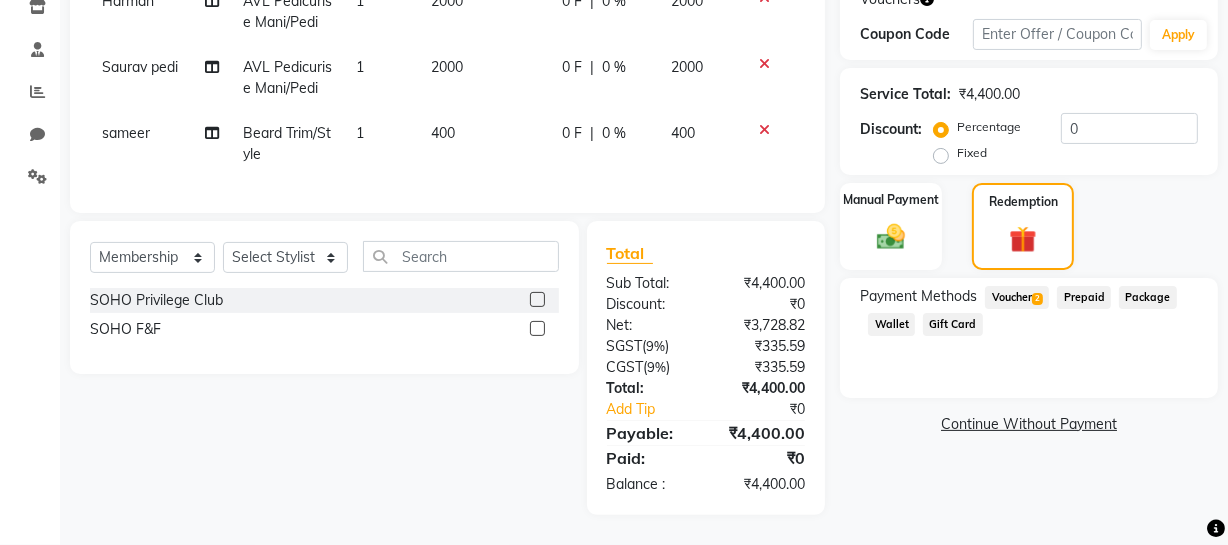 click on "Voucher  2" 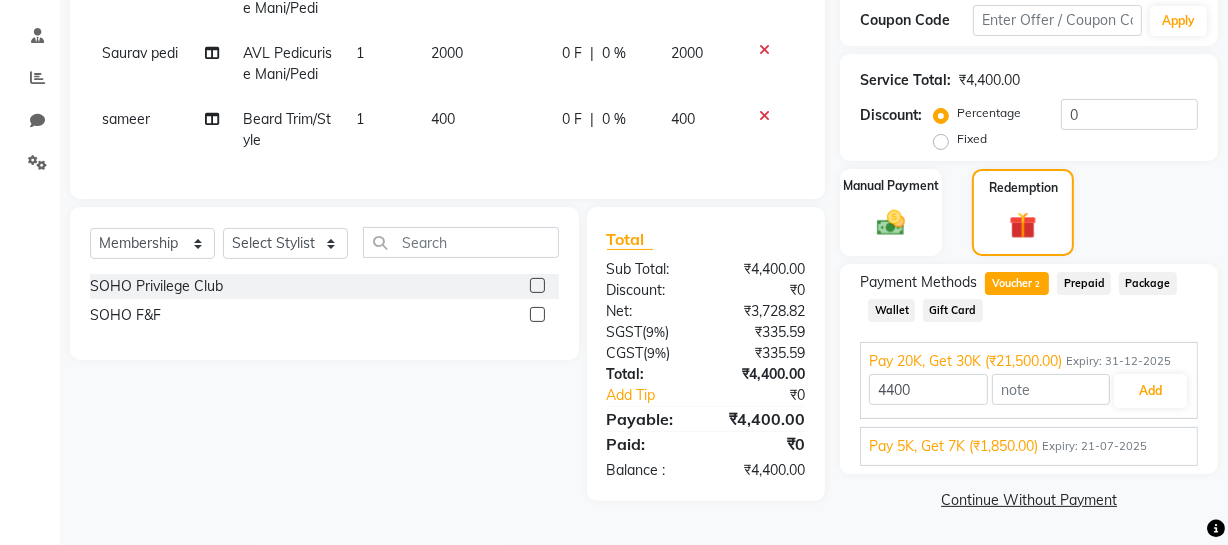 click on "Expiry: 21-07-2025" at bounding box center (1094, 446) 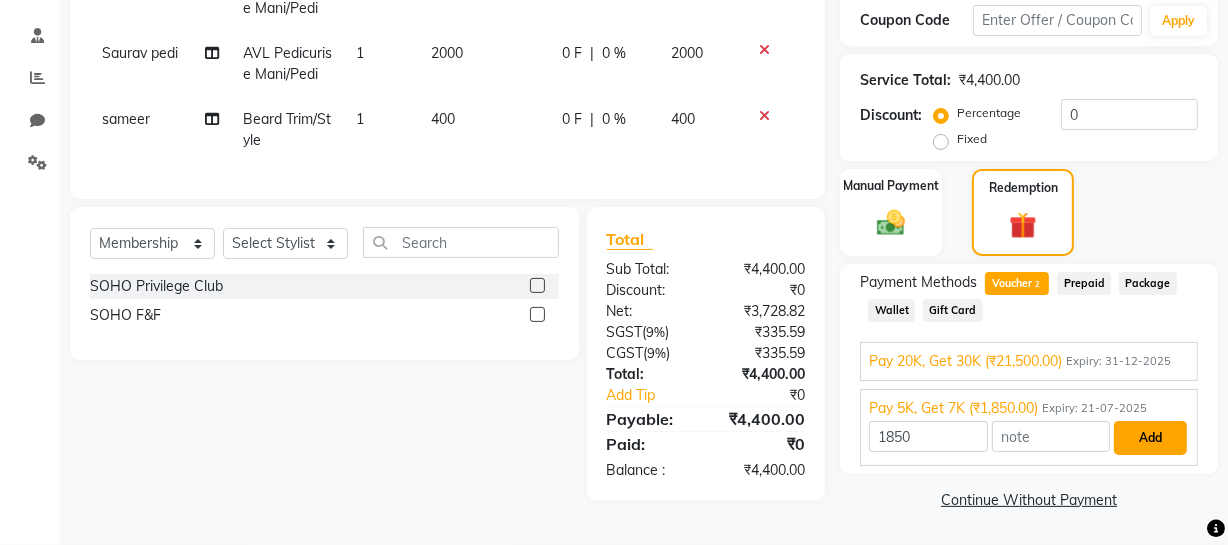 click on "Add" at bounding box center [1150, 438] 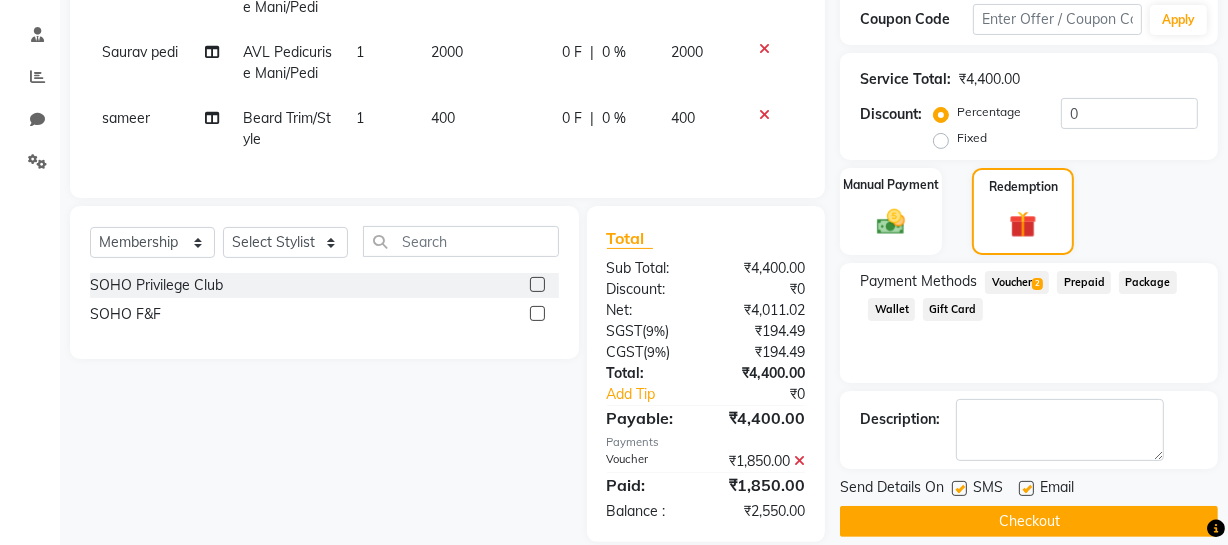 click on "Voucher  2" 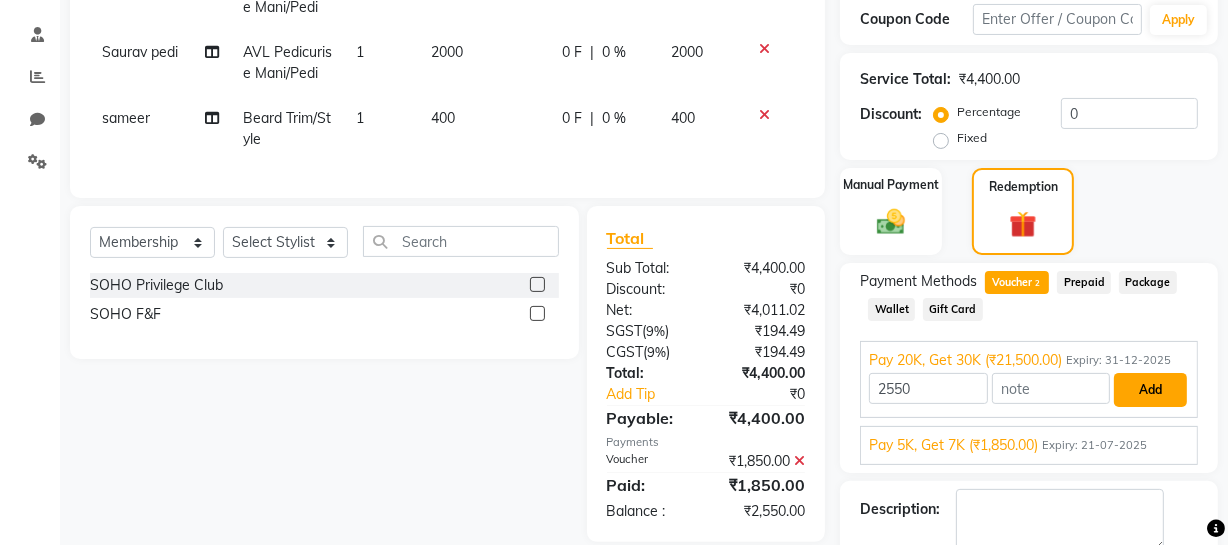 click on "Add" at bounding box center [1150, 390] 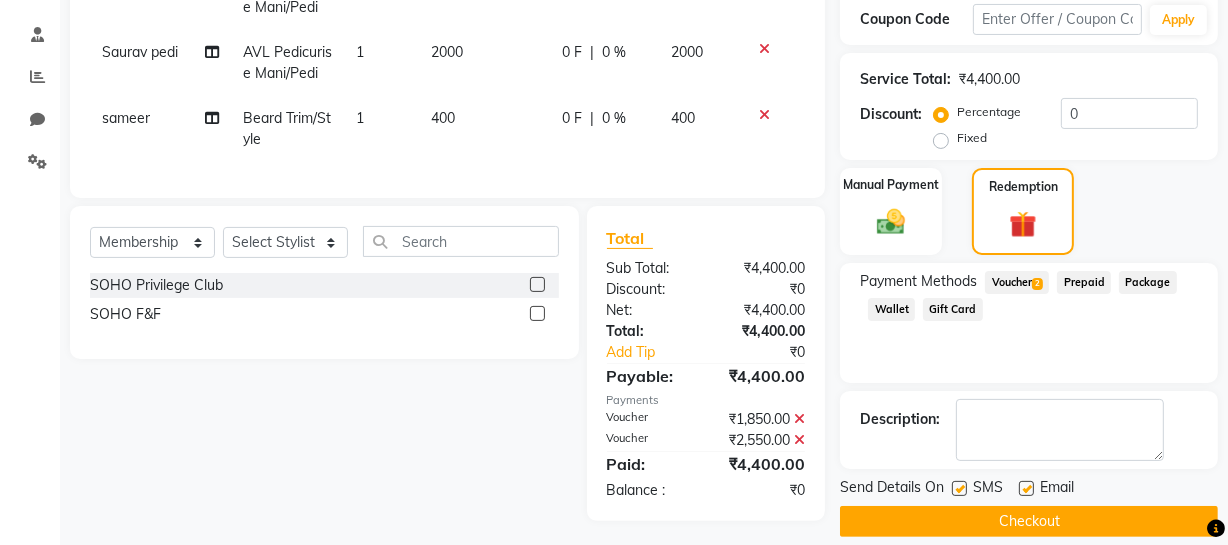 scroll, scrollTop: 387, scrollLeft: 0, axis: vertical 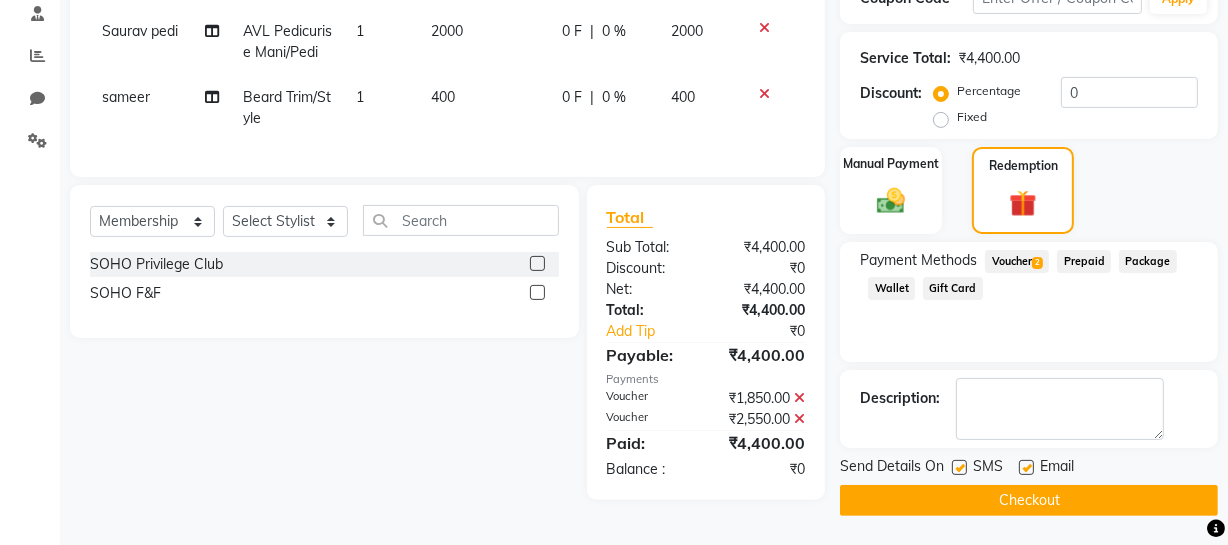 click 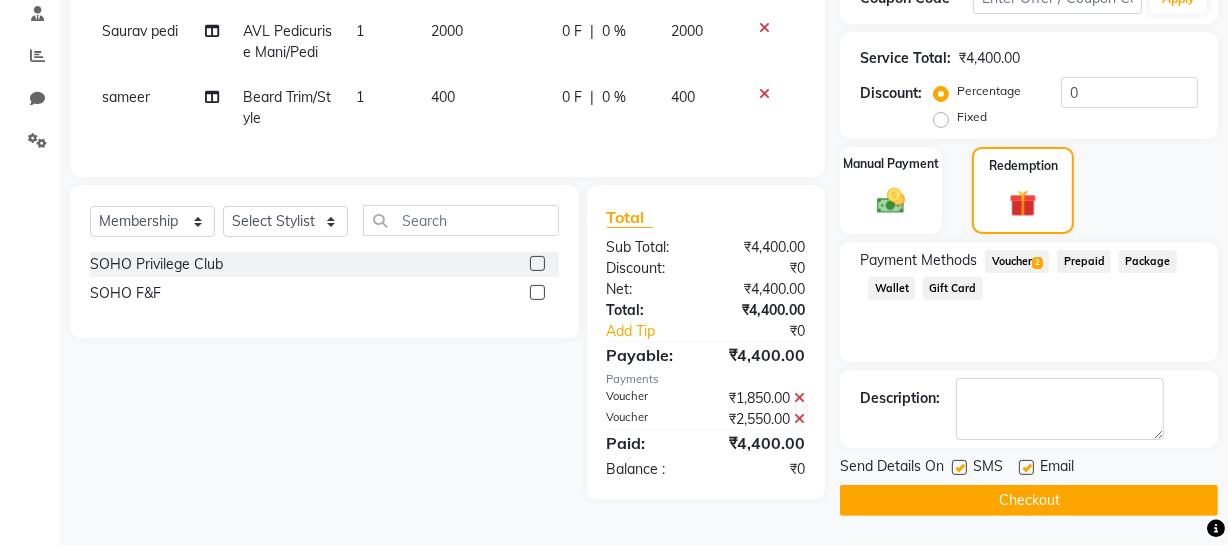 click at bounding box center [958, 468] 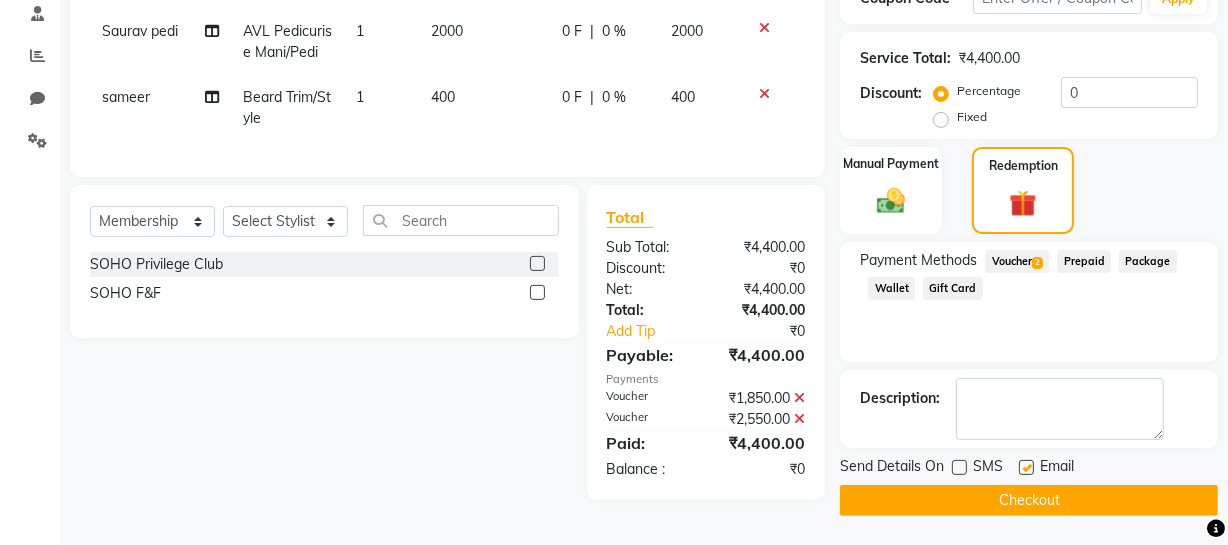 click on "Checkout" 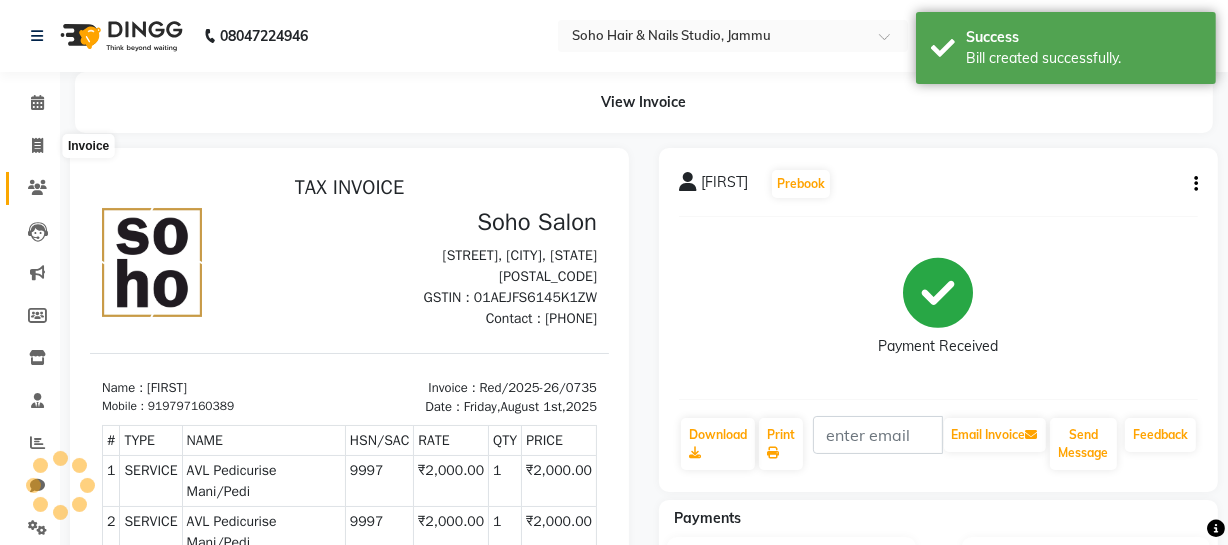 scroll, scrollTop: 0, scrollLeft: 0, axis: both 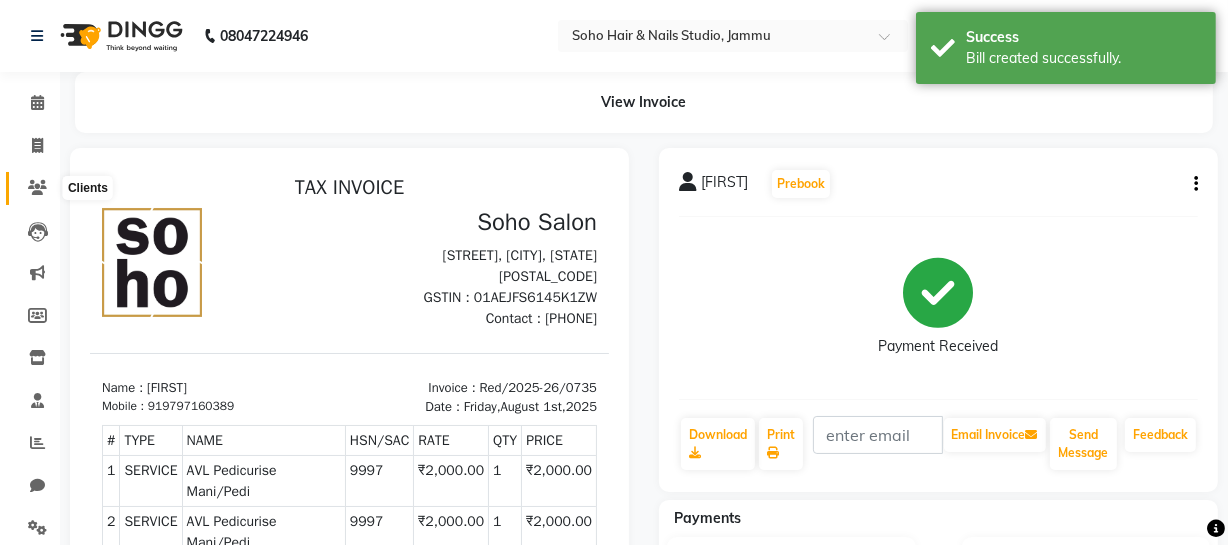 click 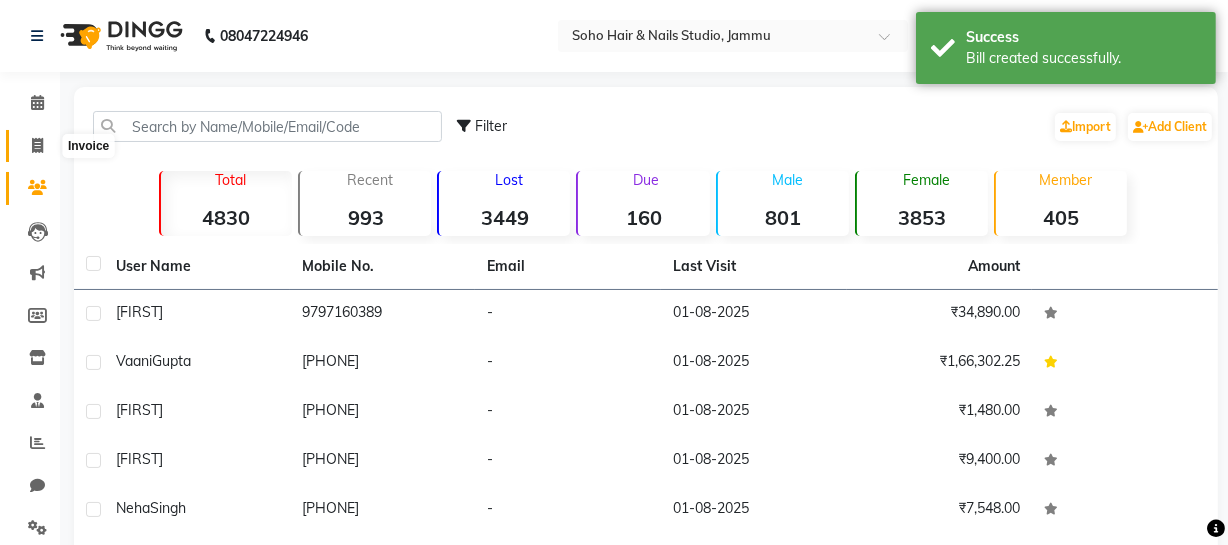 click 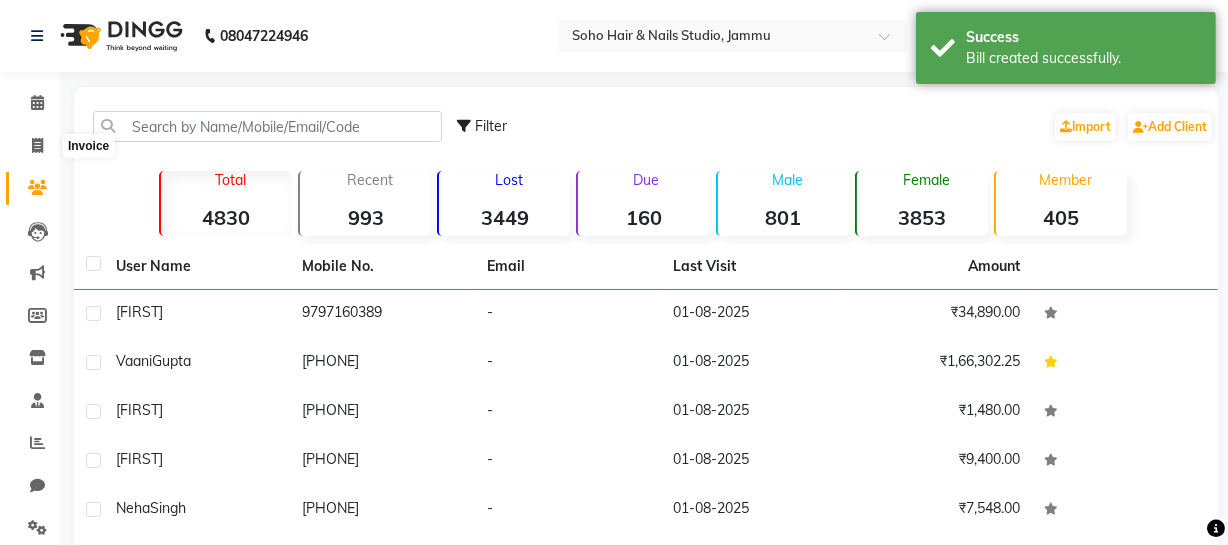 select on "service" 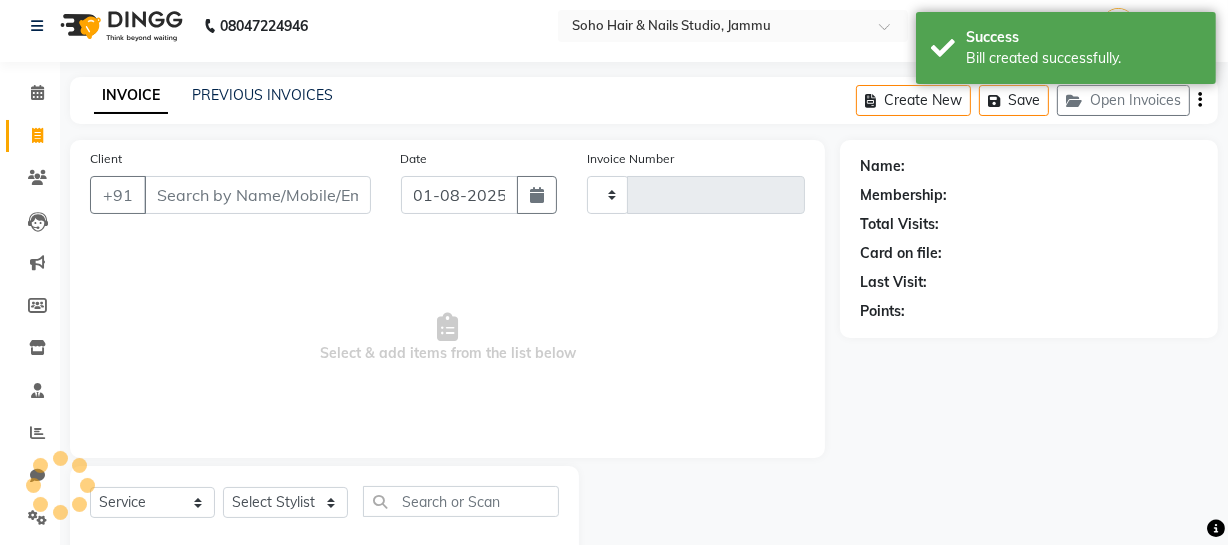 scroll, scrollTop: 57, scrollLeft: 0, axis: vertical 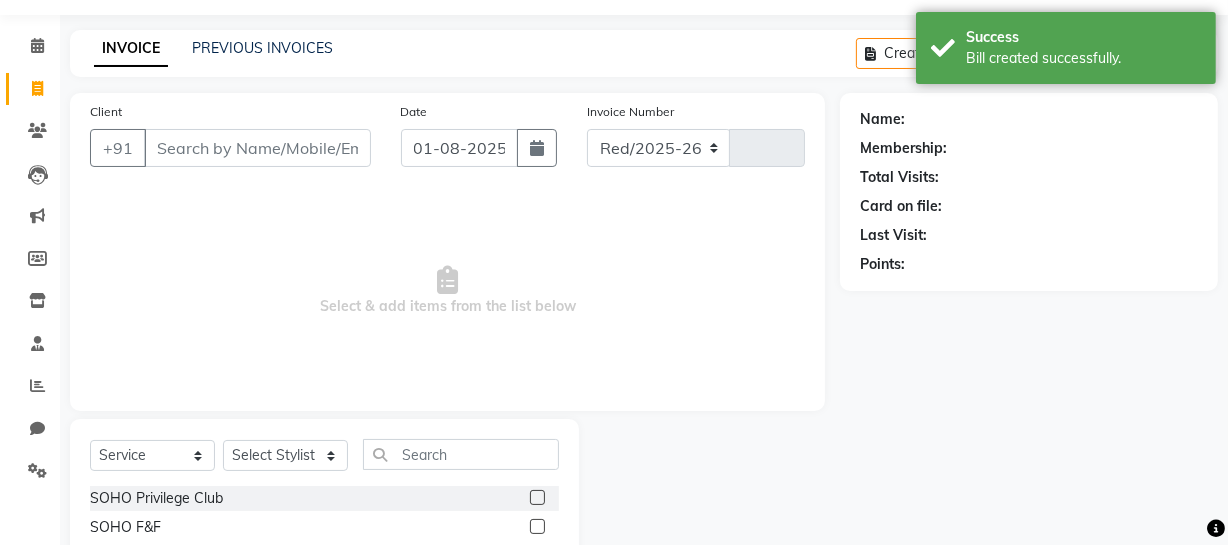 select on "735" 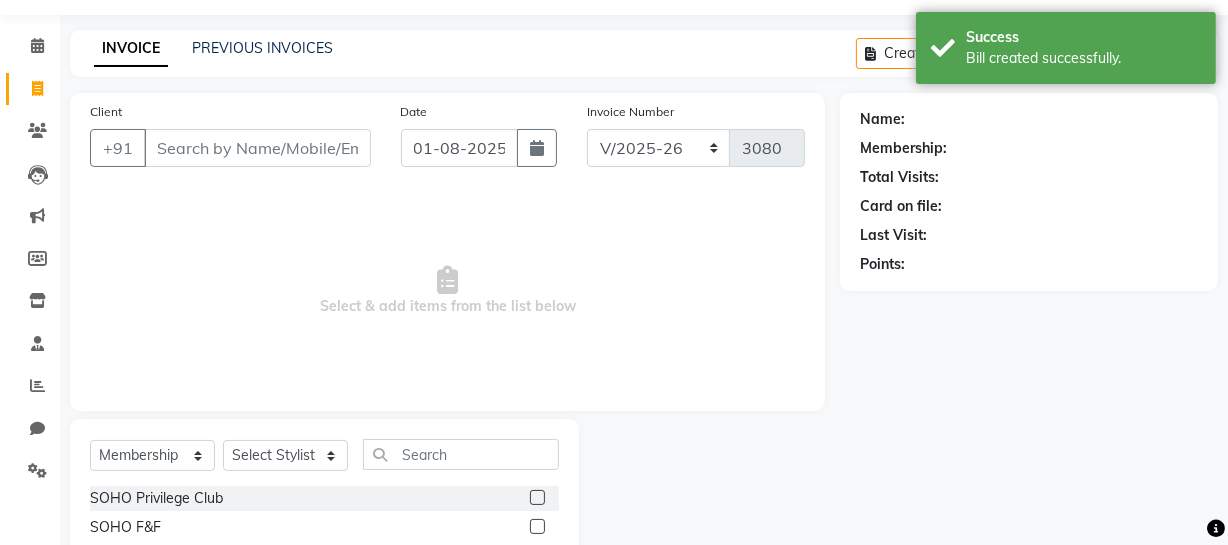 click on "Open Invoices" 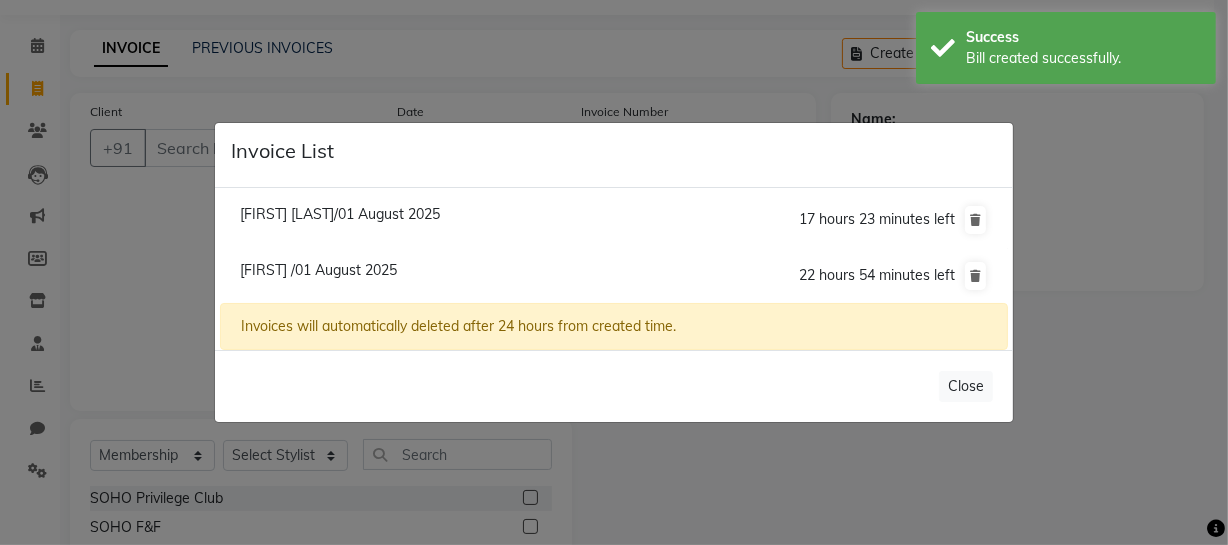 scroll, scrollTop: 0, scrollLeft: 0, axis: both 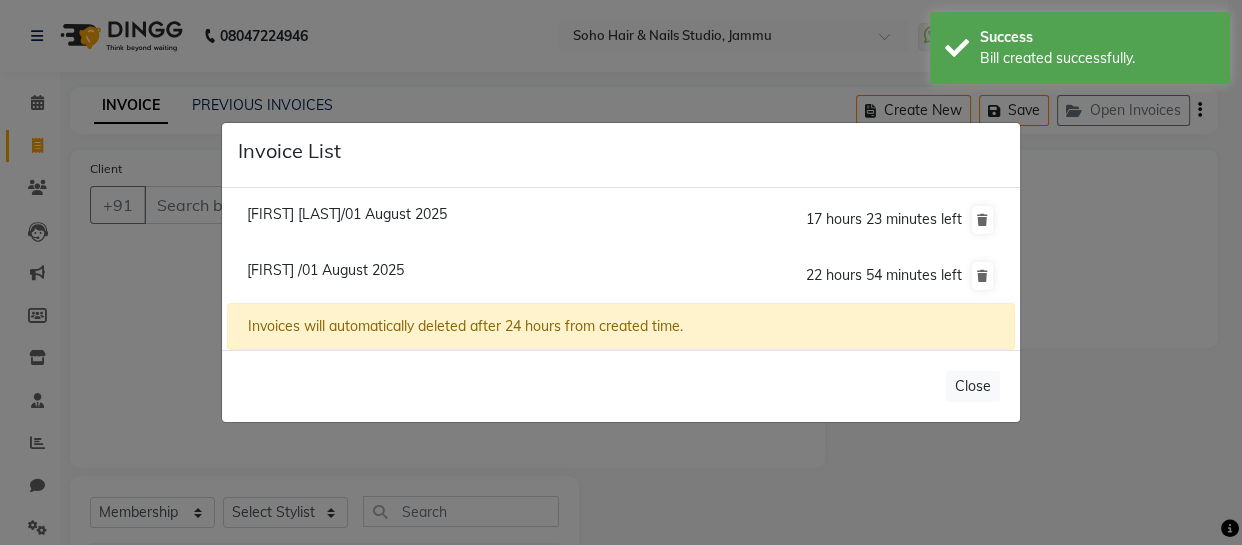 click on "Nivedita Jamwal/01 August 2025" 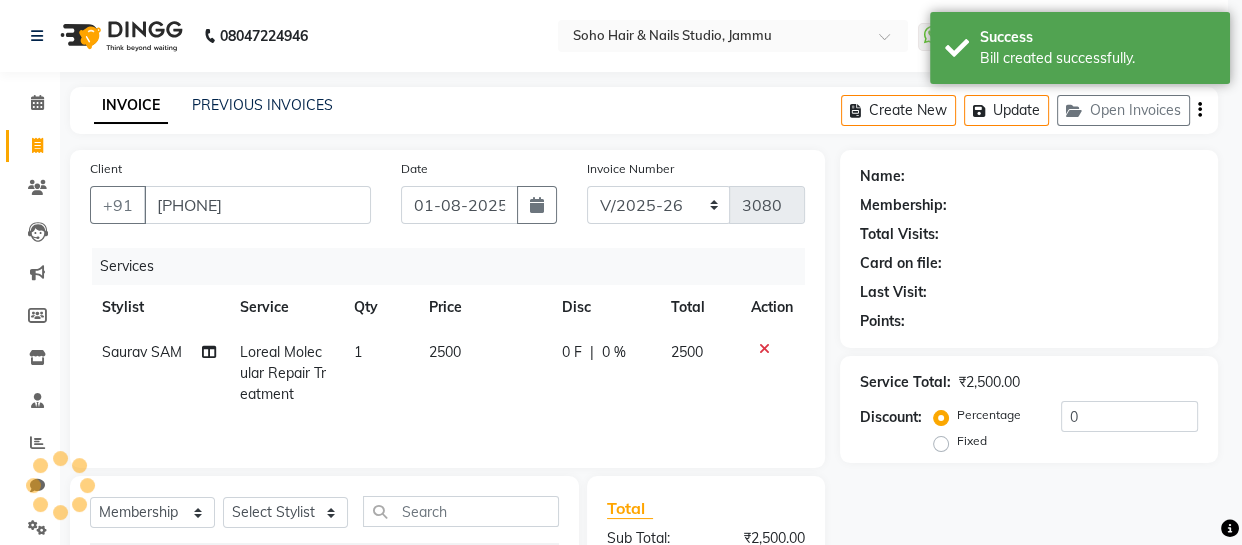 select on "1: Object" 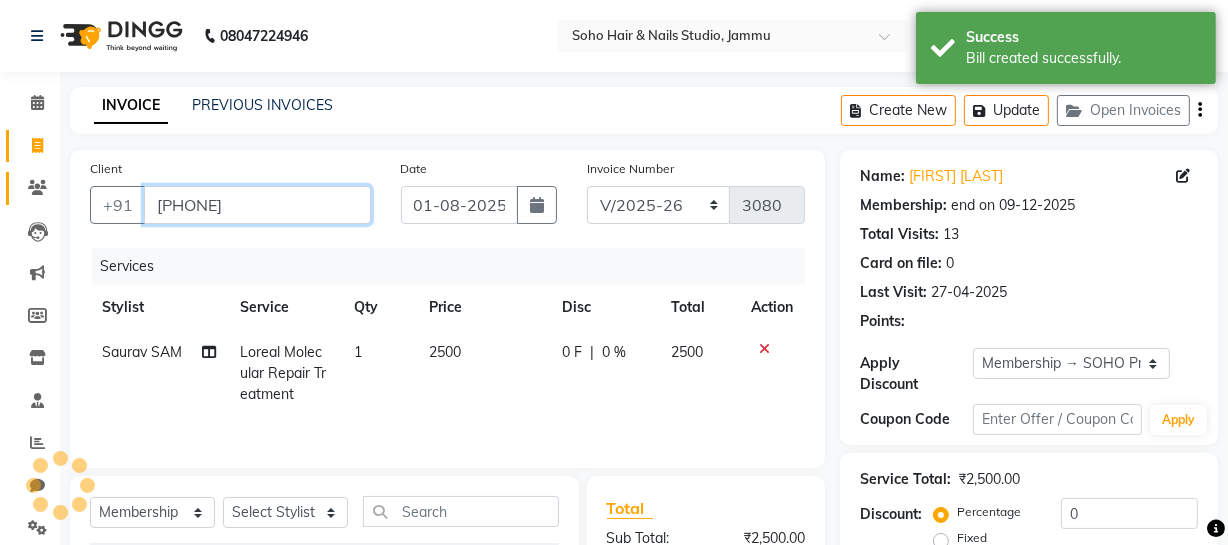 drag, startPoint x: 296, startPoint y: 201, endPoint x: 27, endPoint y: 191, distance: 269.18582 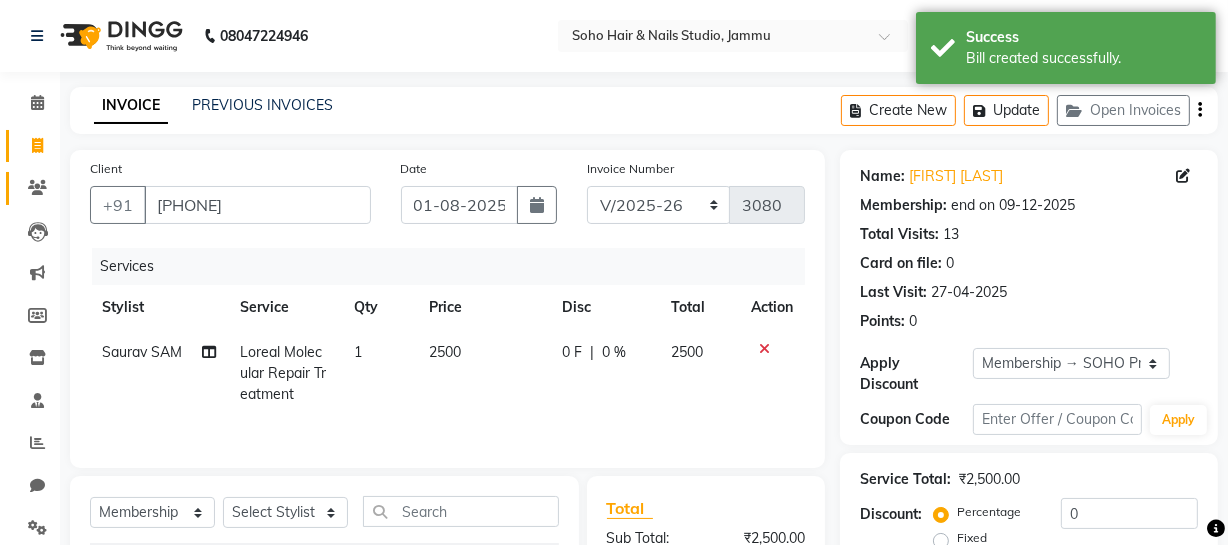 click 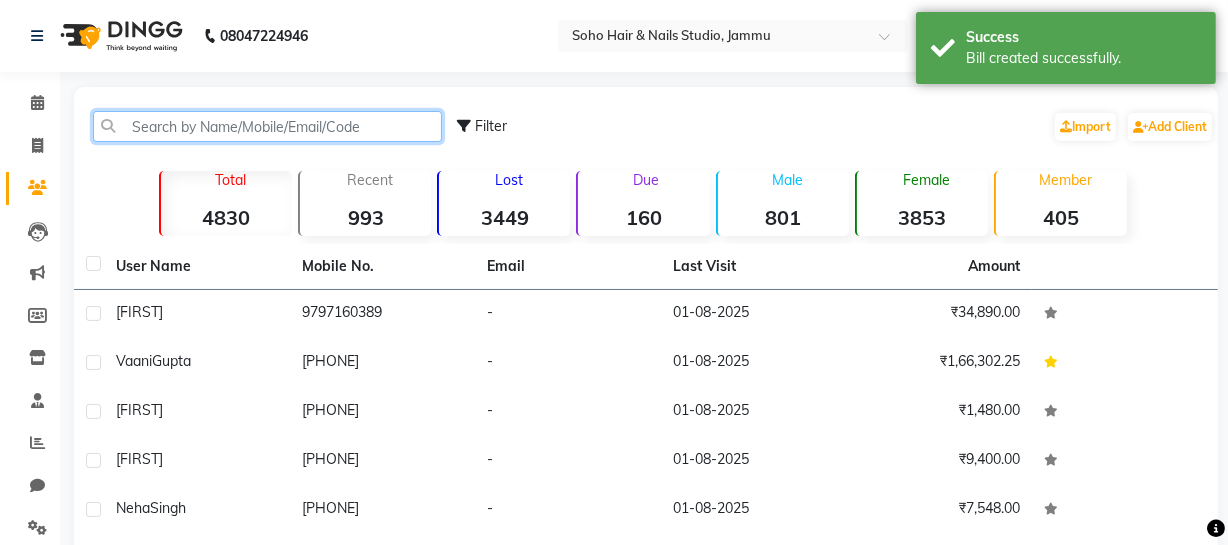 click 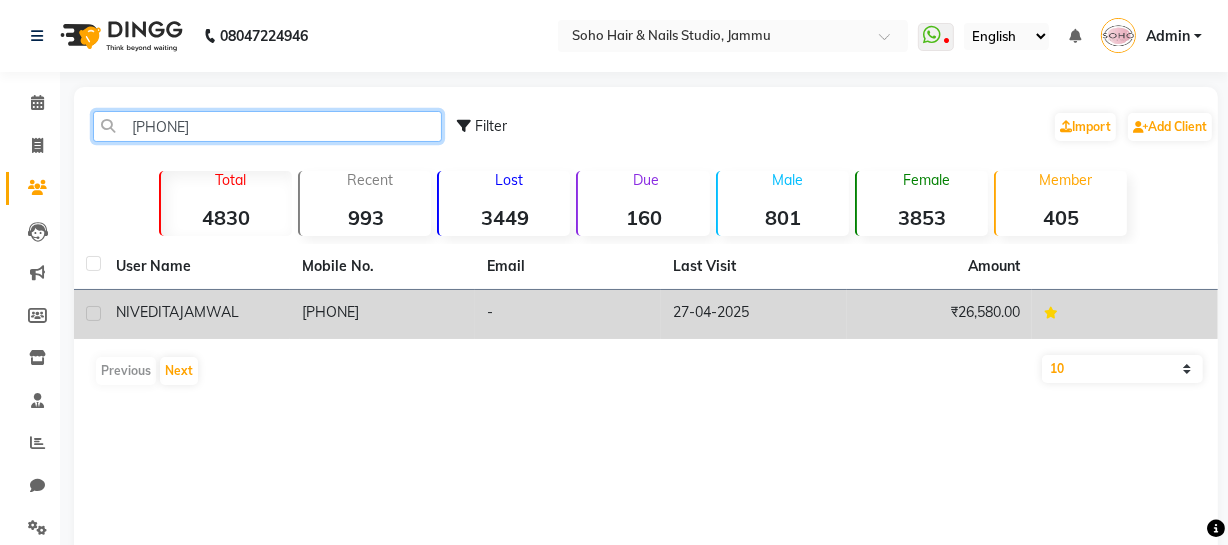 type on "[PHONE]" 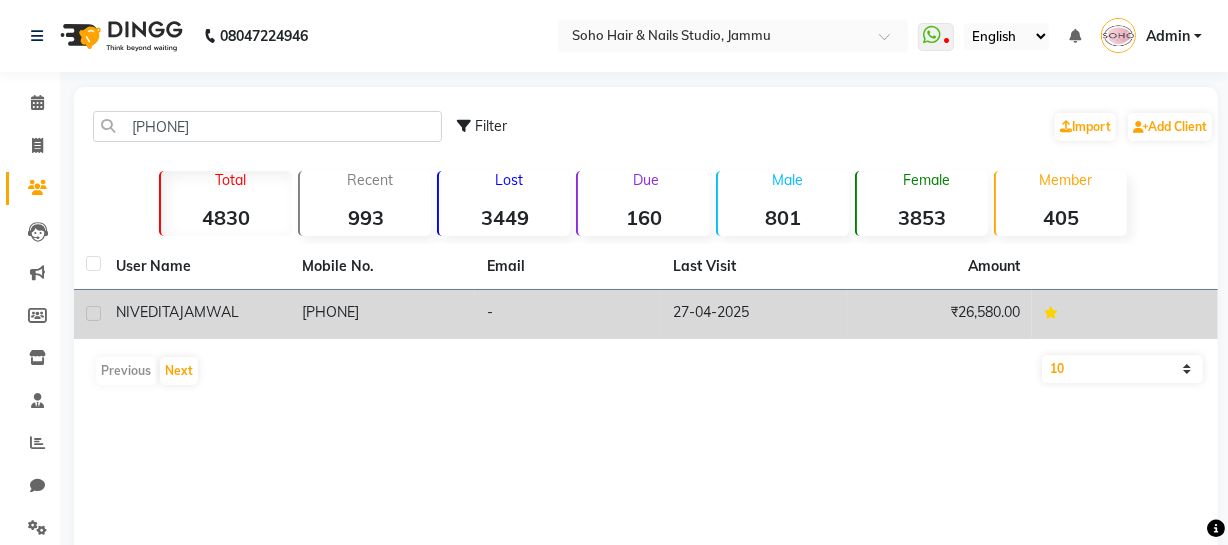 click on "[PHONE]" 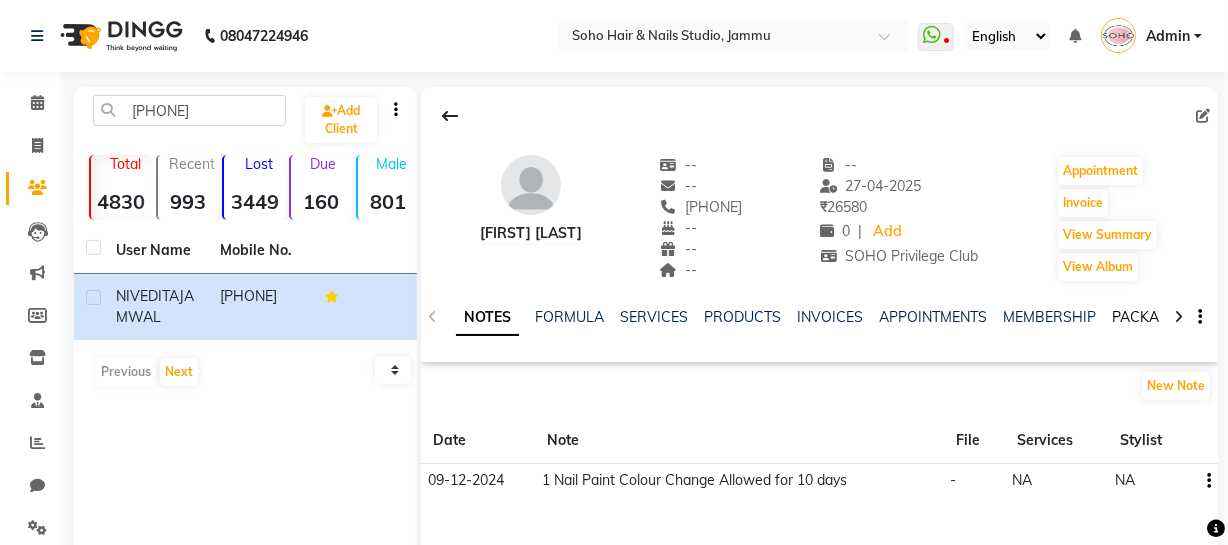 click on "PACKAGES" 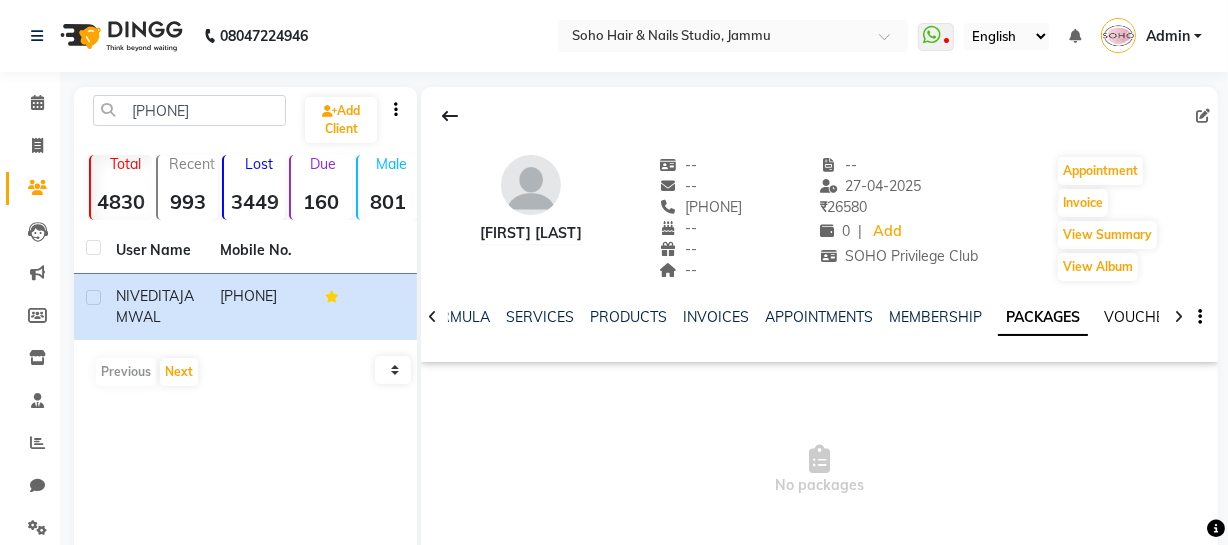 click on "VOUCHERS" 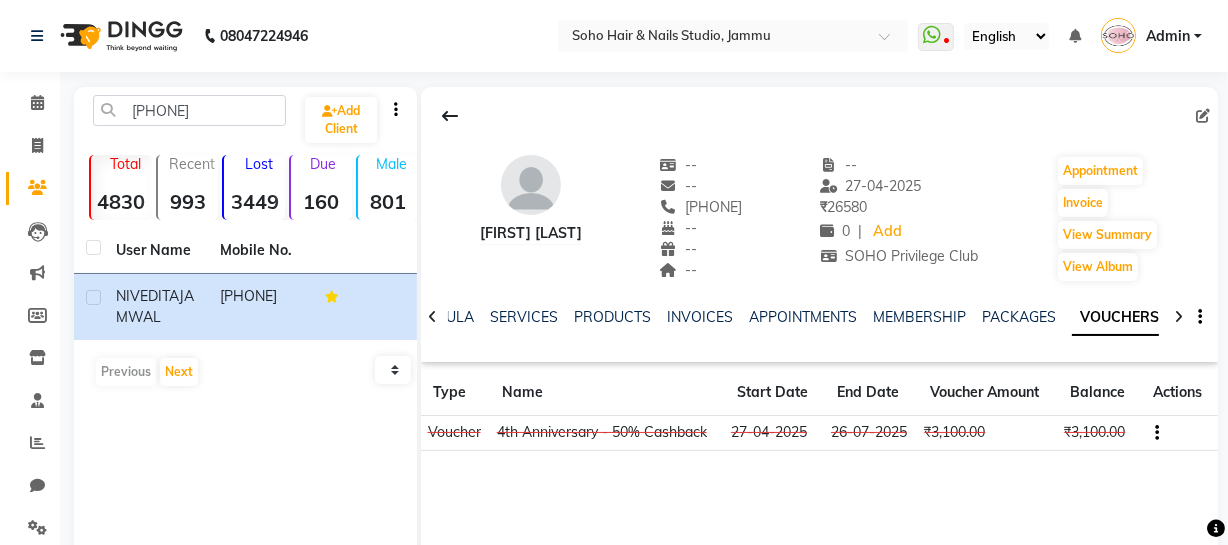 scroll, scrollTop: 90, scrollLeft: 0, axis: vertical 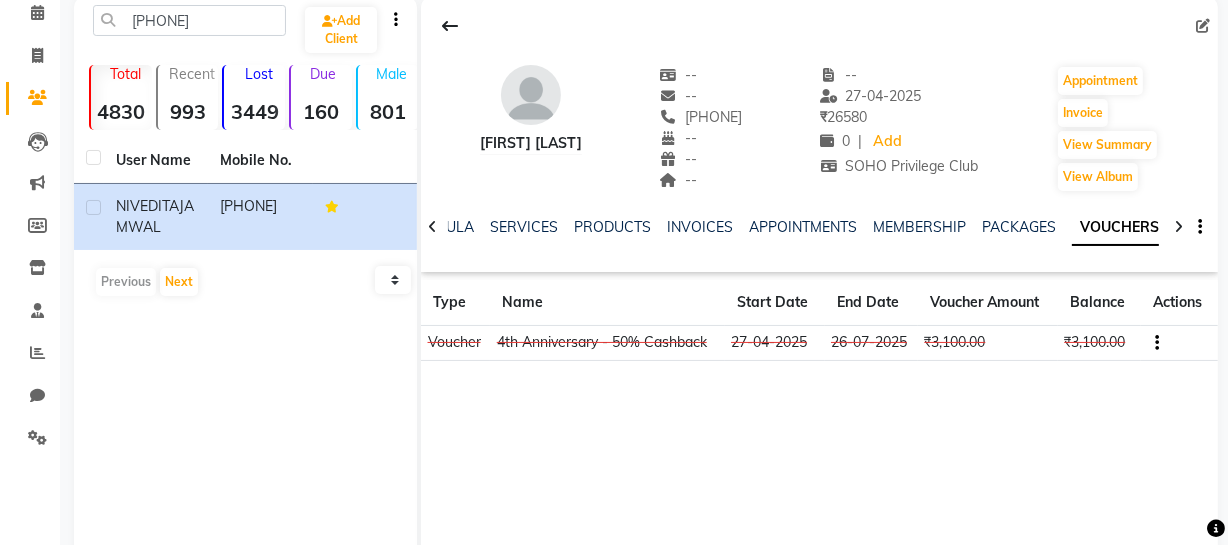 click 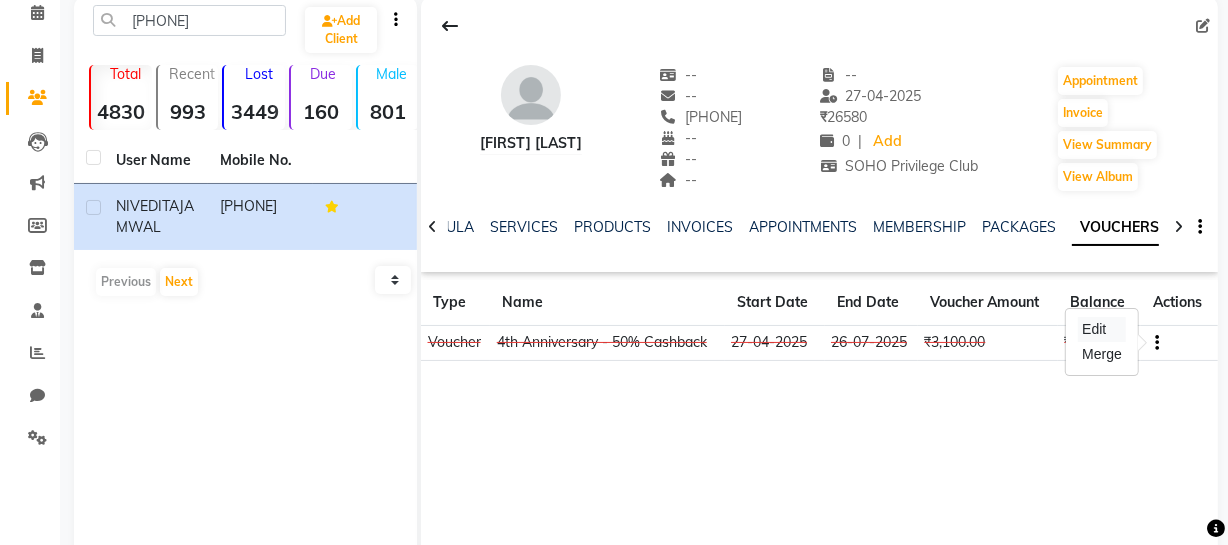 click on "Edit" at bounding box center (1102, 329) 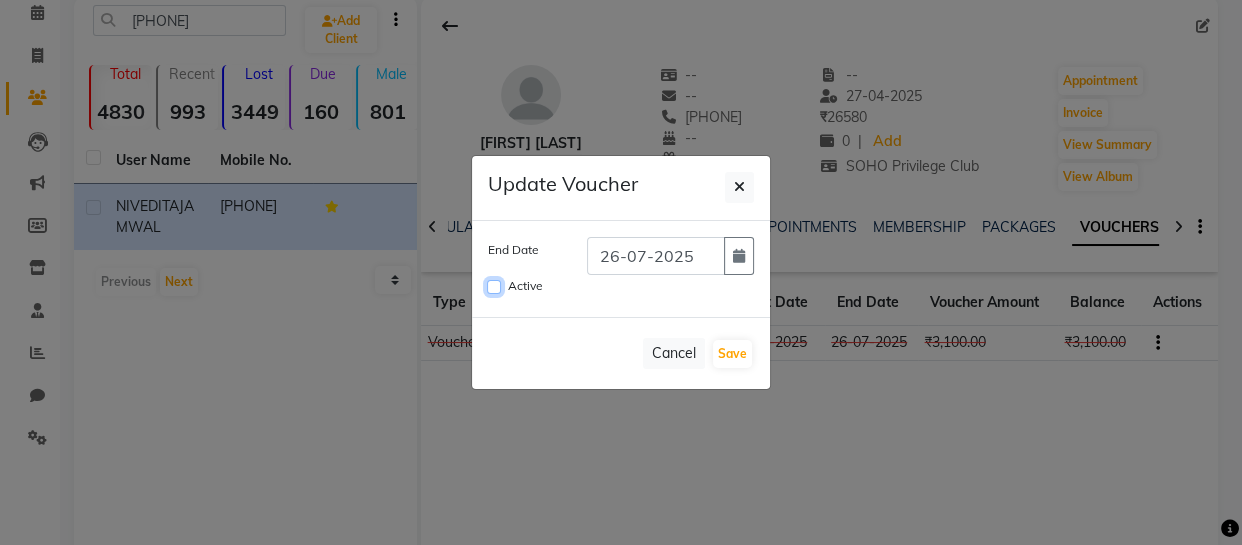 click on "Active" at bounding box center [494, 287] 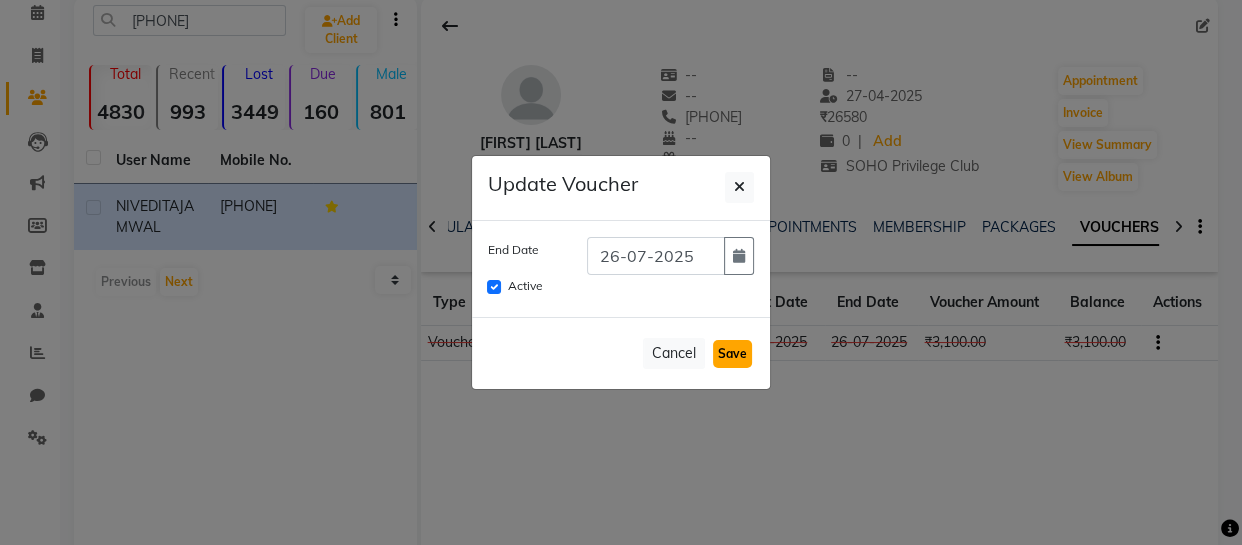 click on "Save" 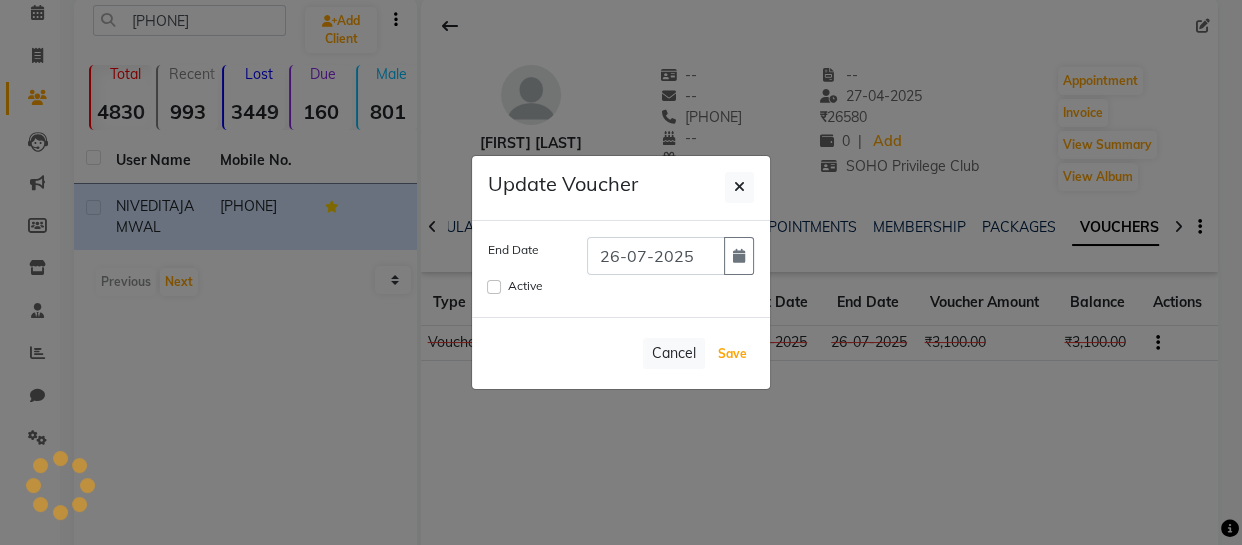 type 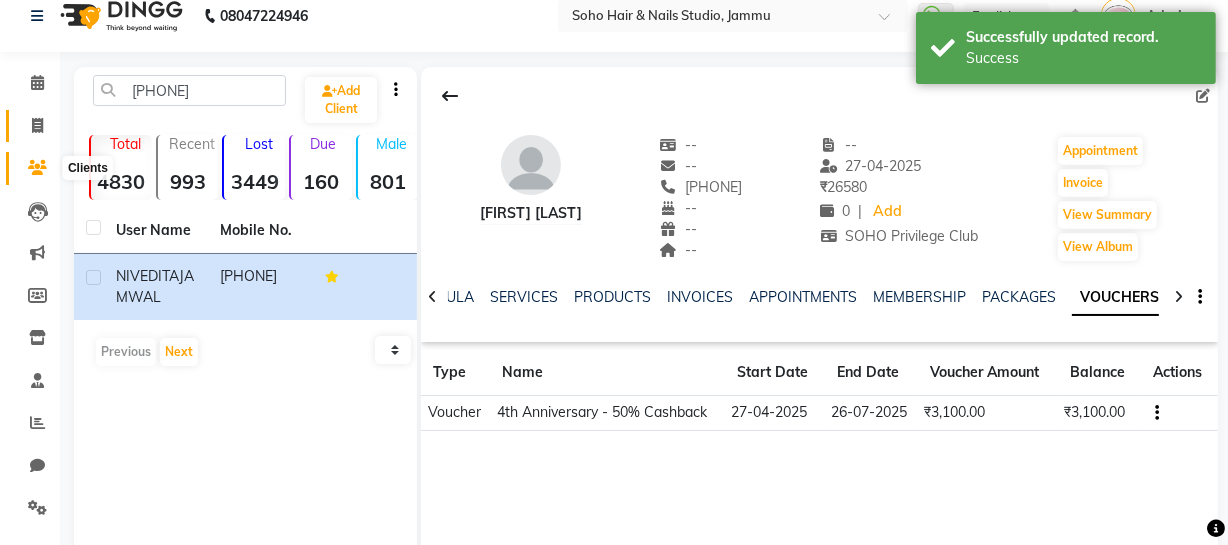 scroll, scrollTop: 0, scrollLeft: 0, axis: both 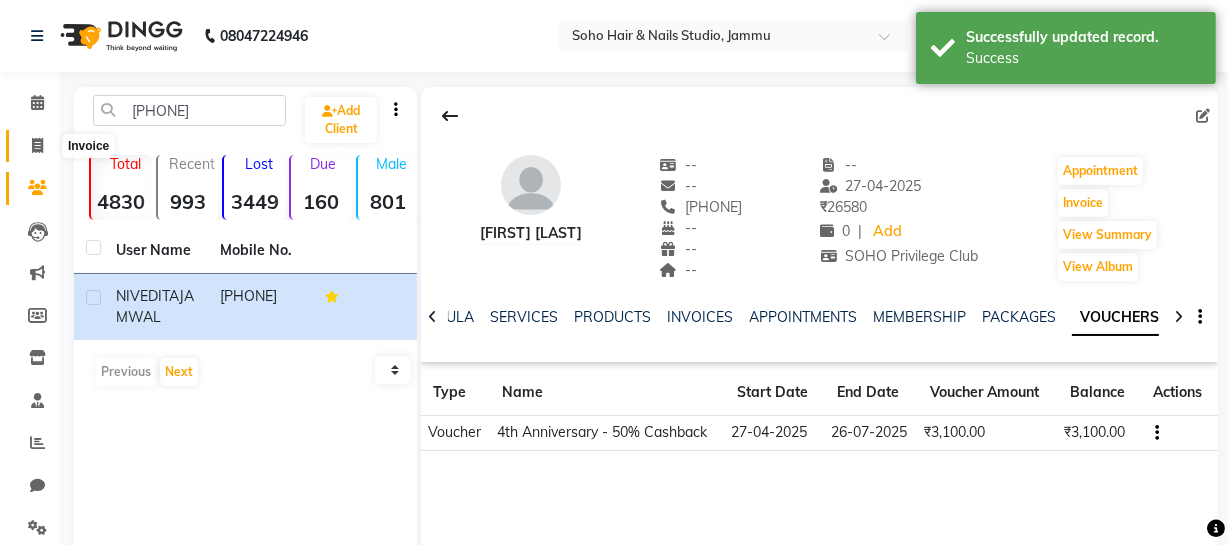 click 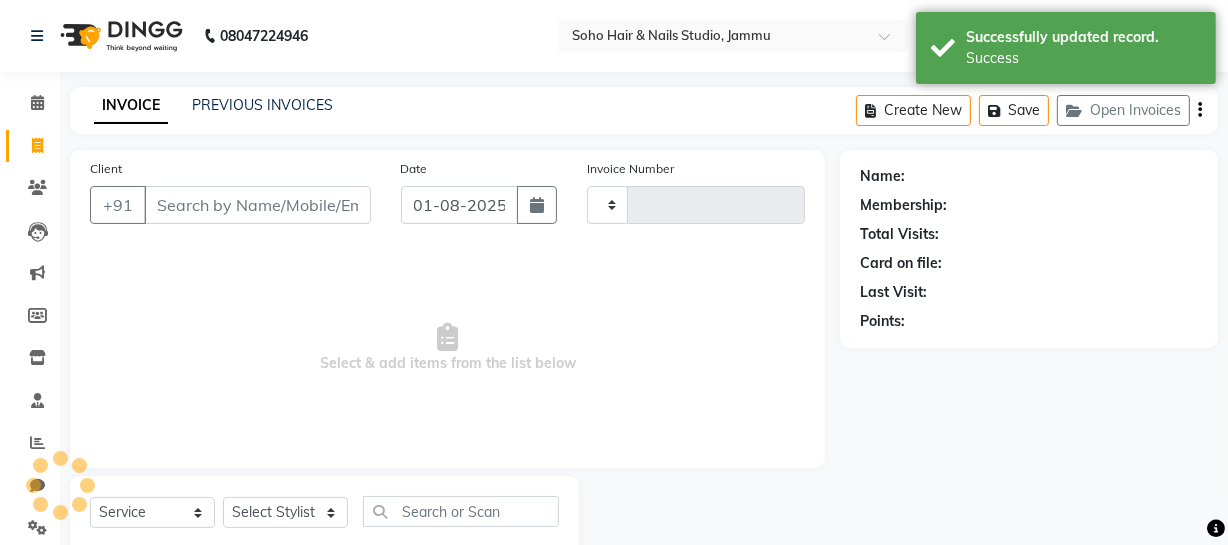scroll, scrollTop: 57, scrollLeft: 0, axis: vertical 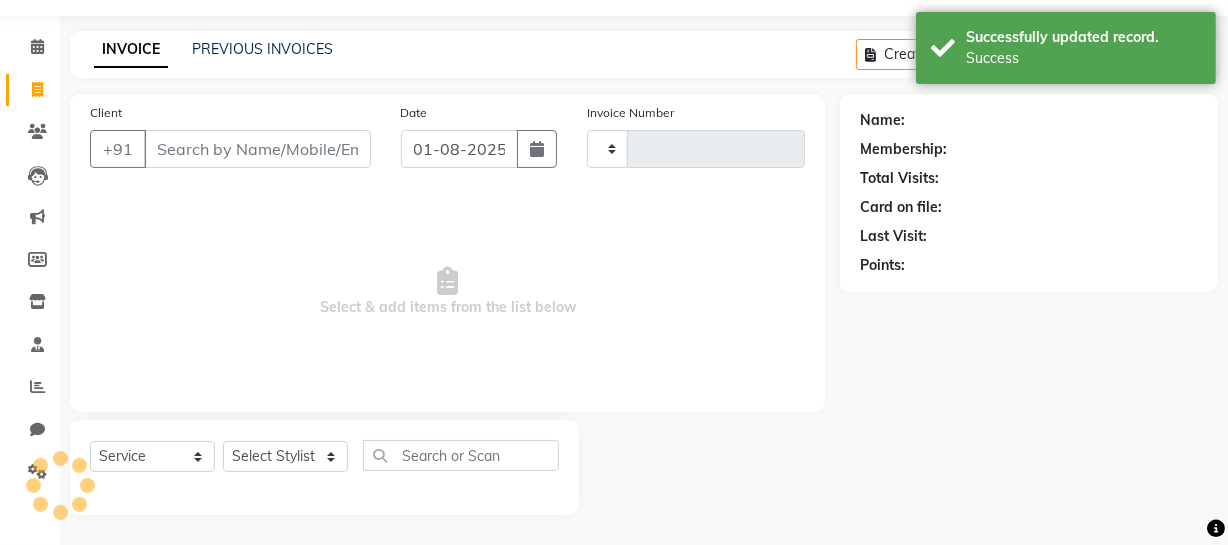 type on "3080" 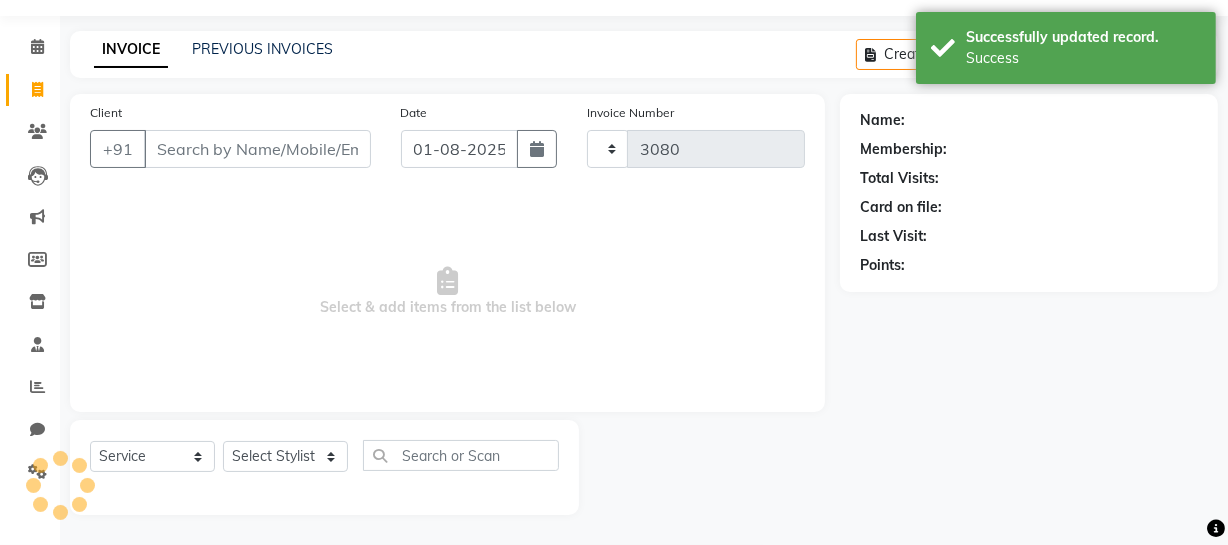 select on "735" 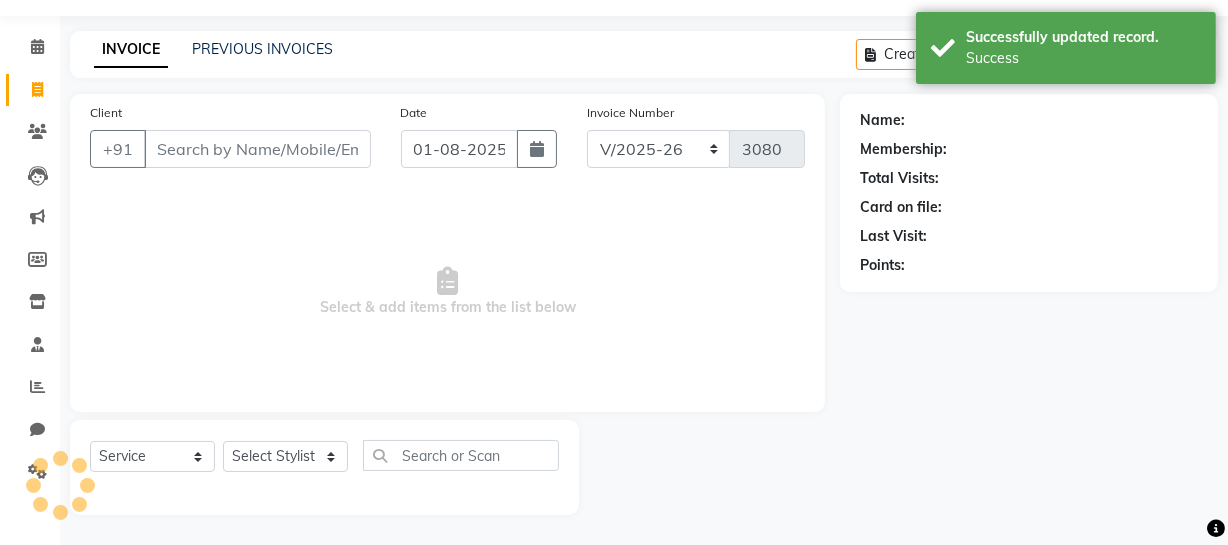 click on "Open Invoices" 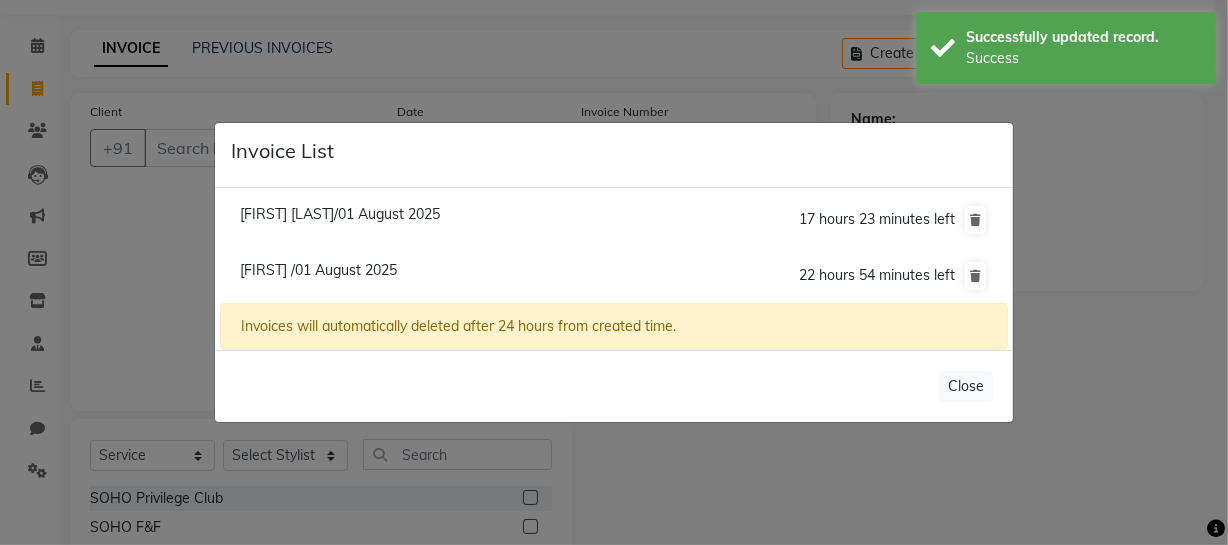 select on "membership" 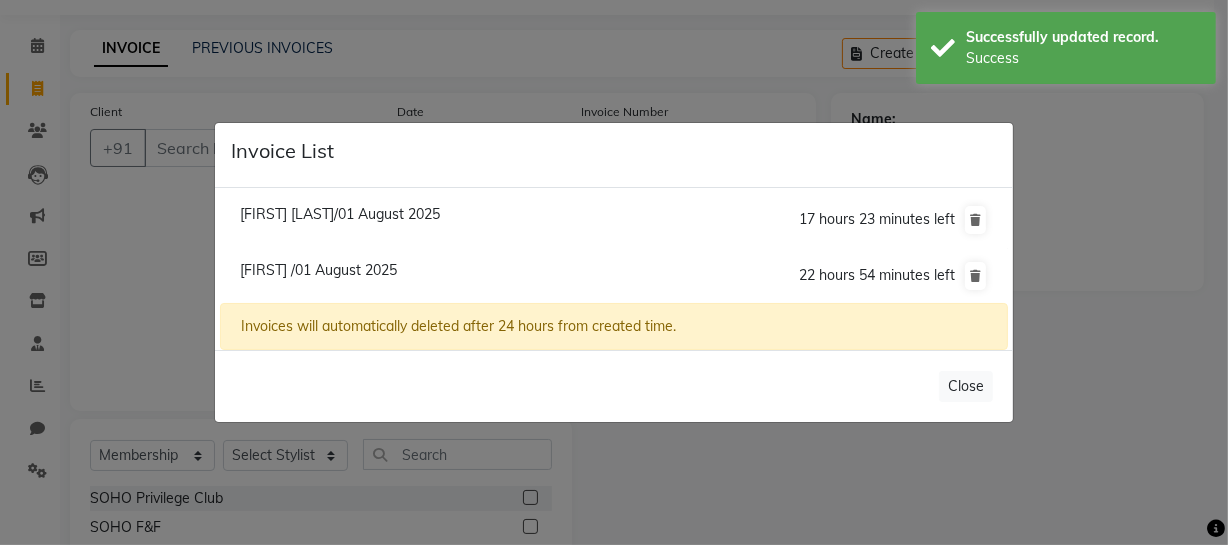scroll, scrollTop: 0, scrollLeft: 0, axis: both 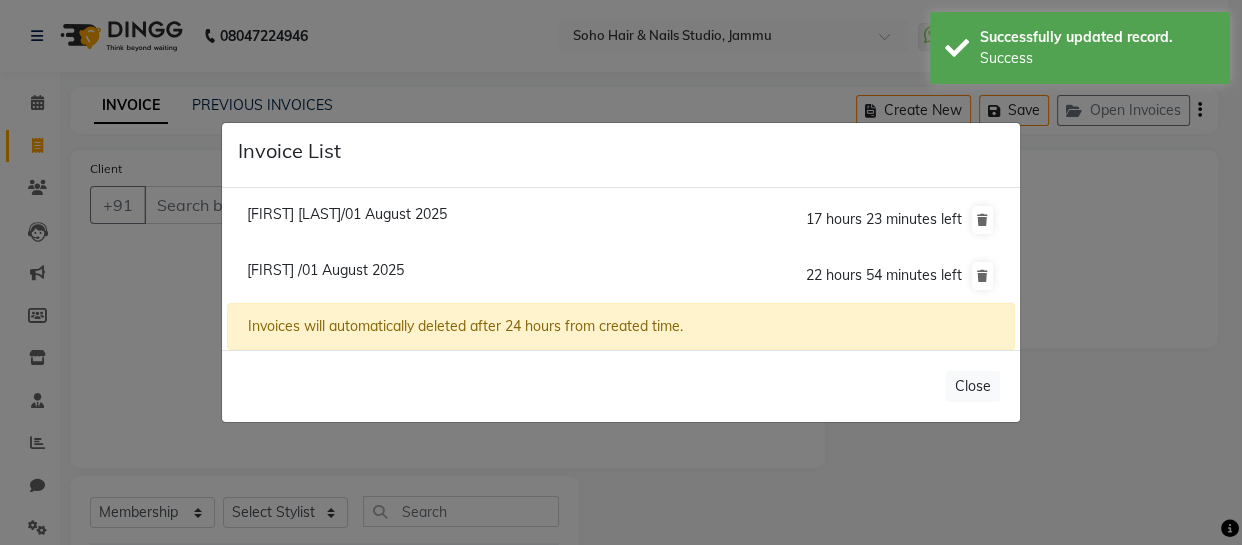 click on "Nivedita Jamwal/01 August 2025" 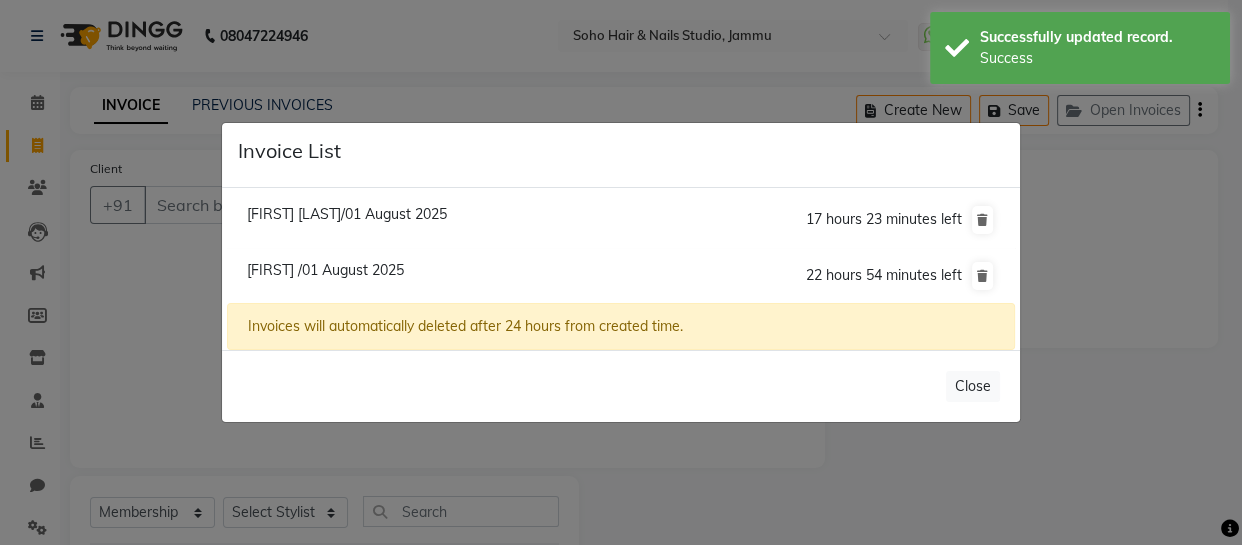 type on "[PHONE]" 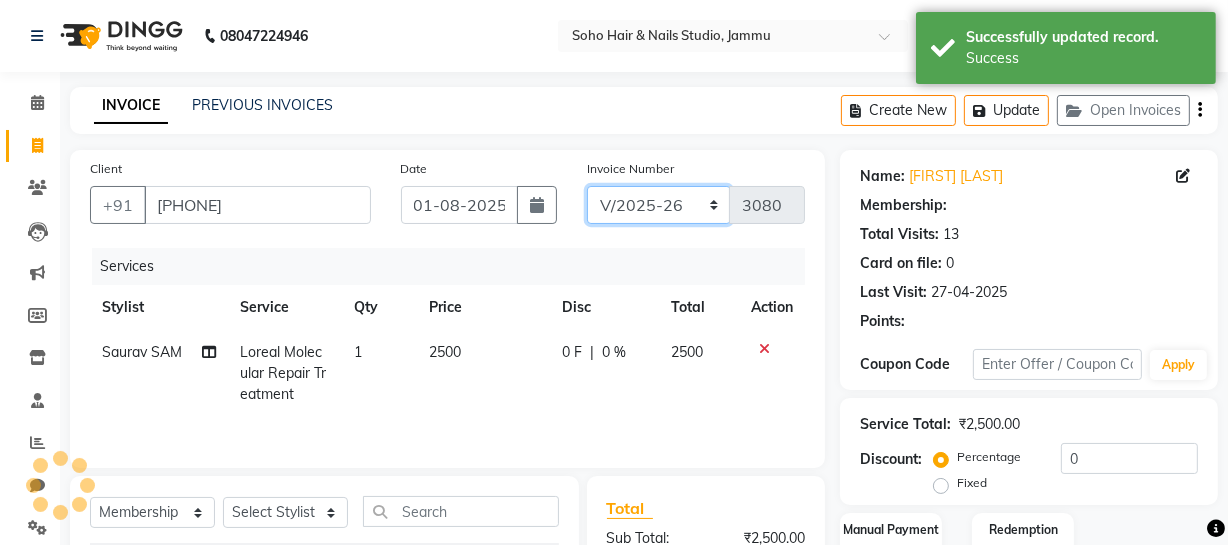 select on "1: Object" 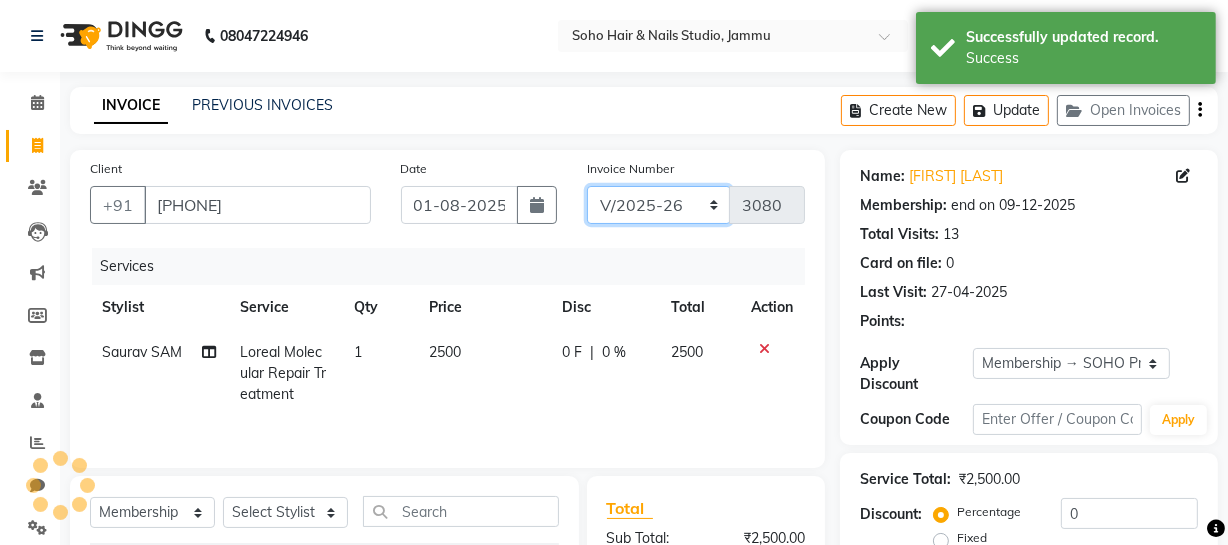 drag, startPoint x: 693, startPoint y: 196, endPoint x: 697, endPoint y: 223, distance: 27.294687 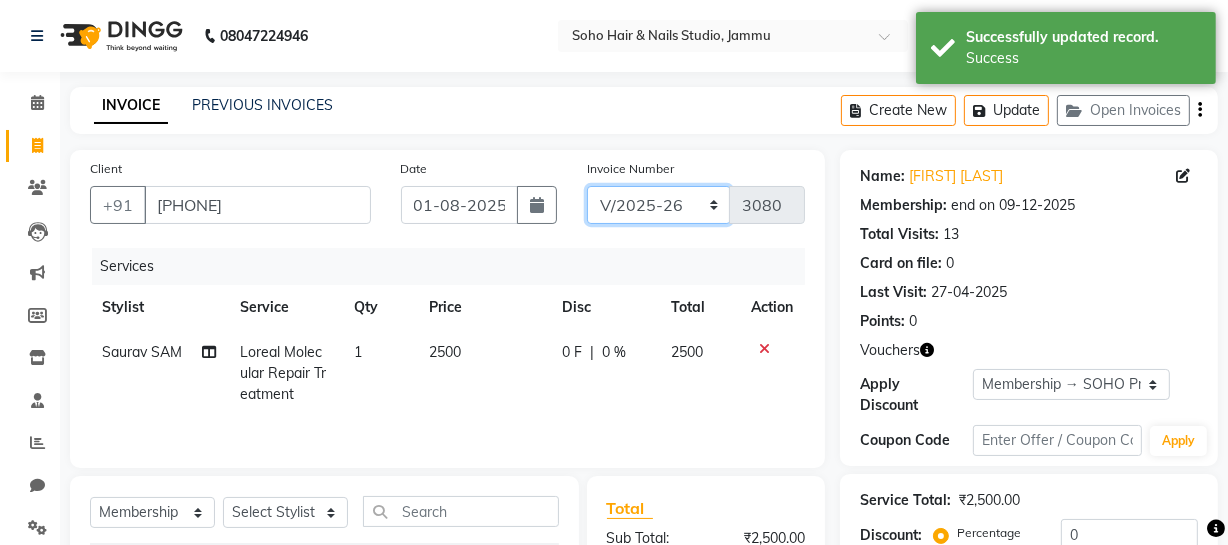 select on "6283" 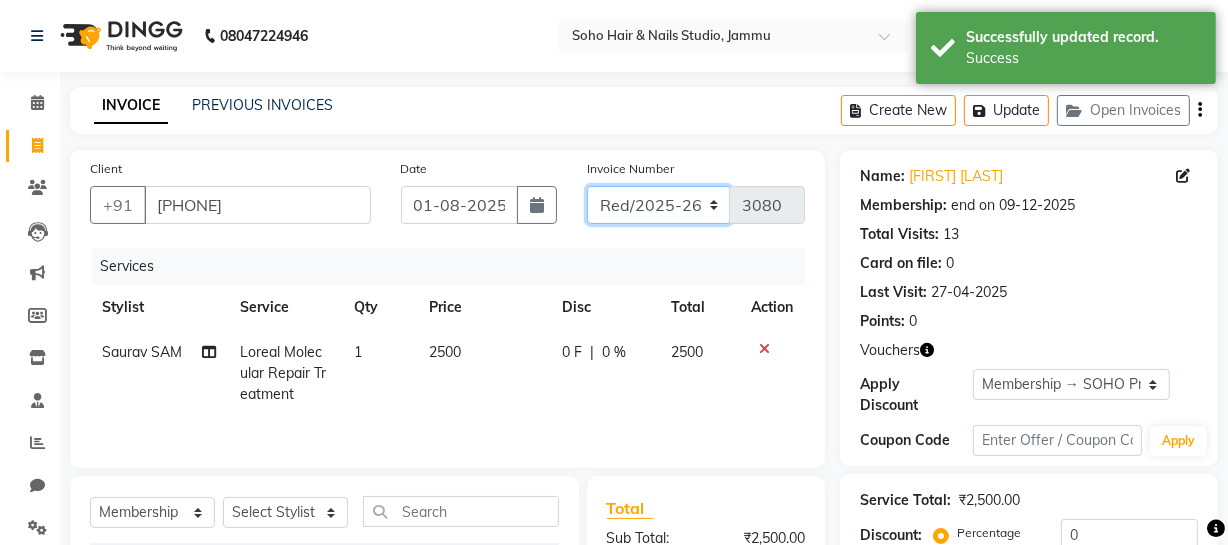 click on "Red/2025-26 V/2025 V/2025-26" 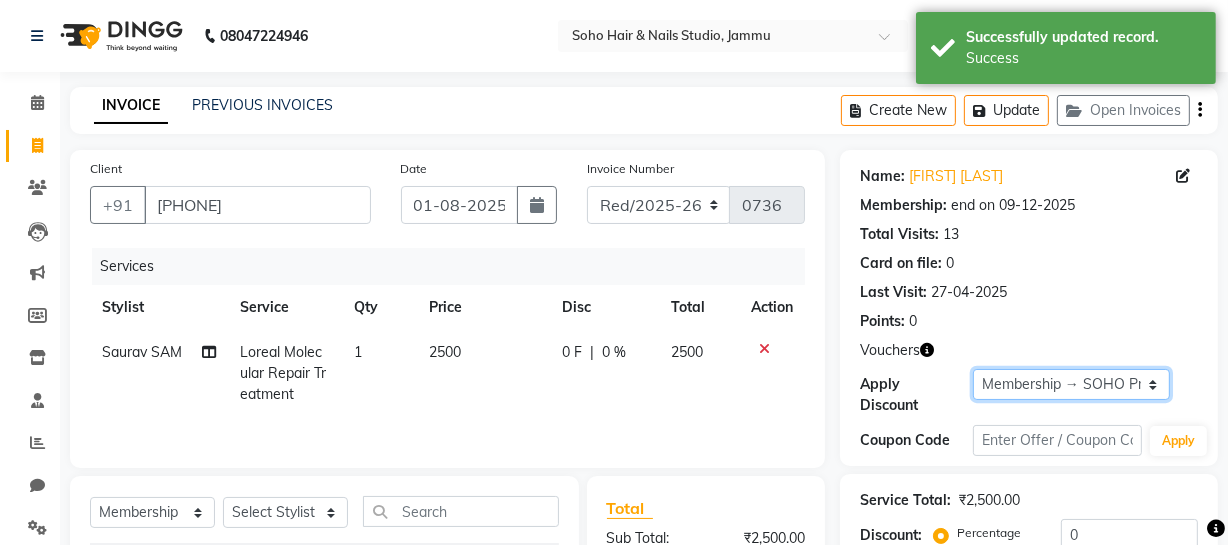 drag, startPoint x: 1021, startPoint y: 371, endPoint x: 1010, endPoint y: 398, distance: 29.15476 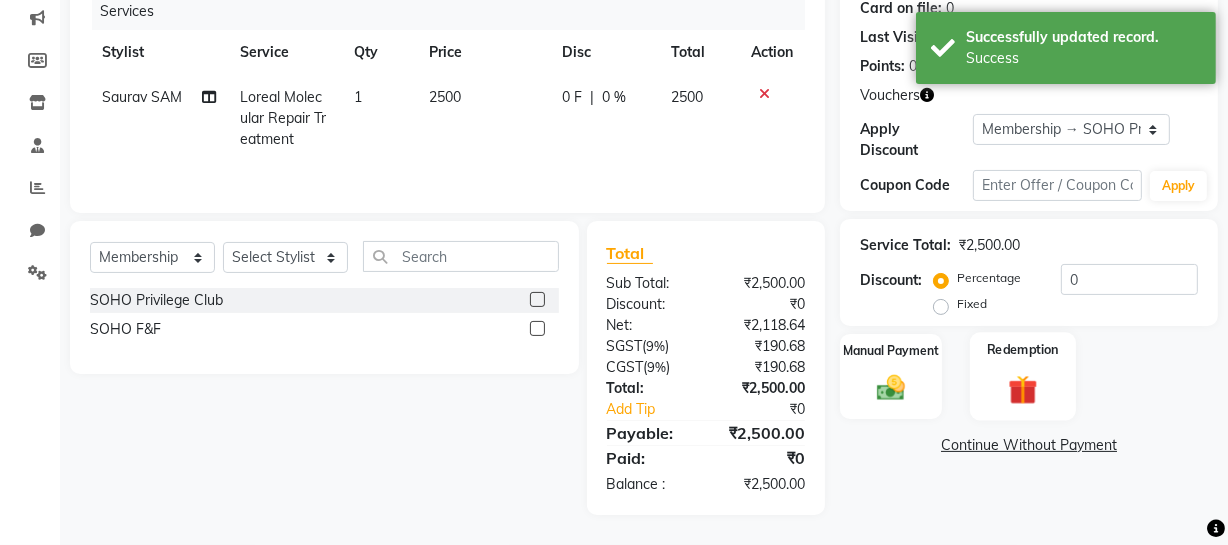 click on "Redemption" 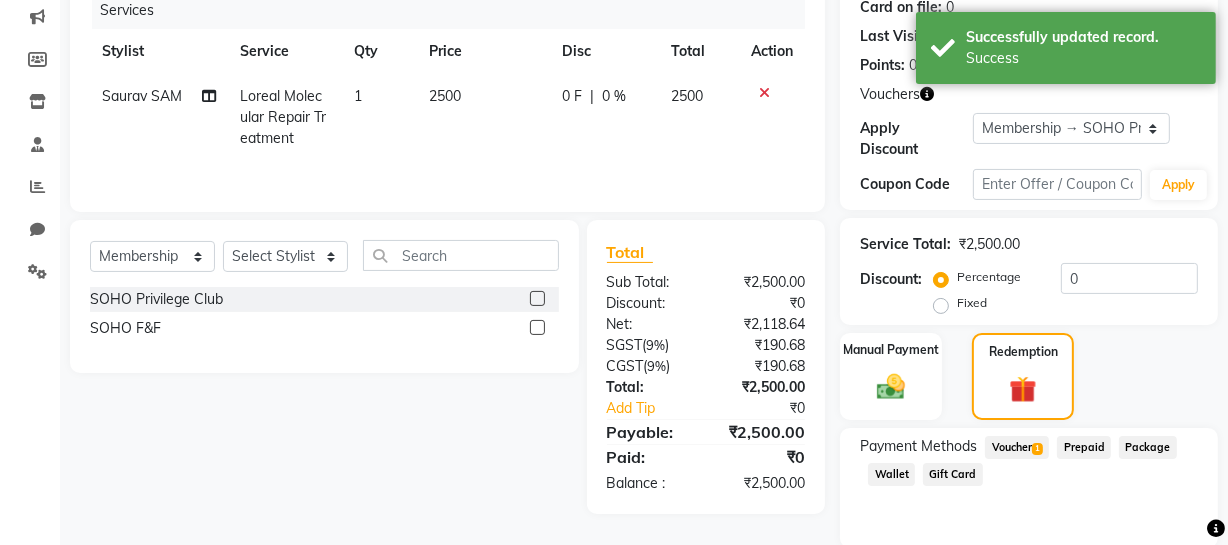 click on "Voucher  1" 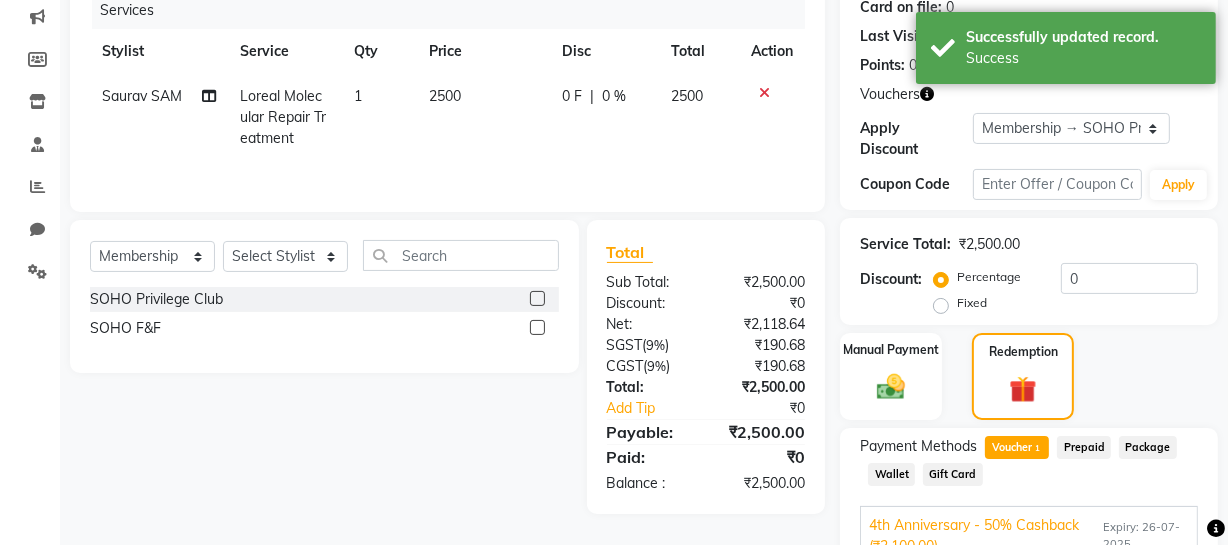 click on "Add" at bounding box center (1150, 576) 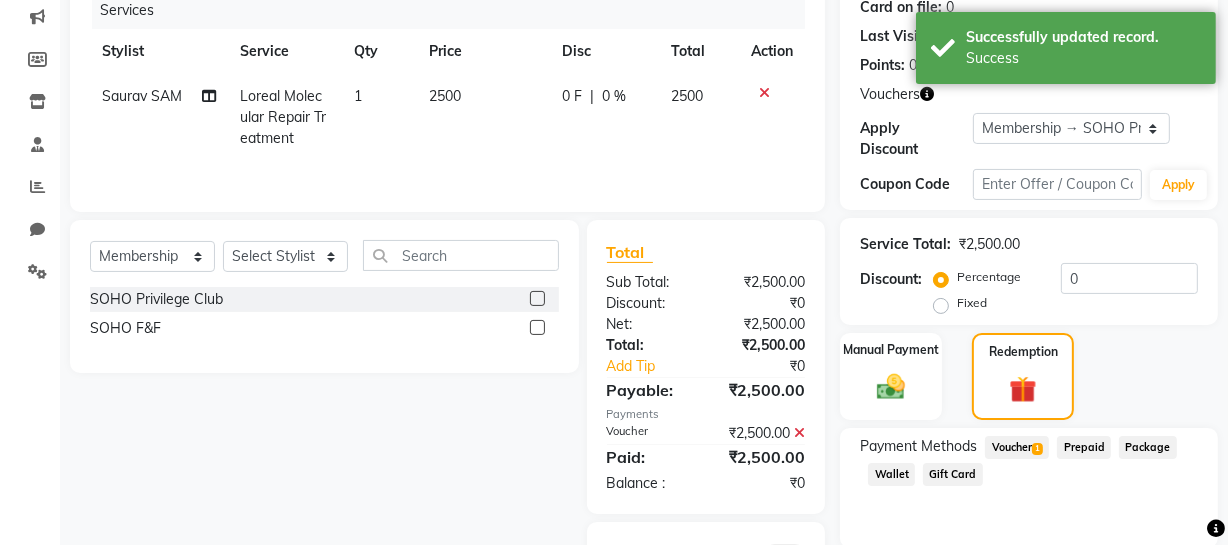 scroll, scrollTop: 442, scrollLeft: 0, axis: vertical 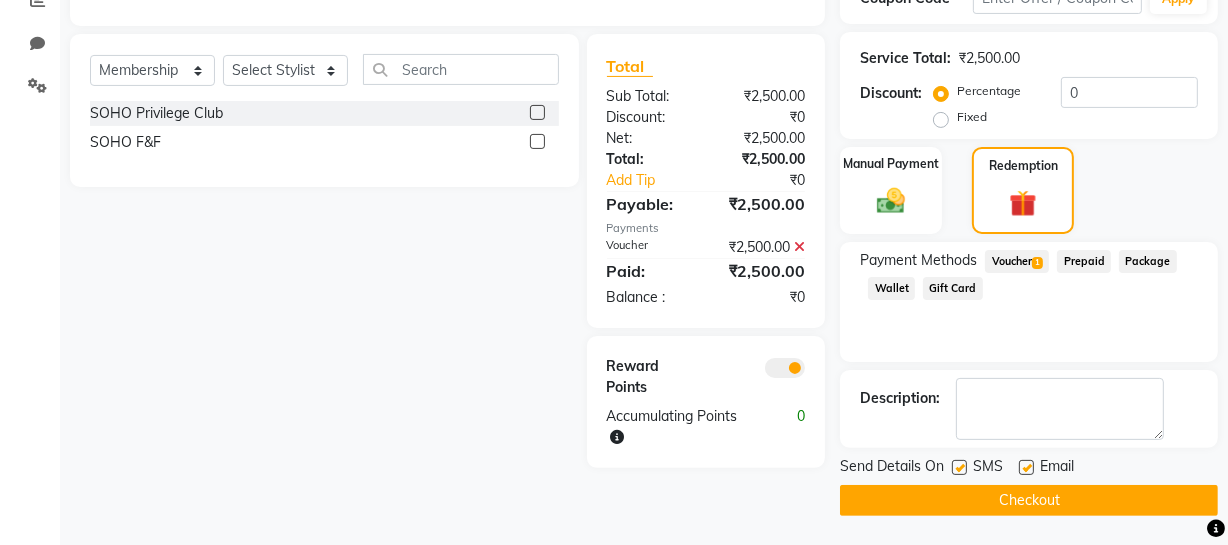 click 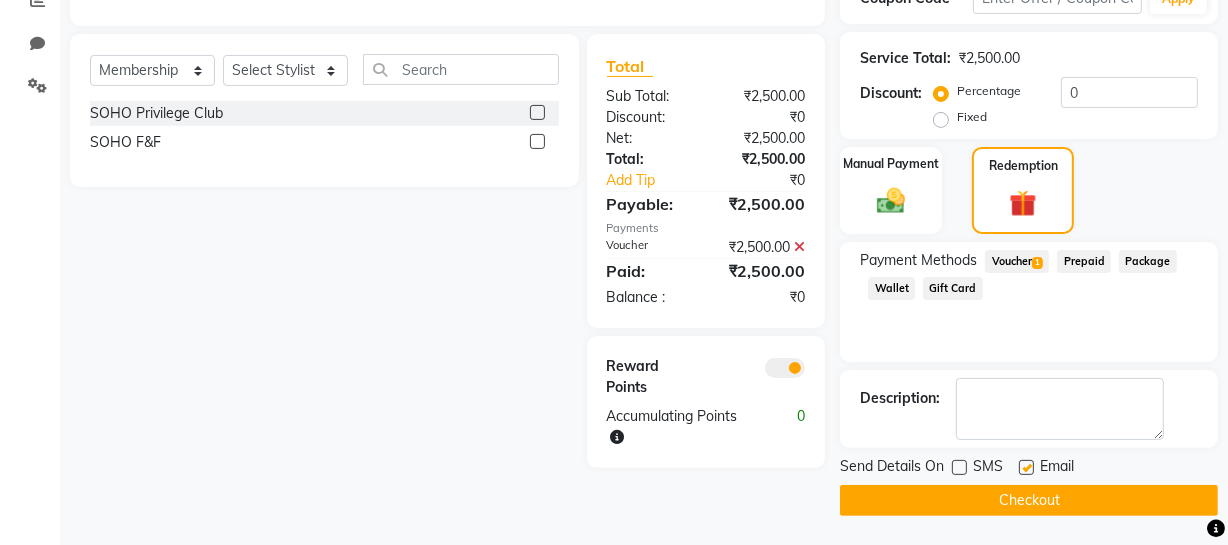 click on "Checkout" 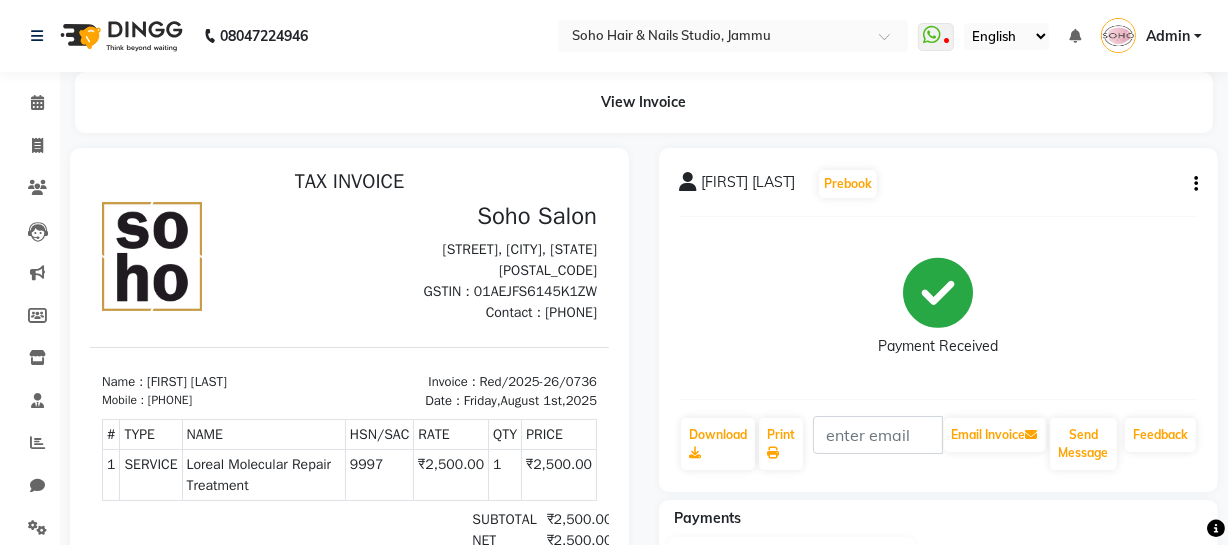 scroll, scrollTop: 0, scrollLeft: 0, axis: both 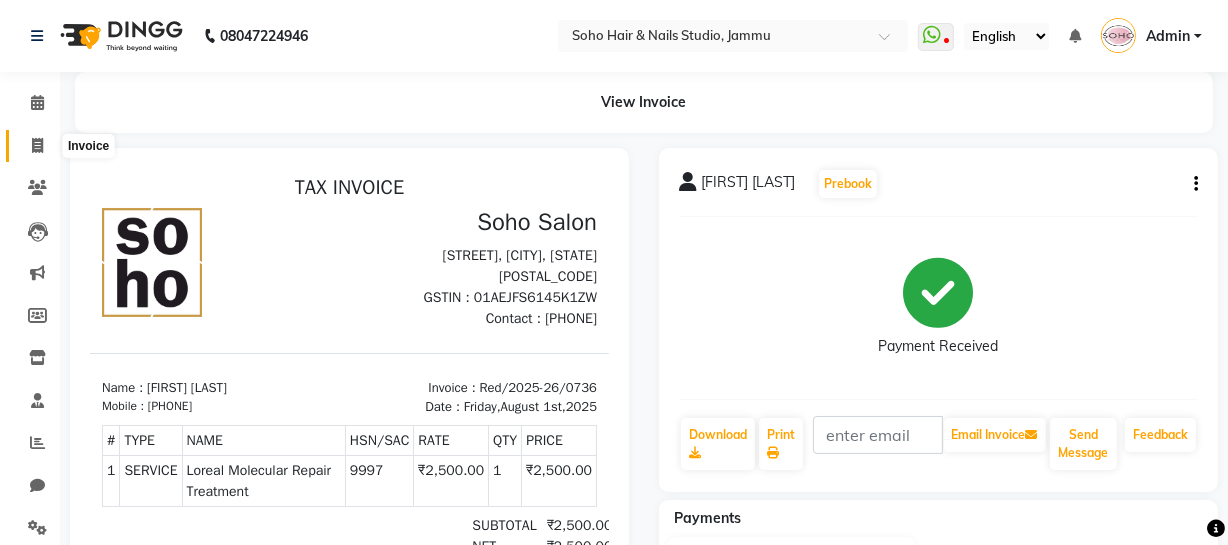 click 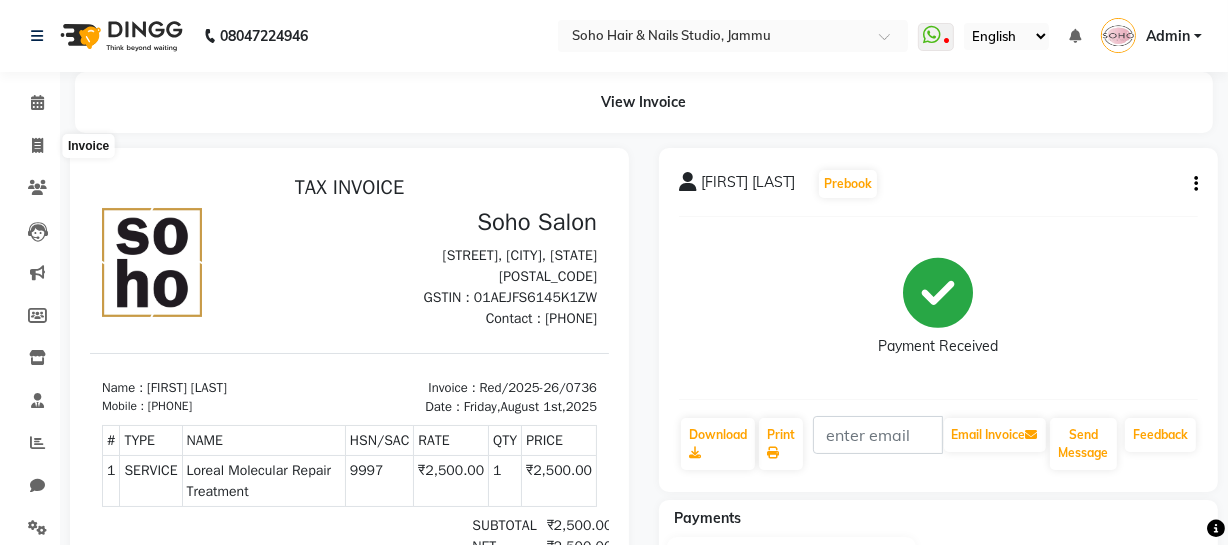 select on "service" 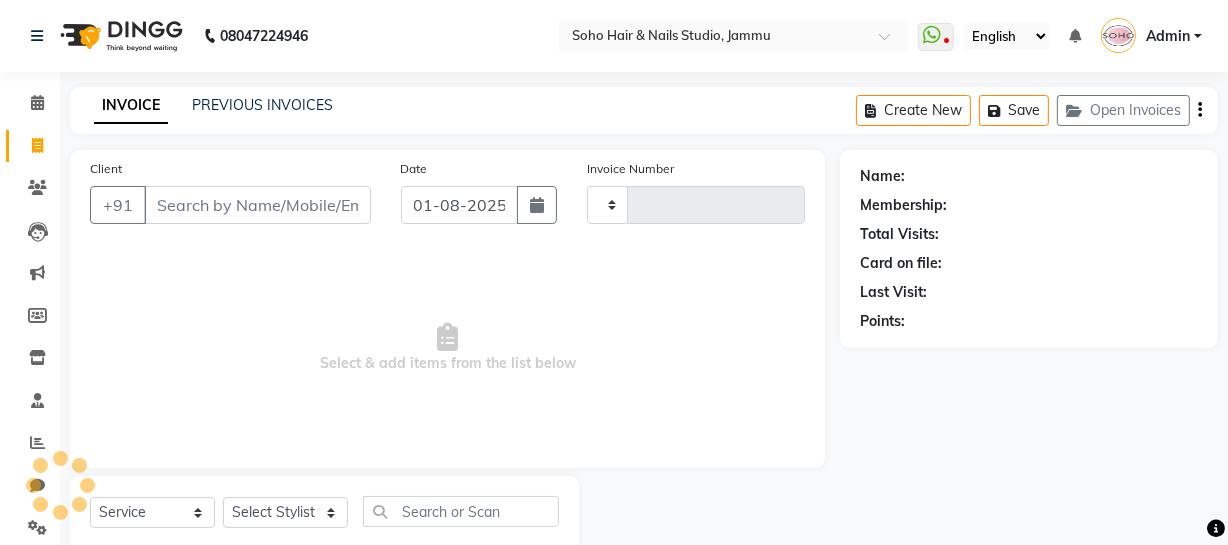 scroll, scrollTop: 57, scrollLeft: 0, axis: vertical 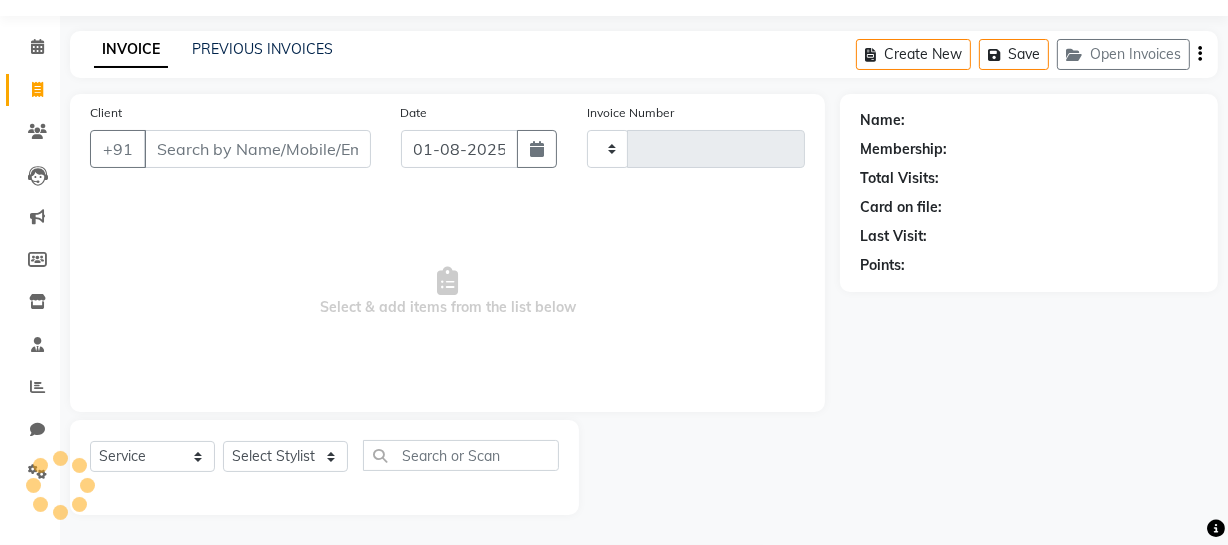 type on "3080" 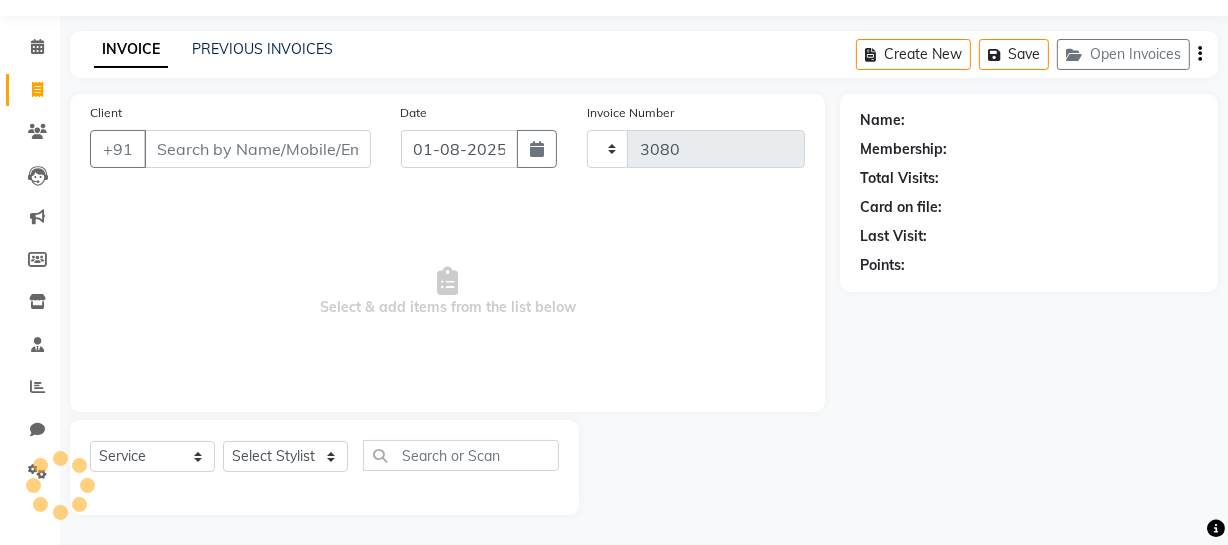 select on "735" 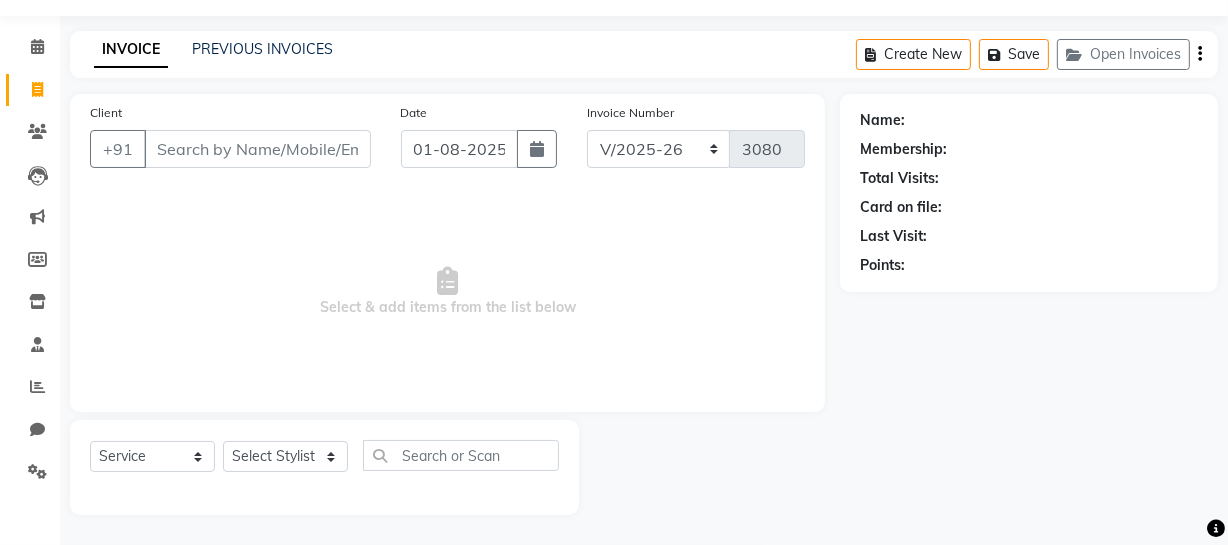 select on "membership" 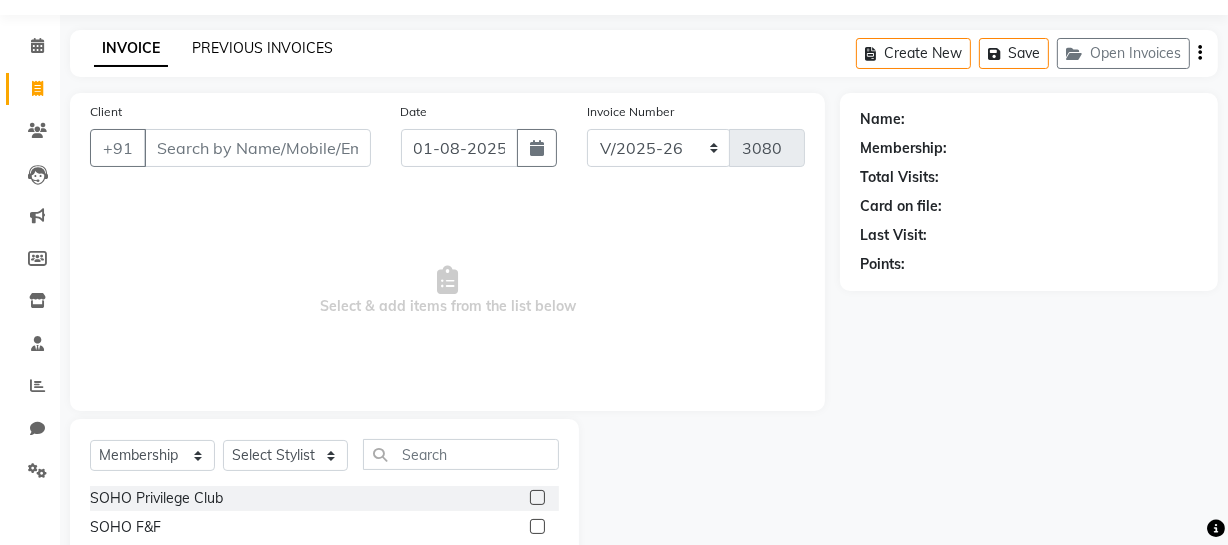 click on "PREVIOUS INVOICES" 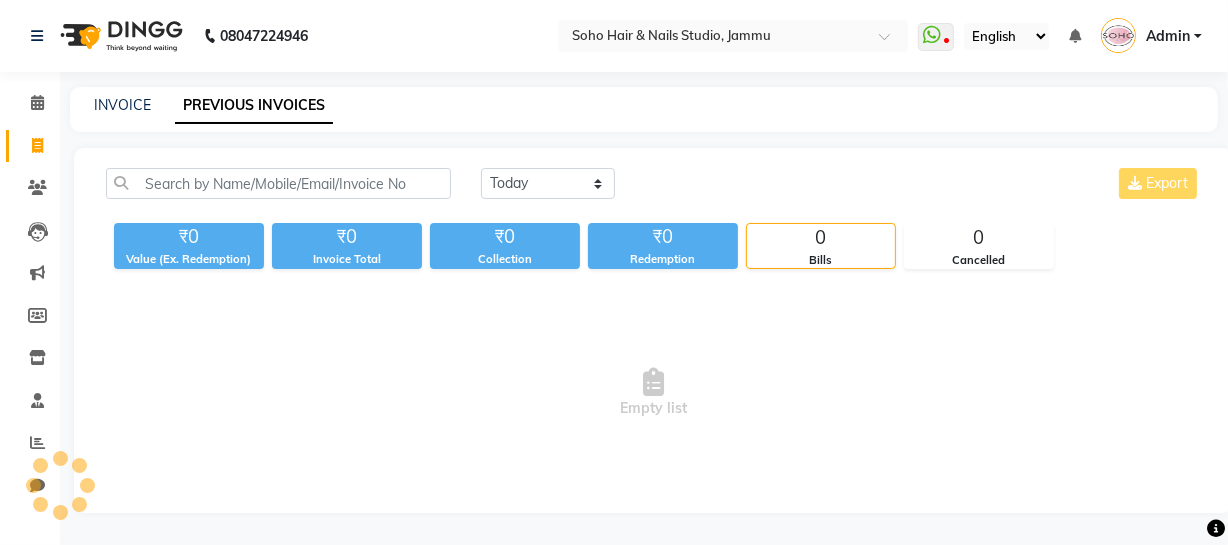 scroll, scrollTop: 0, scrollLeft: 0, axis: both 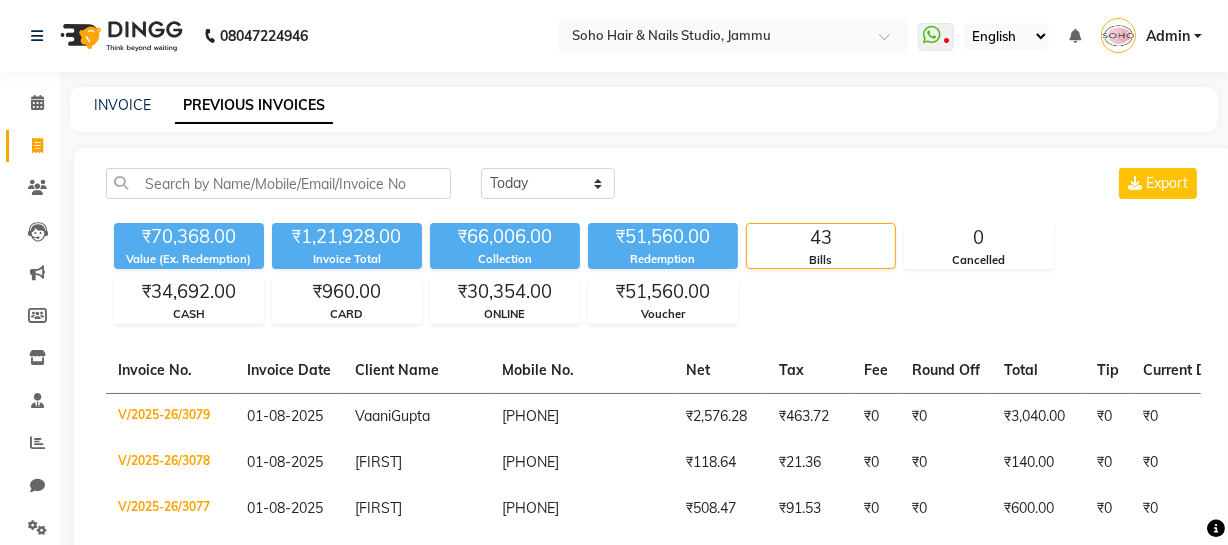 click on "INVOICE PREVIOUS INVOICES" 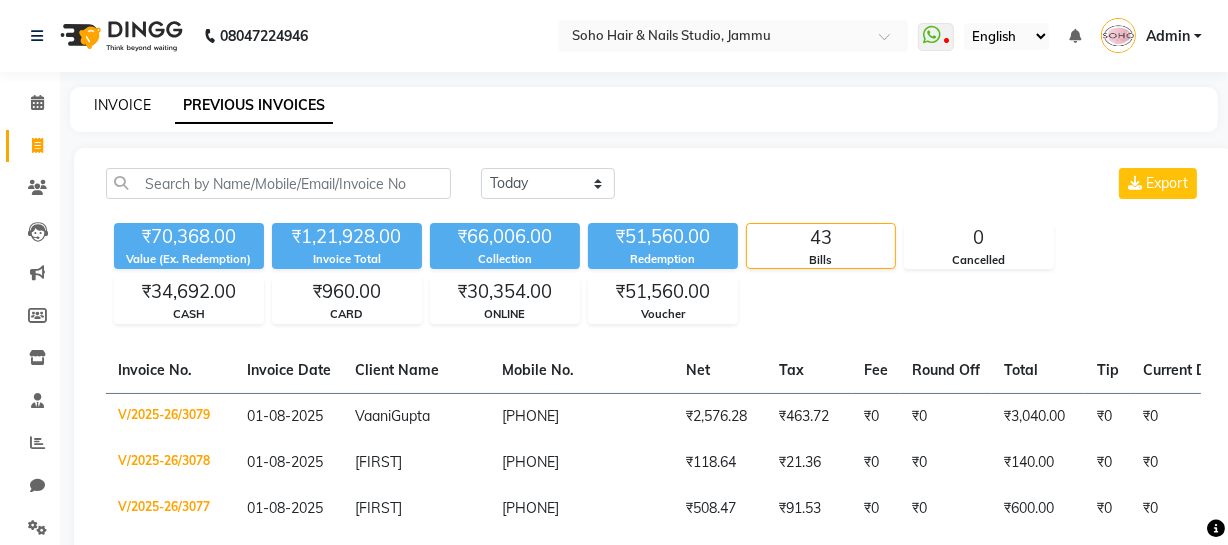 click on "INVOICE" 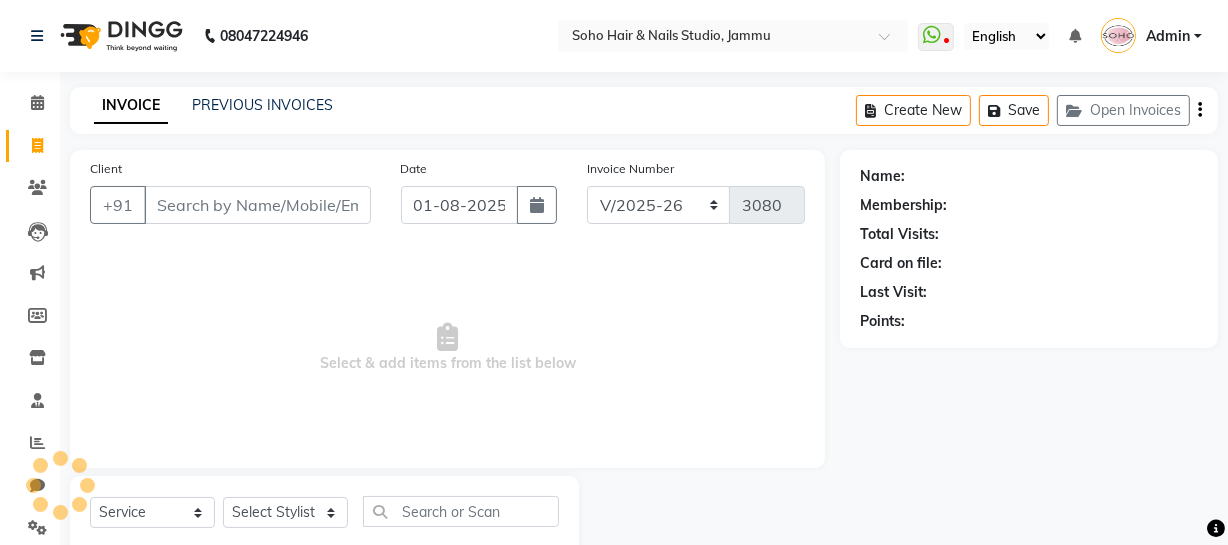 scroll, scrollTop: 57, scrollLeft: 0, axis: vertical 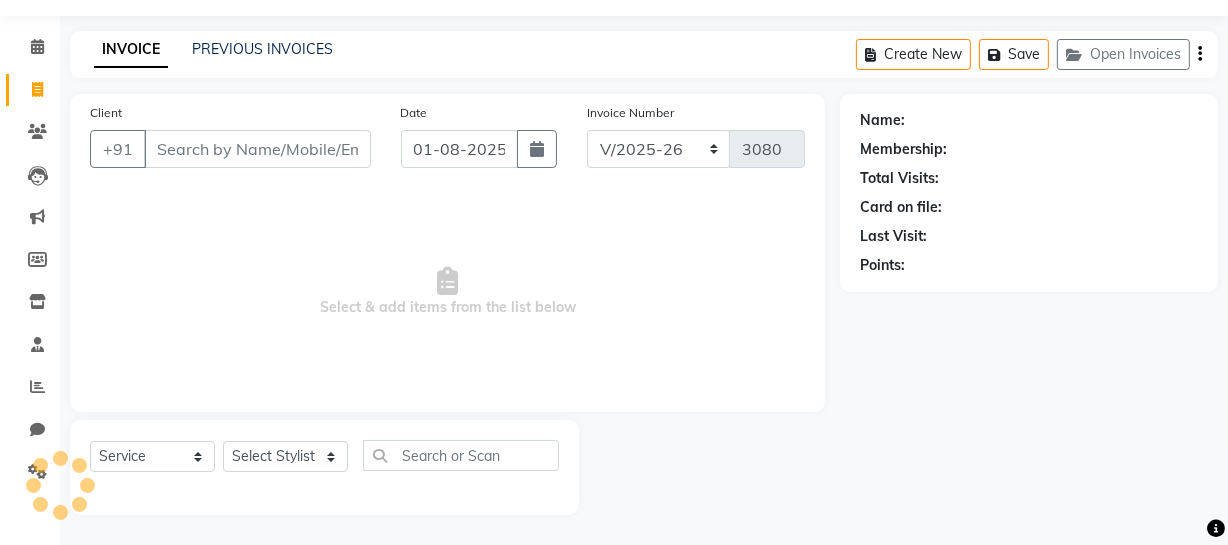 select on "membership" 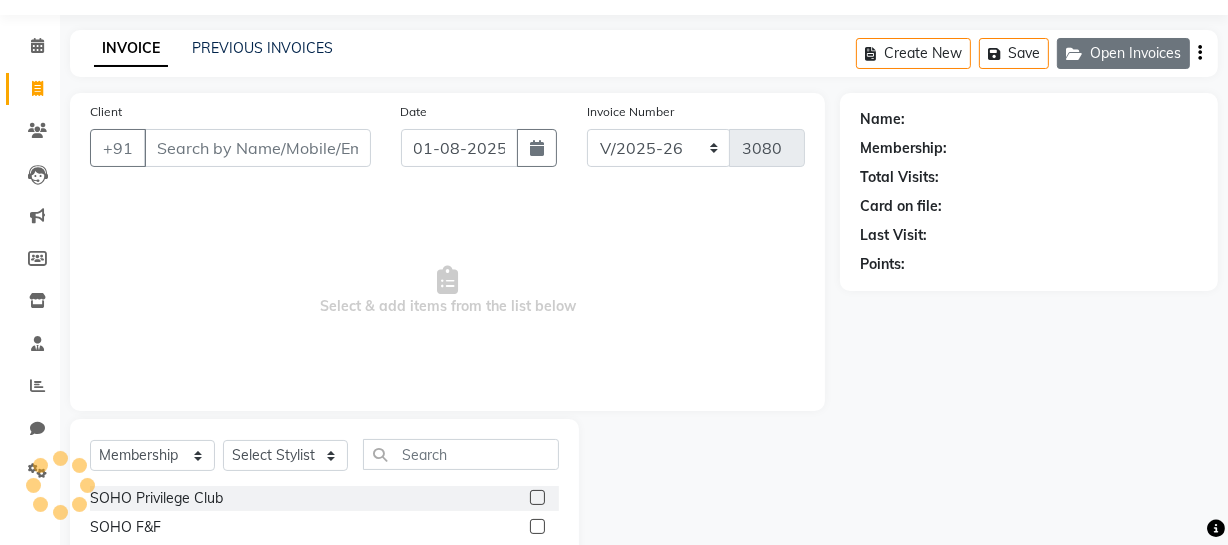 click on "Open Invoices" 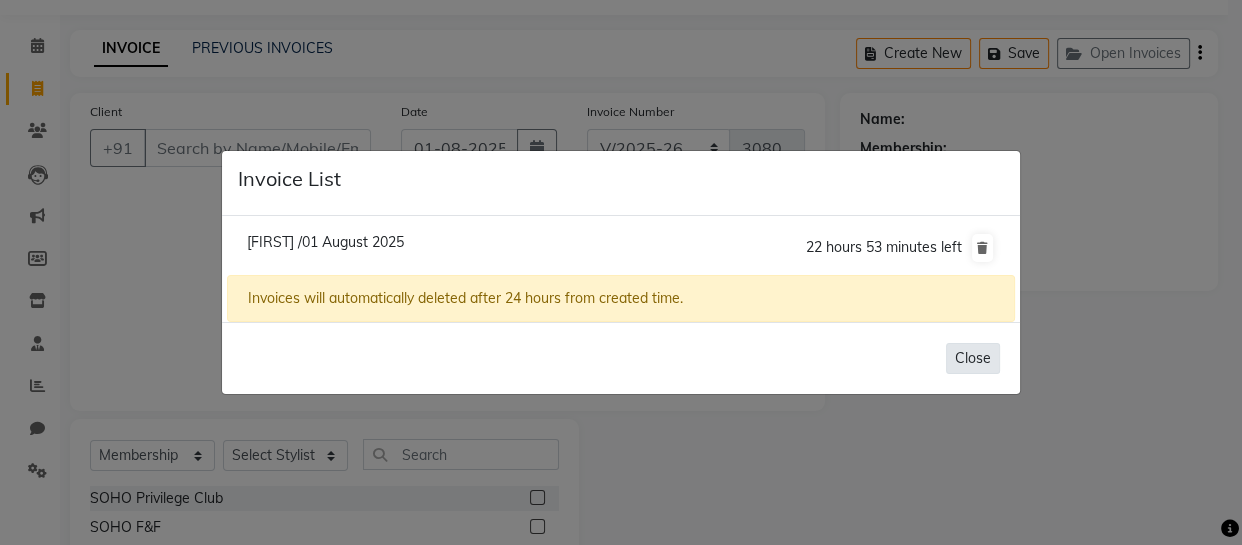 click on "Close" 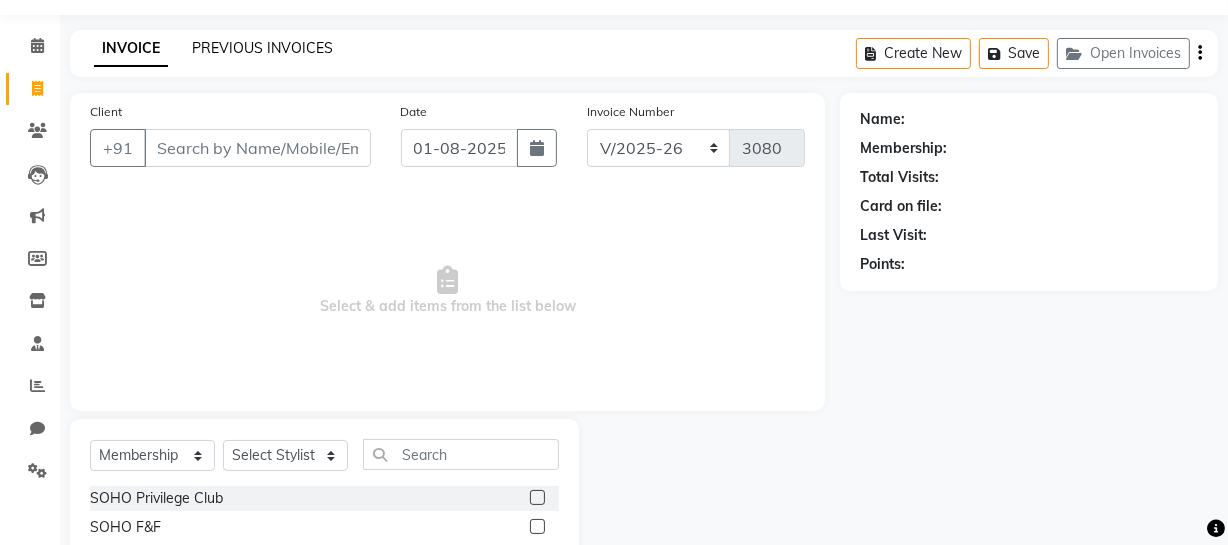 click on "PREVIOUS INVOICES" 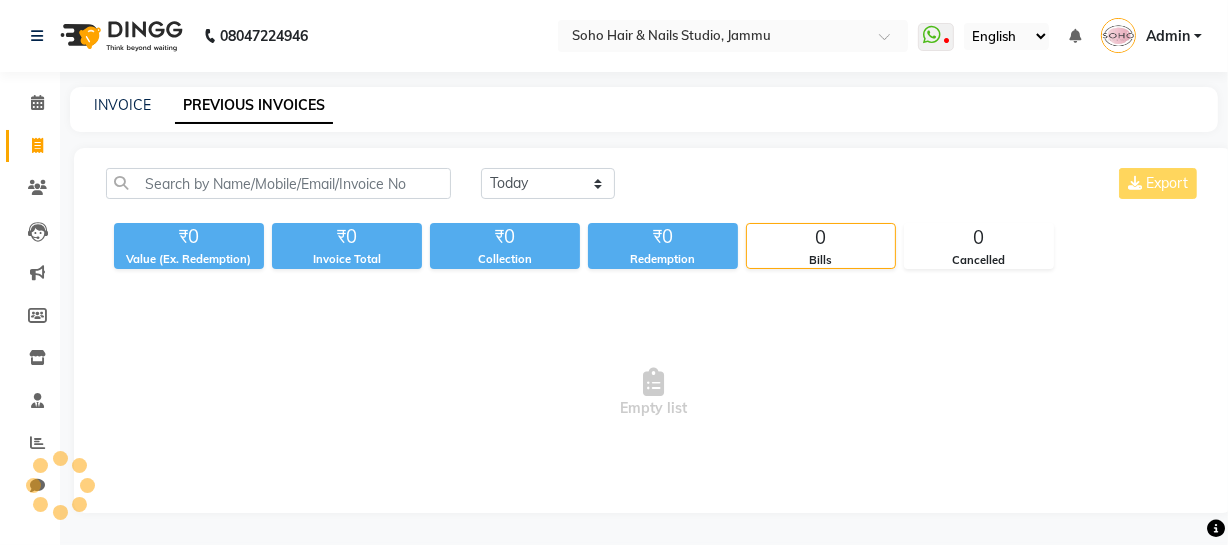 scroll, scrollTop: 0, scrollLeft: 0, axis: both 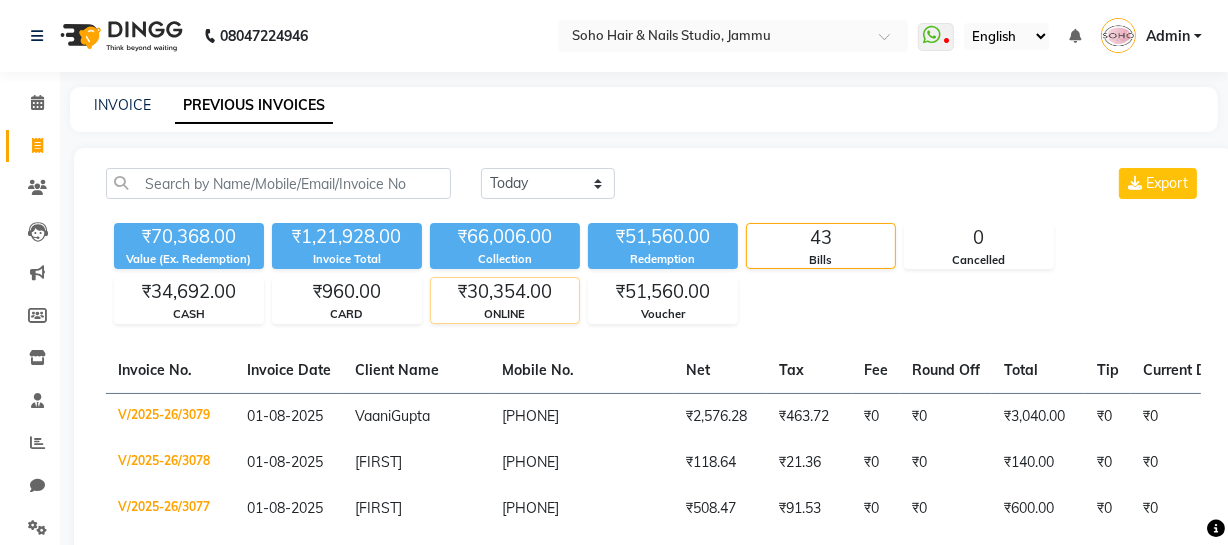 drag, startPoint x: 496, startPoint y: 293, endPoint x: 600, endPoint y: 348, distance: 117.64778 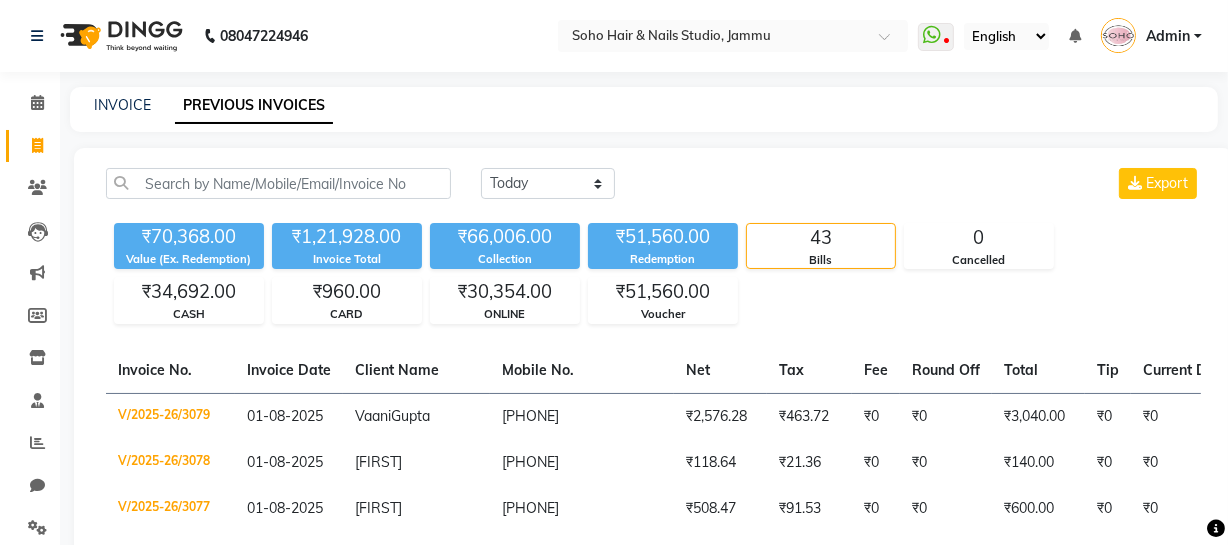 click on "₹30,354.00" 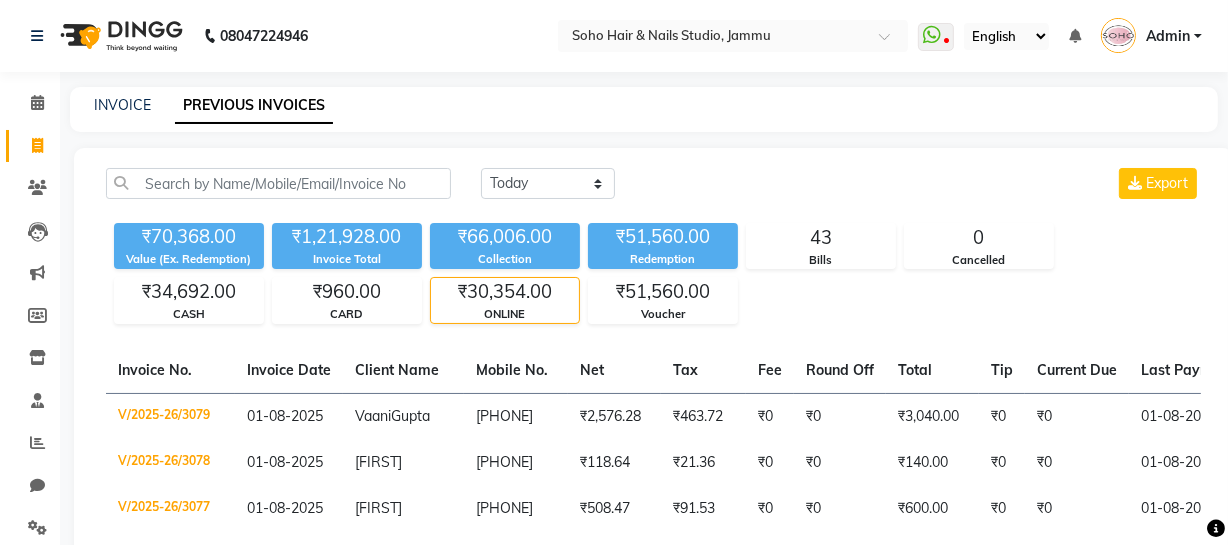 click on "₹30,354.00" 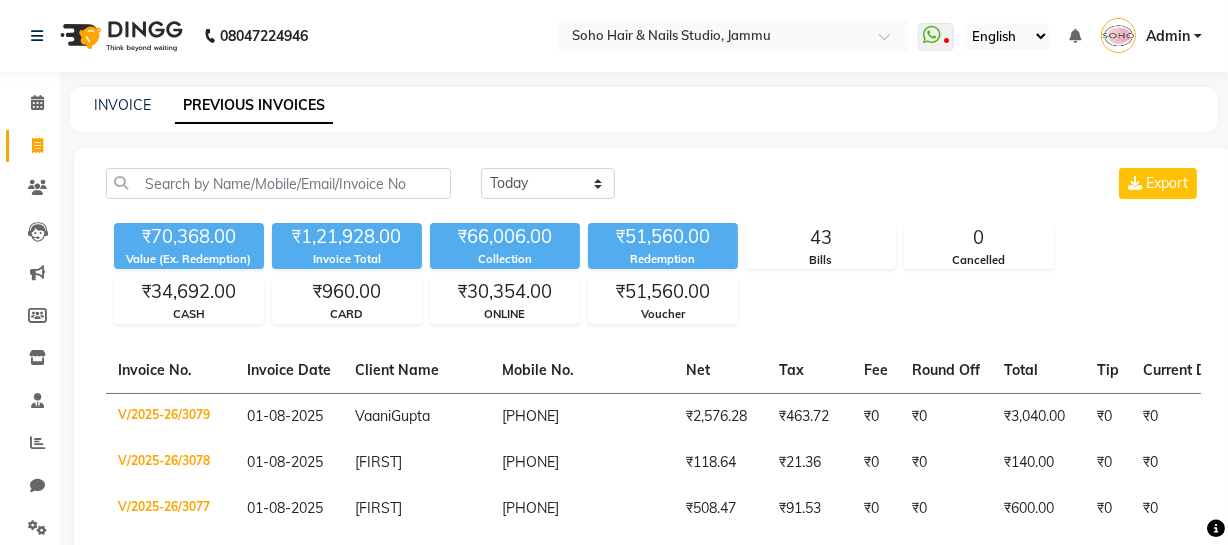 scroll, scrollTop: 90, scrollLeft: 0, axis: vertical 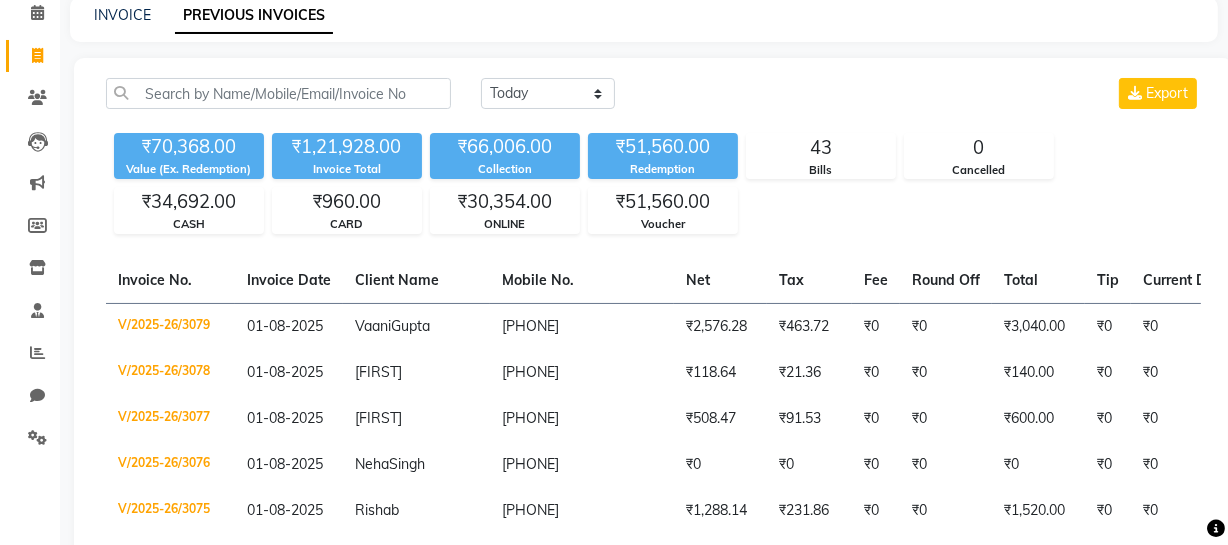 click on "Today Yesterday Custom Range Export ₹70,368.00 Value (Ex. Redemption) ₹1,21,928.00 Invoice Total  ₹66,006.00 Collection ₹51,560.00 Redemption 43 Bills 0 Cancelled ₹34,692.00 CASH ₹960.00 CARD ₹30,354.00 ONLINE ₹51,560.00 Voucher  Invoice No.   Invoice Date   Client Name   Mobile No.   Net   Tax   Fee   Round Off   Total   Tip   Current Due   Last Payment Date   Payment Amount   Payment Methods   Cancel Reason   Status   V/2025-26/3079  01-08-2025 Vaani  Gupta 7006678511 ₹2,576.28 ₹463.72  ₹0  ₹0 ₹3,040.00 ₹0 ₹0 01-08-2025 ₹3,040.00  ONLINE - PAID  V/2025-26/3078  01-08-2025 Hitakshi   9149407364 ₹118.64 ₹21.36  ₹0  ₹0 ₹140.00 ₹0 ₹0 01-08-2025 ₹140.00  ONLINE - PAID  V/2025-26/3077  01-08-2025 Kusum   9149564243 ₹508.47 ₹91.53  ₹0  ₹0 ₹600.00 ₹0 ₹0 01-08-2025 ₹600.00  ONLINE - PAID  V/2025-26/3076  01-08-2025 Neha  Singh 9622461135 ₹0 ₹0  ₹0  ₹0 ₹0 ₹0 ₹0 01-08-2025 ₹0  CASH - PAID  V/2025-26/3075  01-08-2025 Rishab   7889646298 - -" 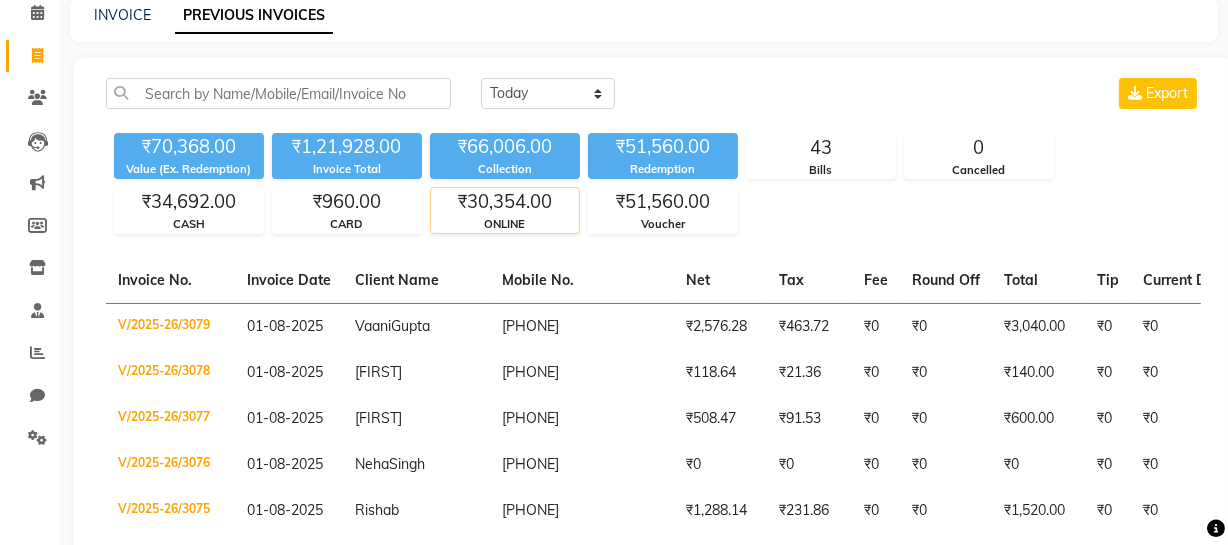 click on "ONLINE" 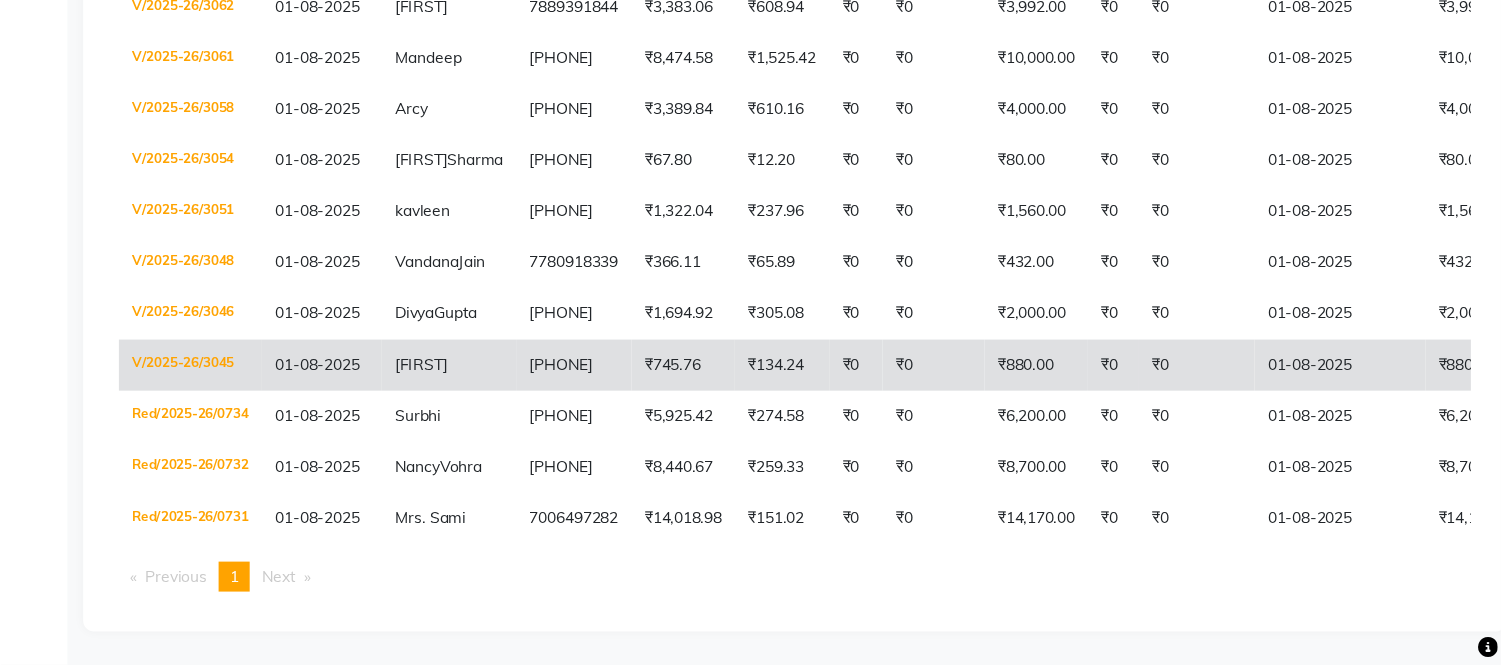 scroll, scrollTop: 894, scrollLeft: 0, axis: vertical 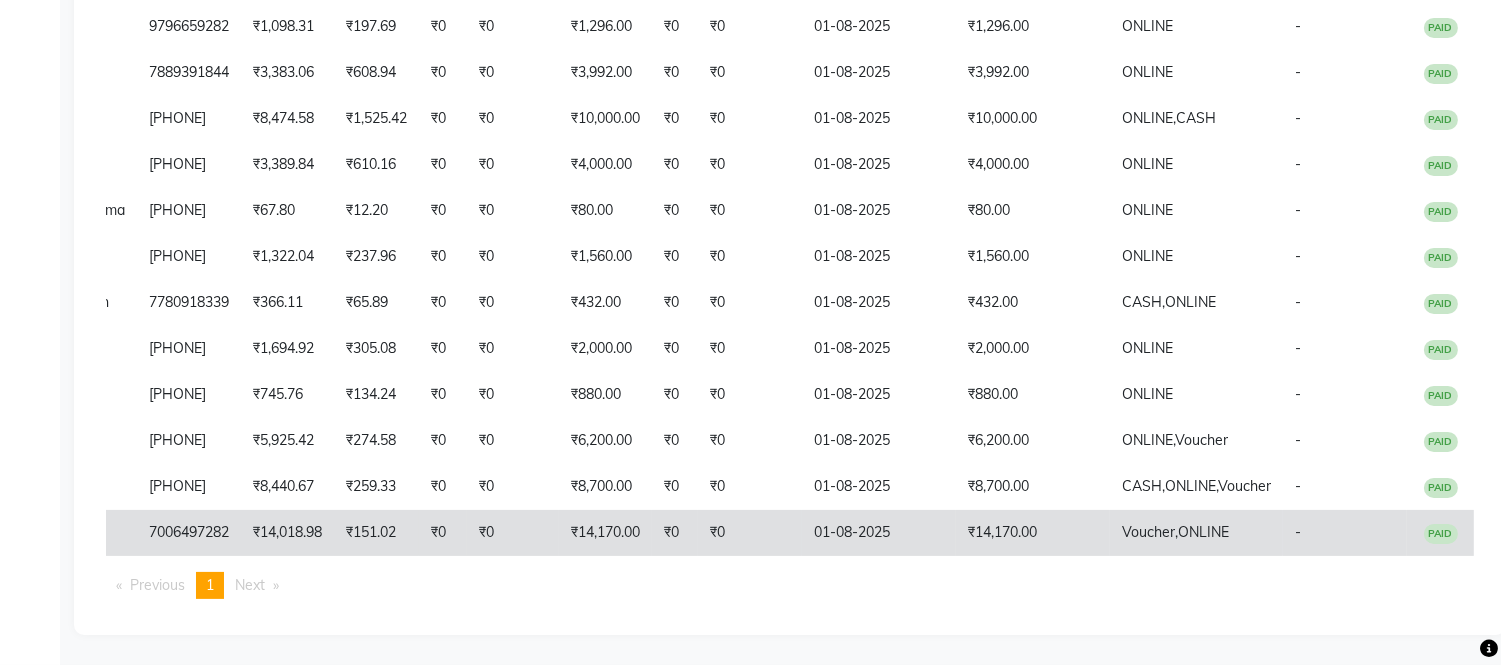 click on "₹14,170.00" 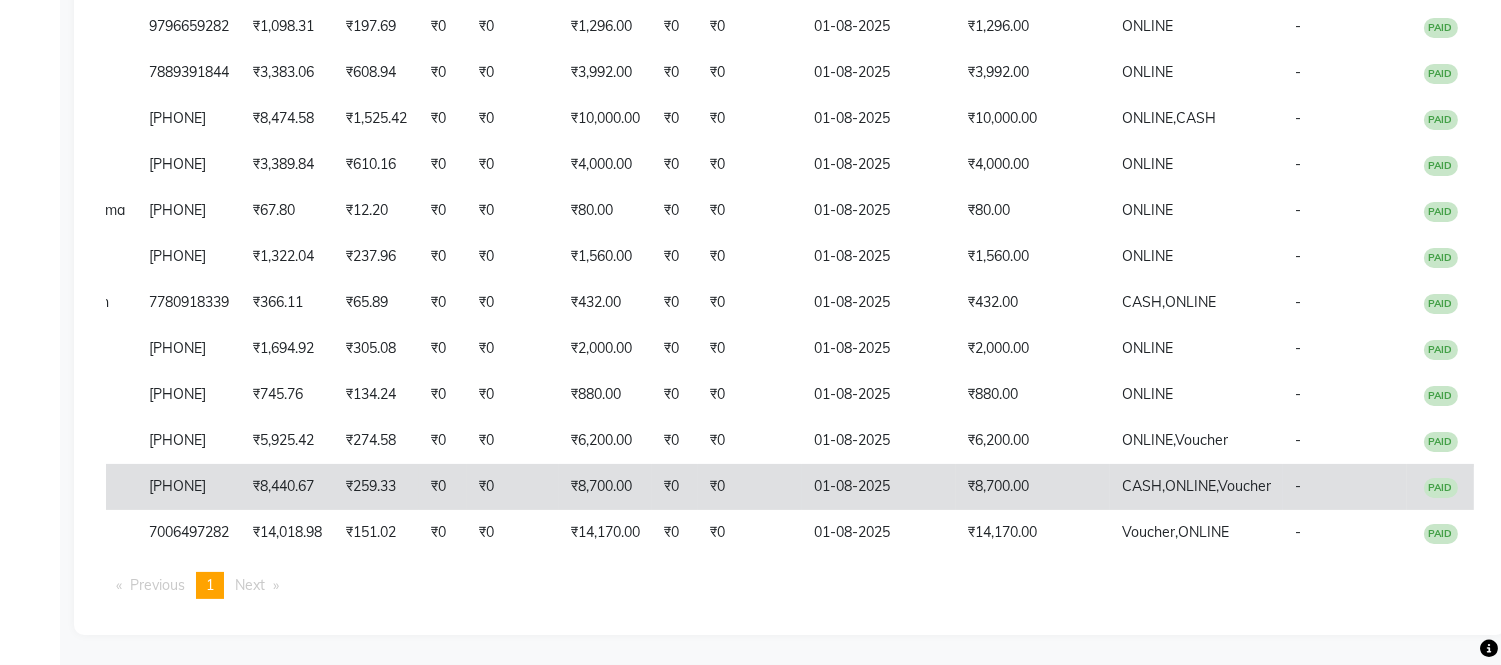 click on "₹8,700.00" 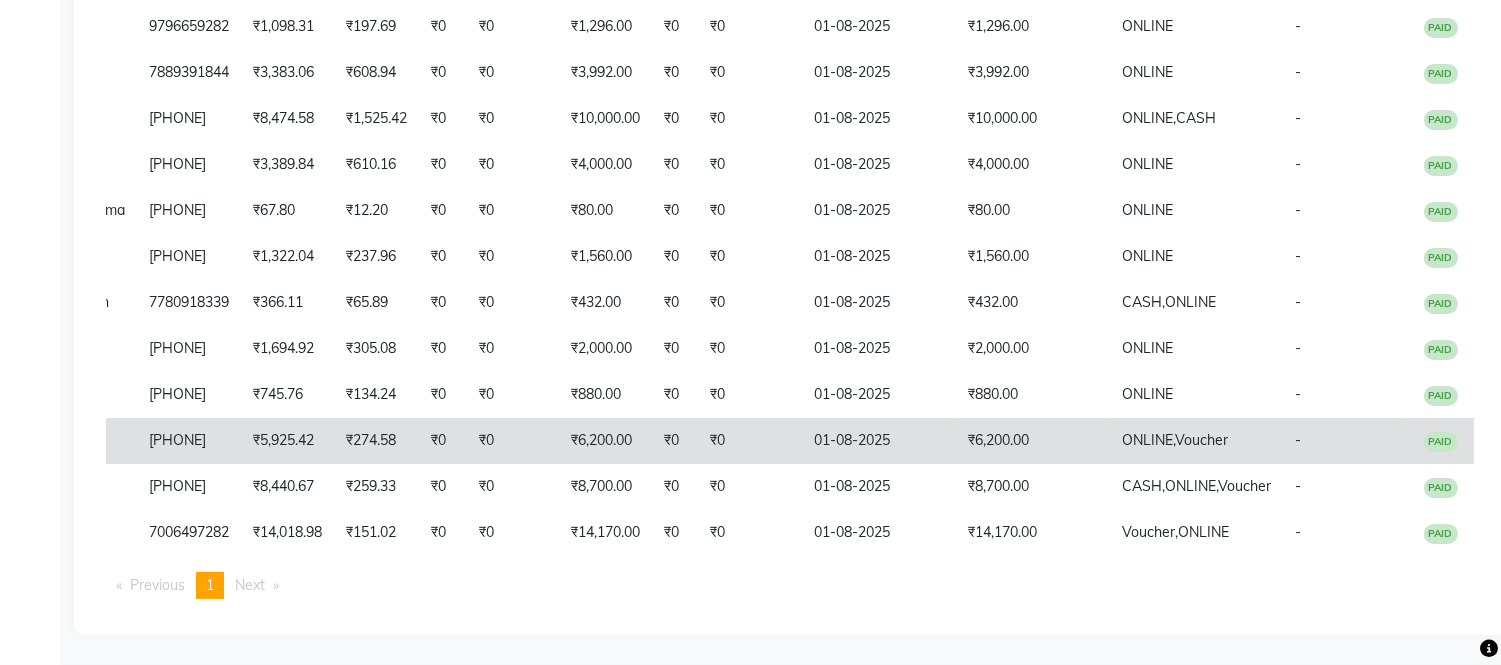 click on "₹6,200.00" 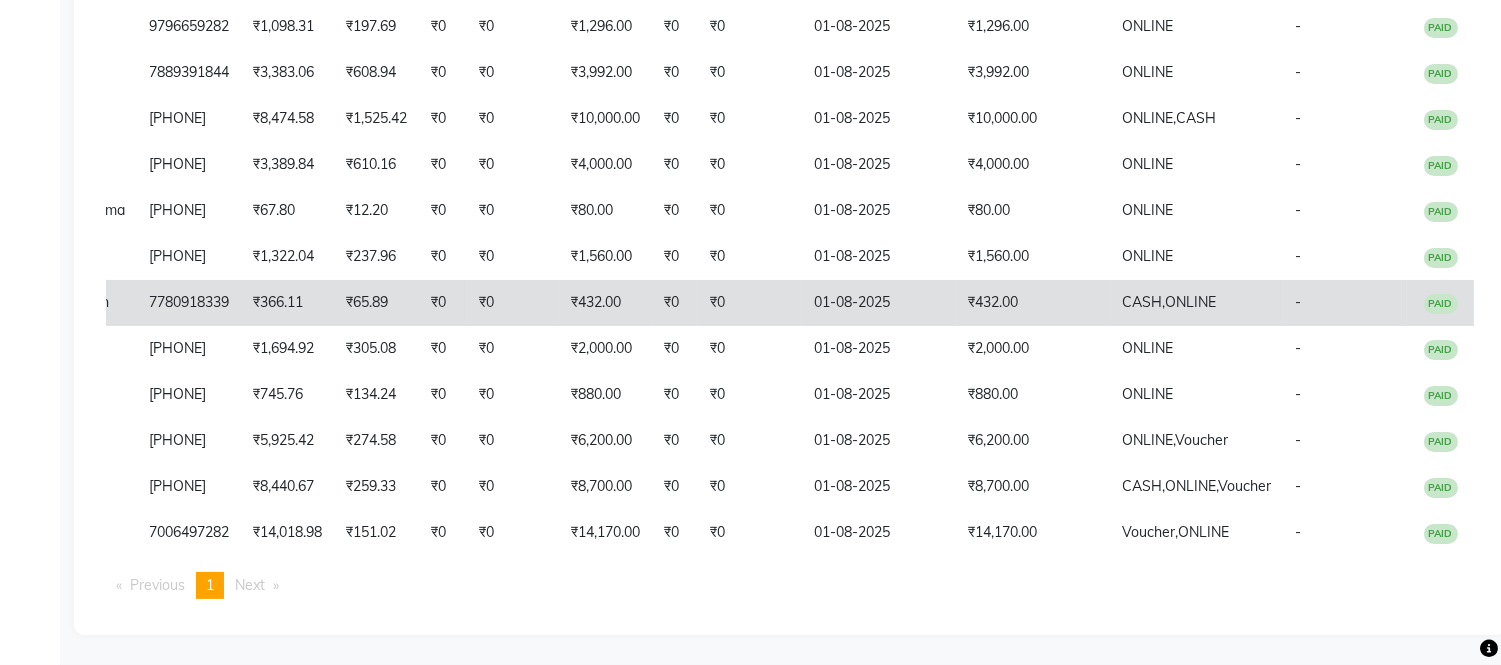 click on "₹1,560.00" 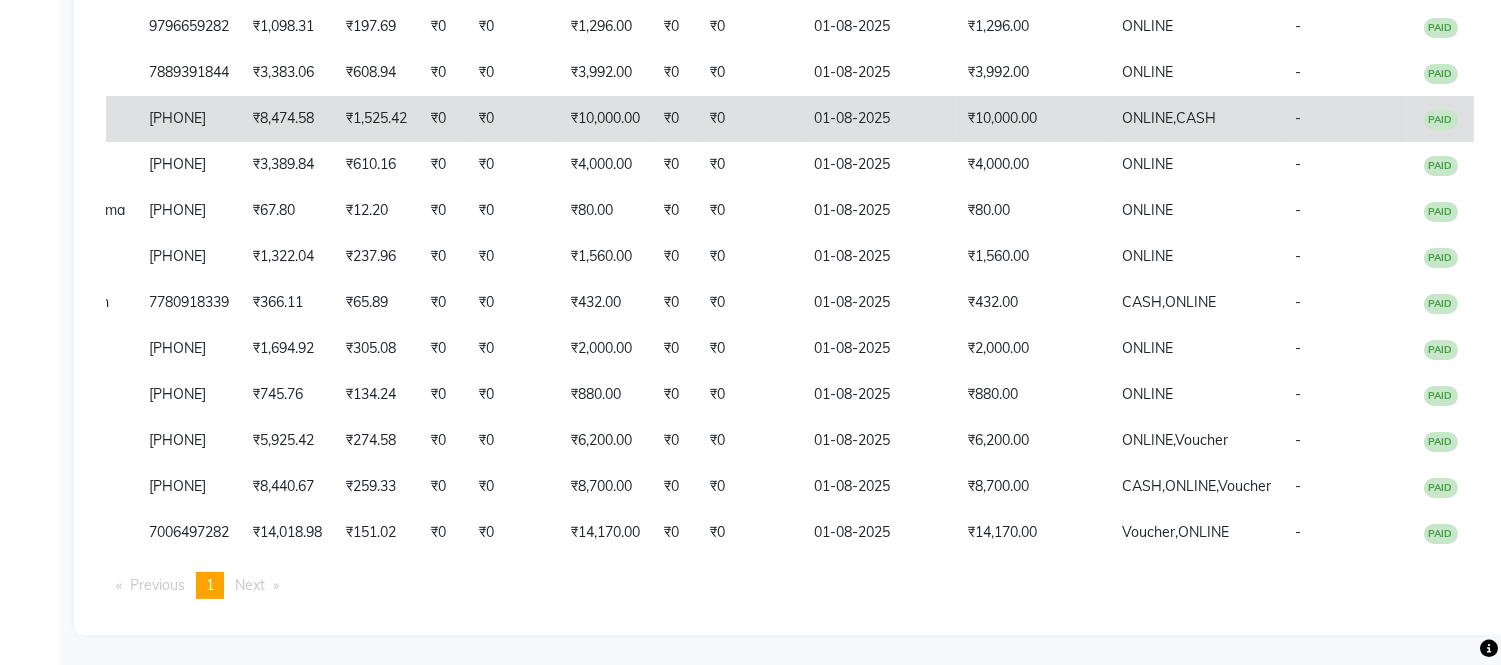 scroll, scrollTop: 672, scrollLeft: 0, axis: vertical 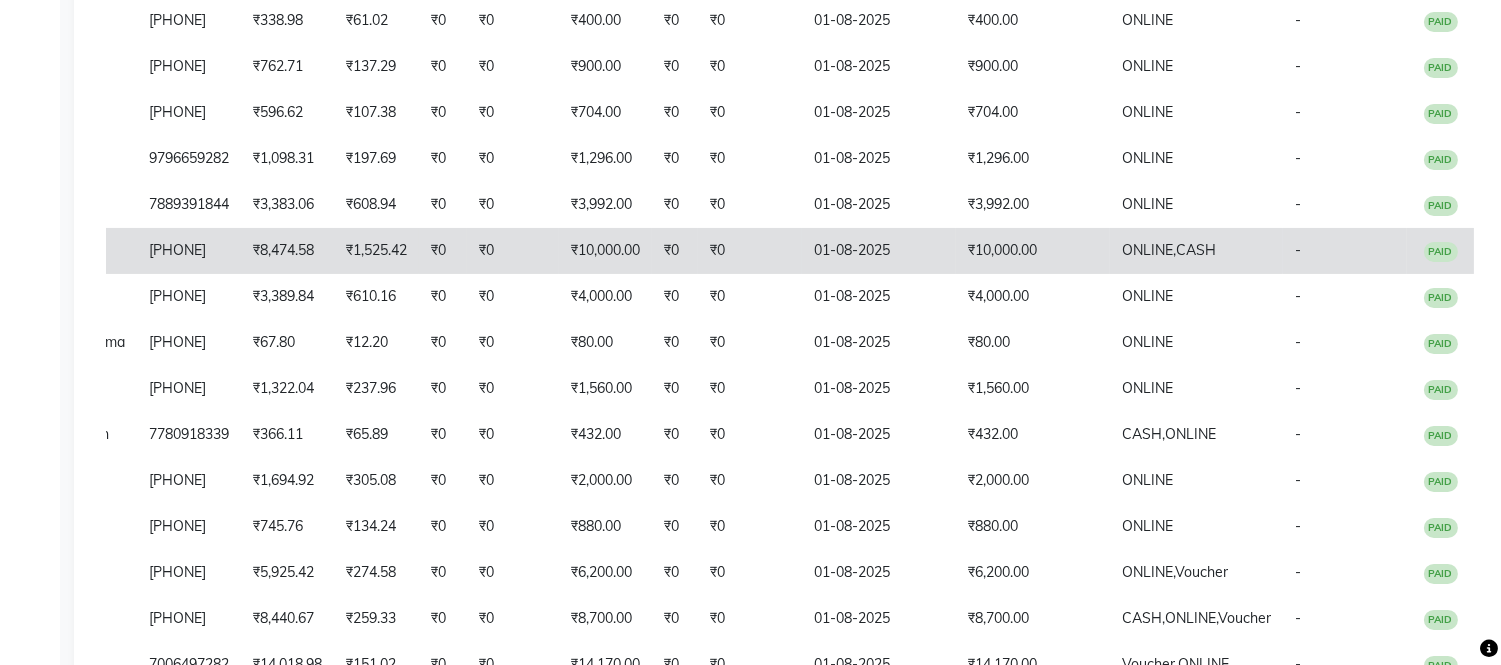 click on "01-08-2025" 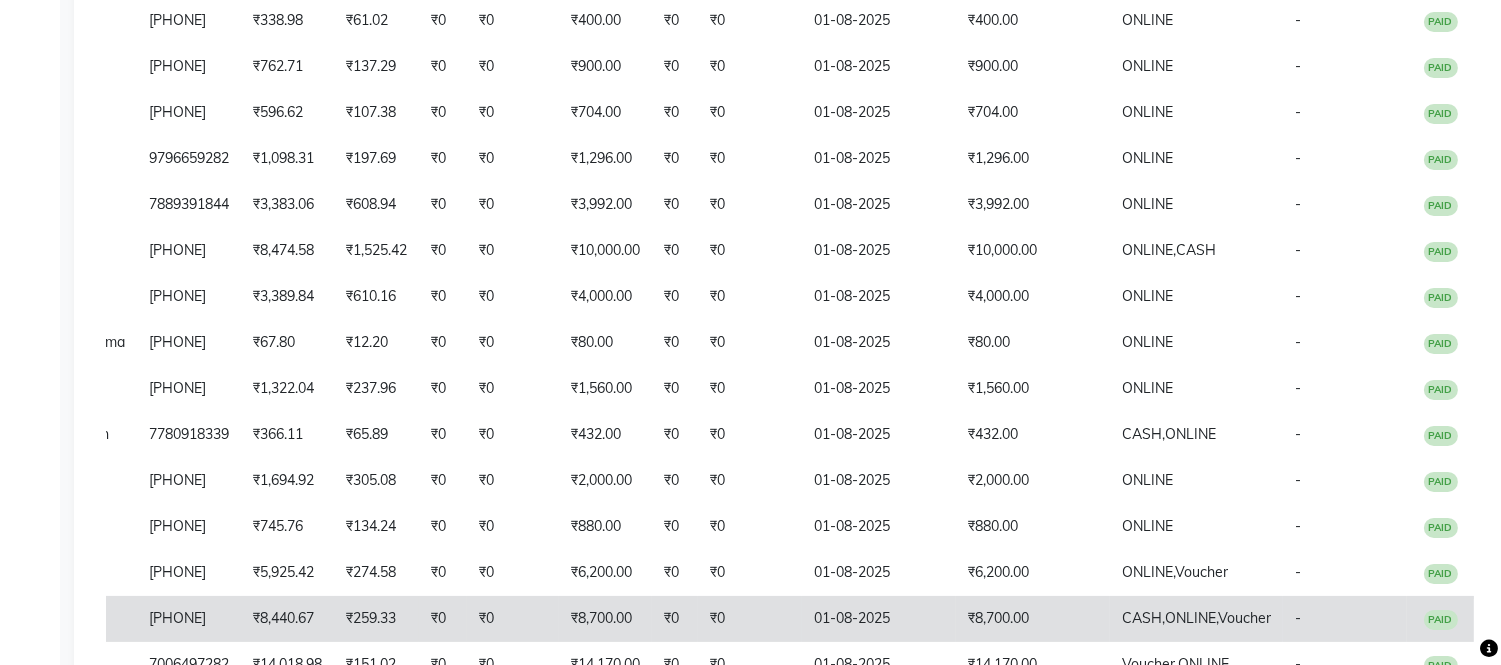 scroll, scrollTop: 450, scrollLeft: 0, axis: vertical 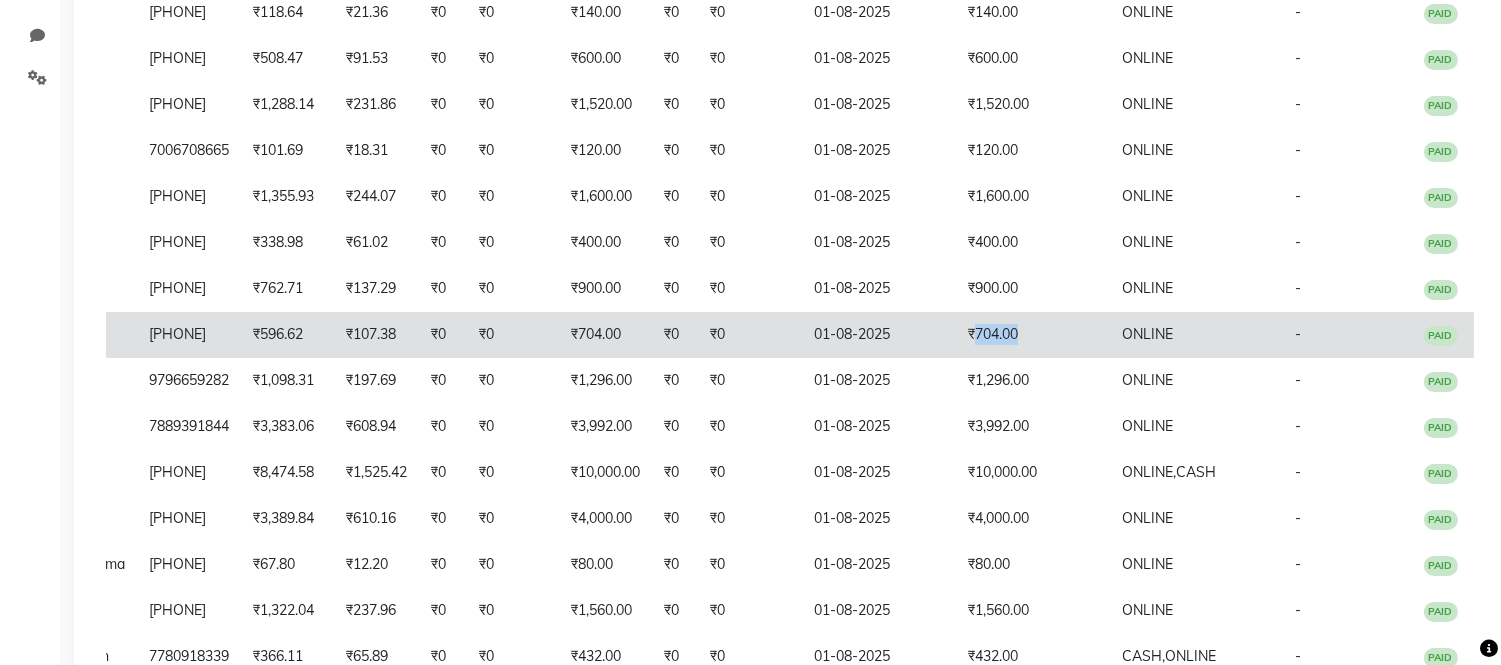 drag, startPoint x: 981, startPoint y: 332, endPoint x: 1093, endPoint y: 332, distance: 112 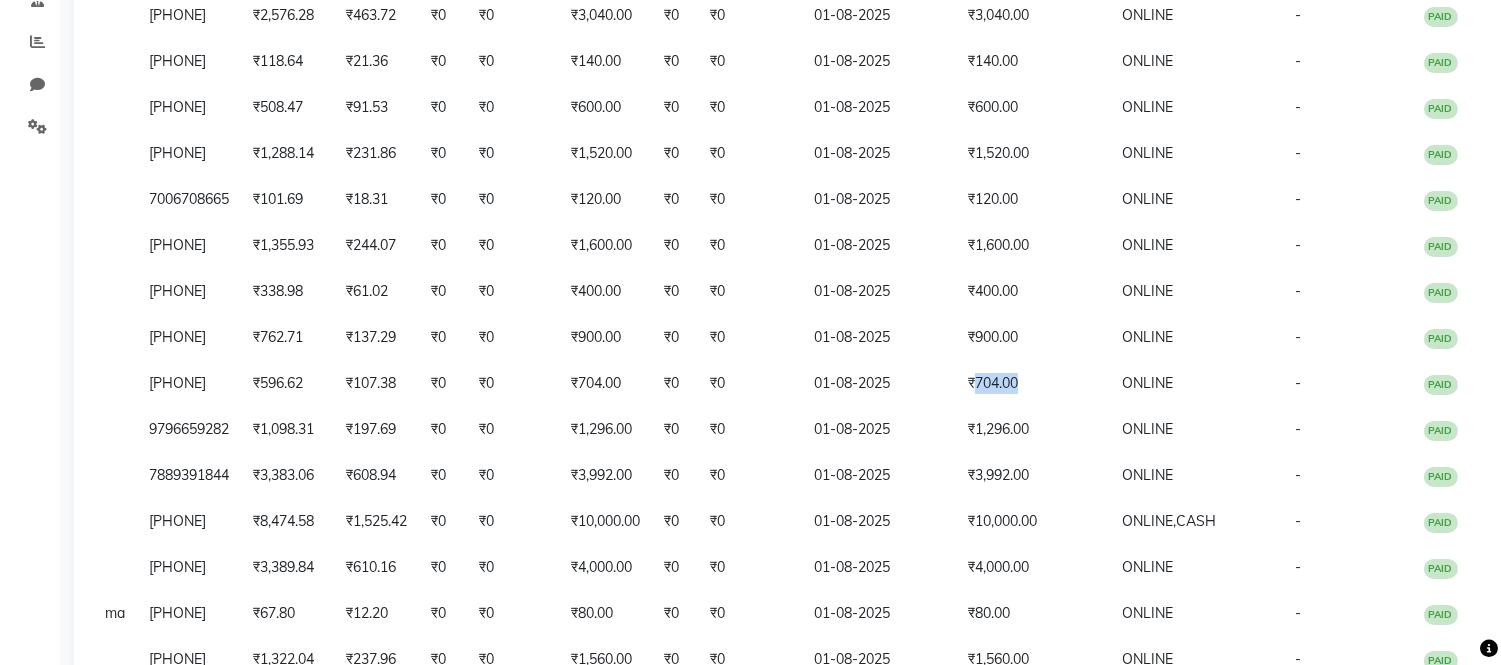 scroll, scrollTop: 116, scrollLeft: 0, axis: vertical 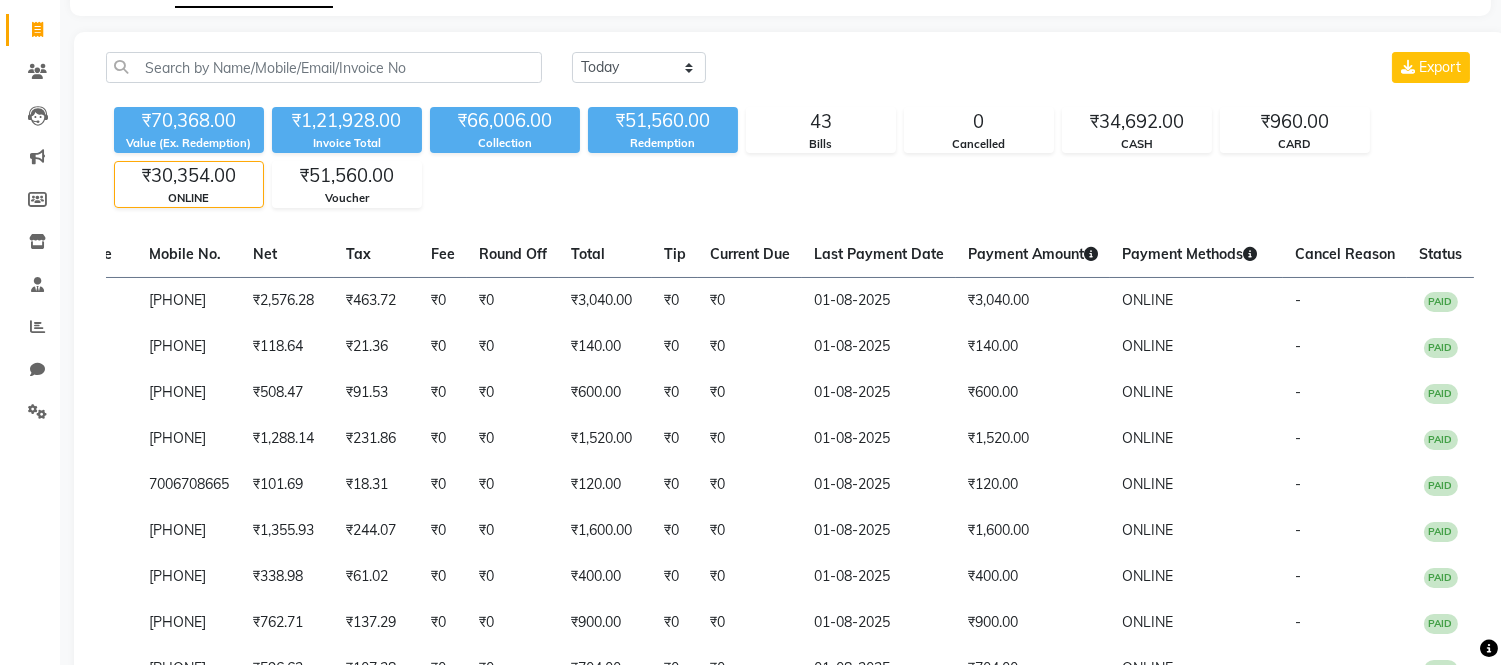 click on "ONLINE" 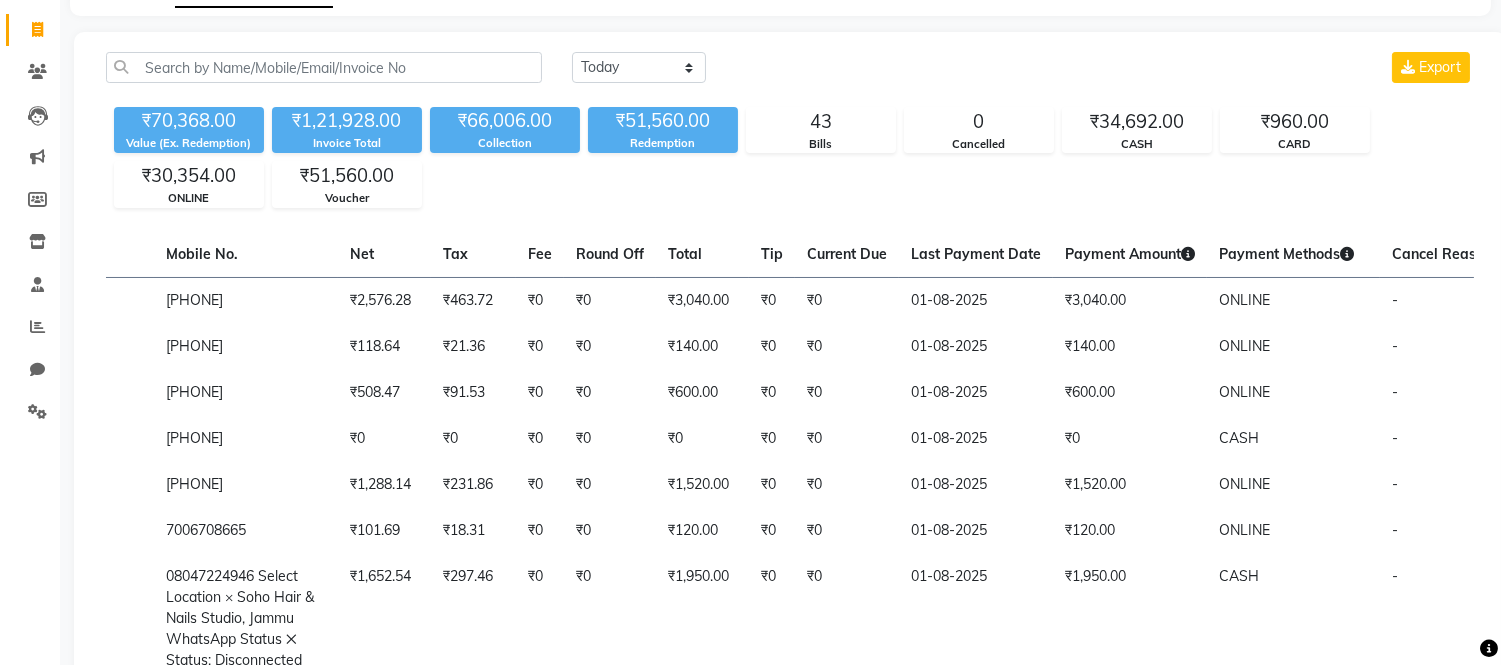 scroll, scrollTop: 2005, scrollLeft: 0, axis: vertical 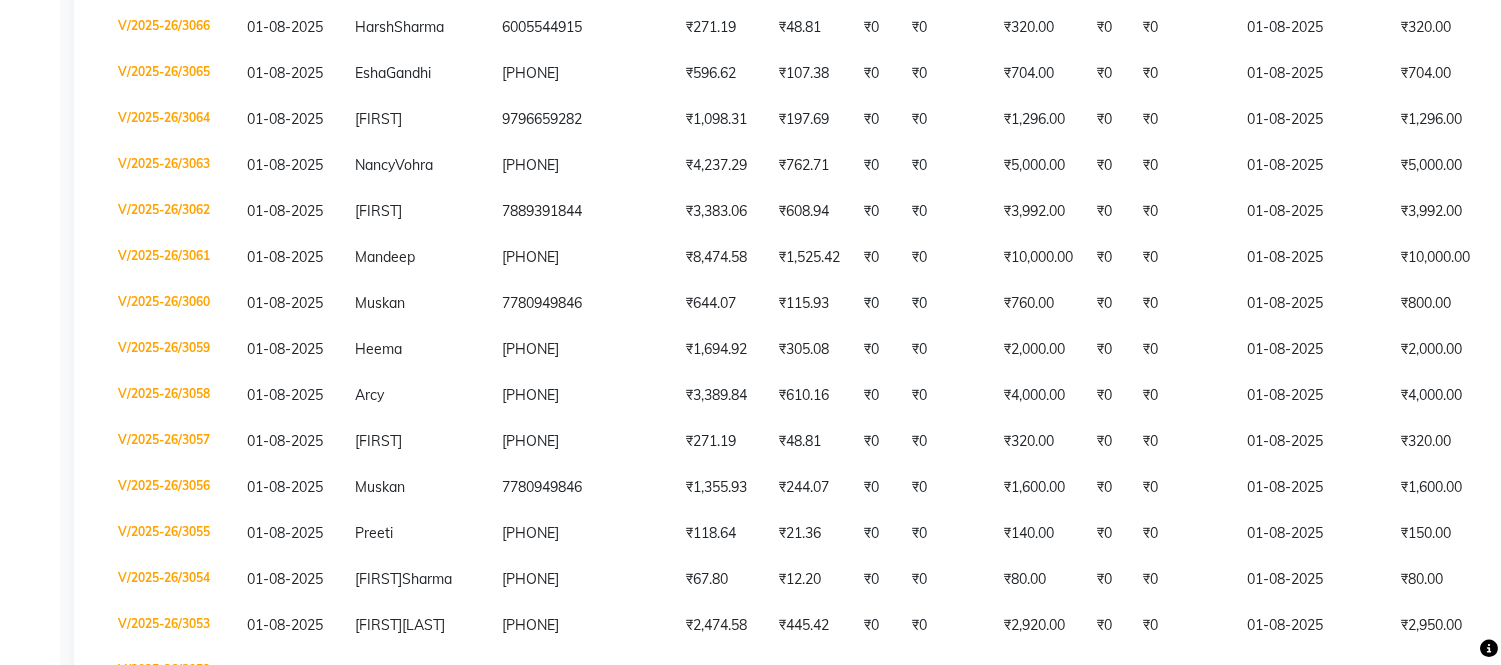click on "[PHONE]" 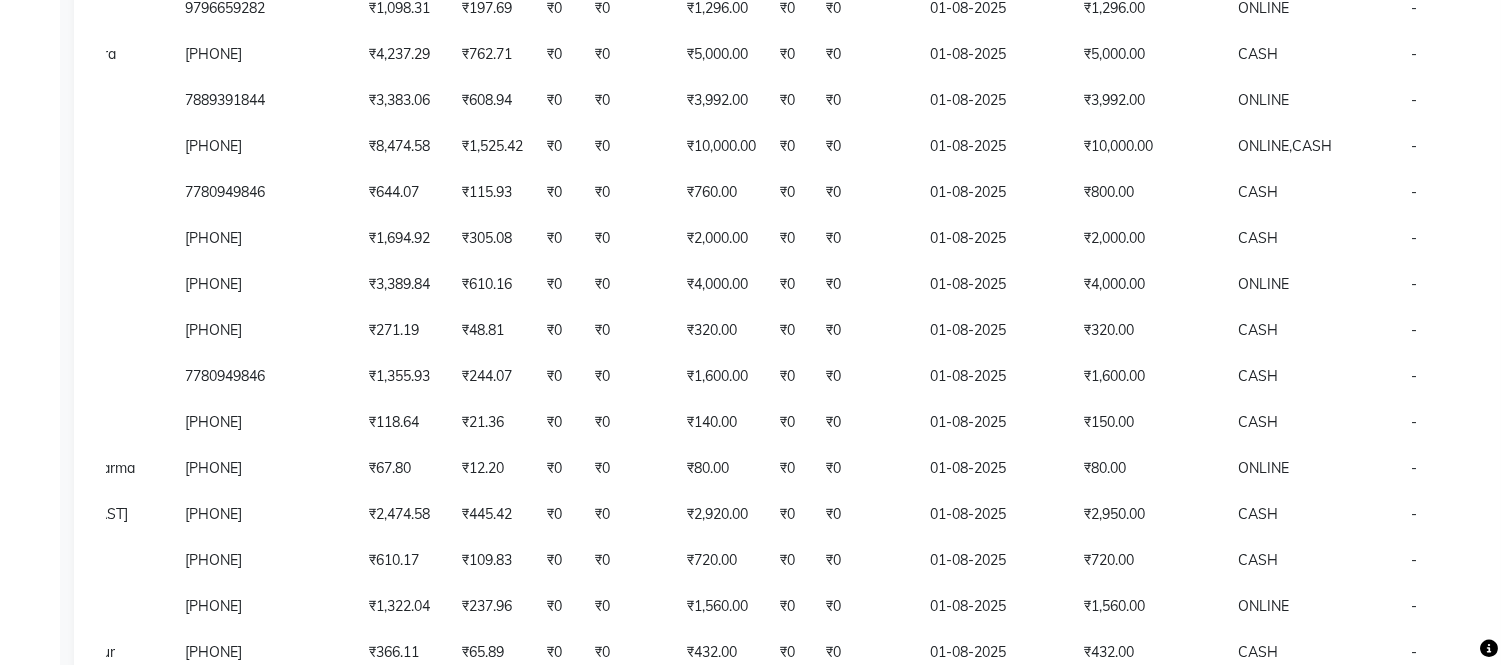 scroll, scrollTop: 0, scrollLeft: 342, axis: horizontal 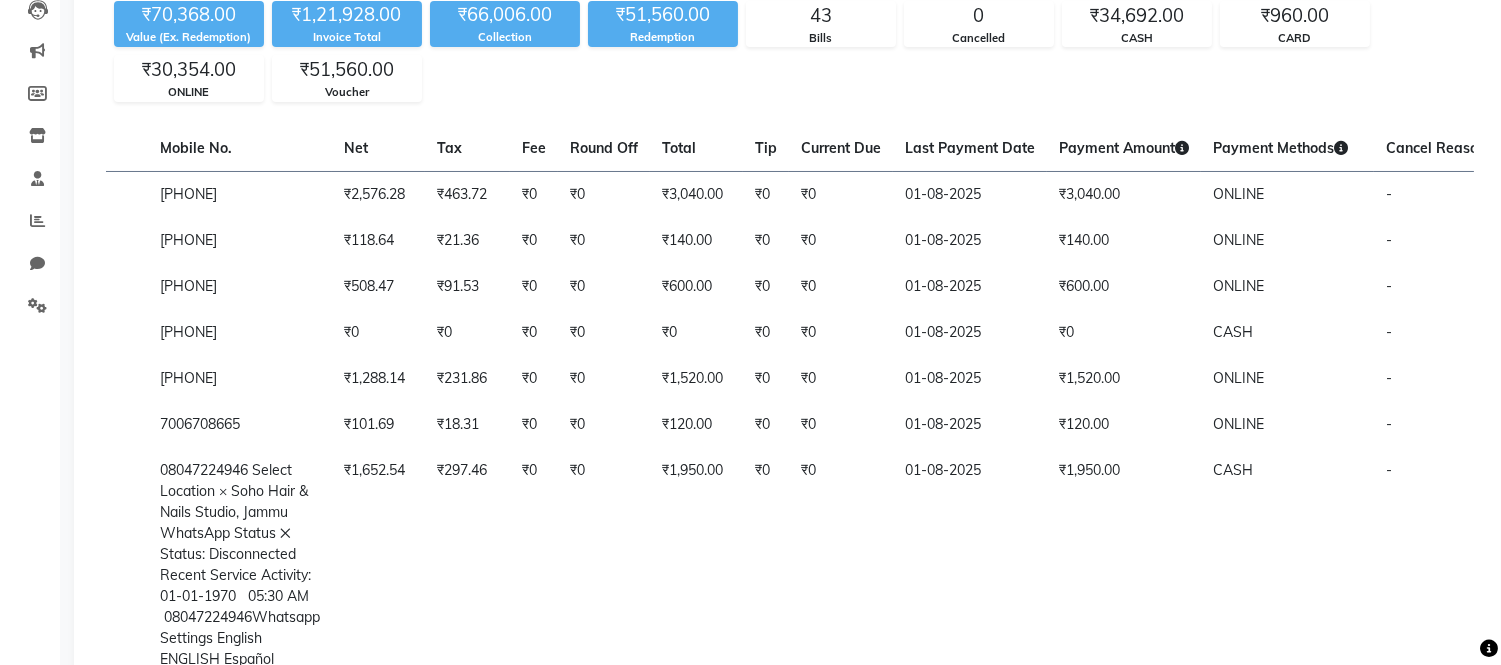 click on "01-08-2025" 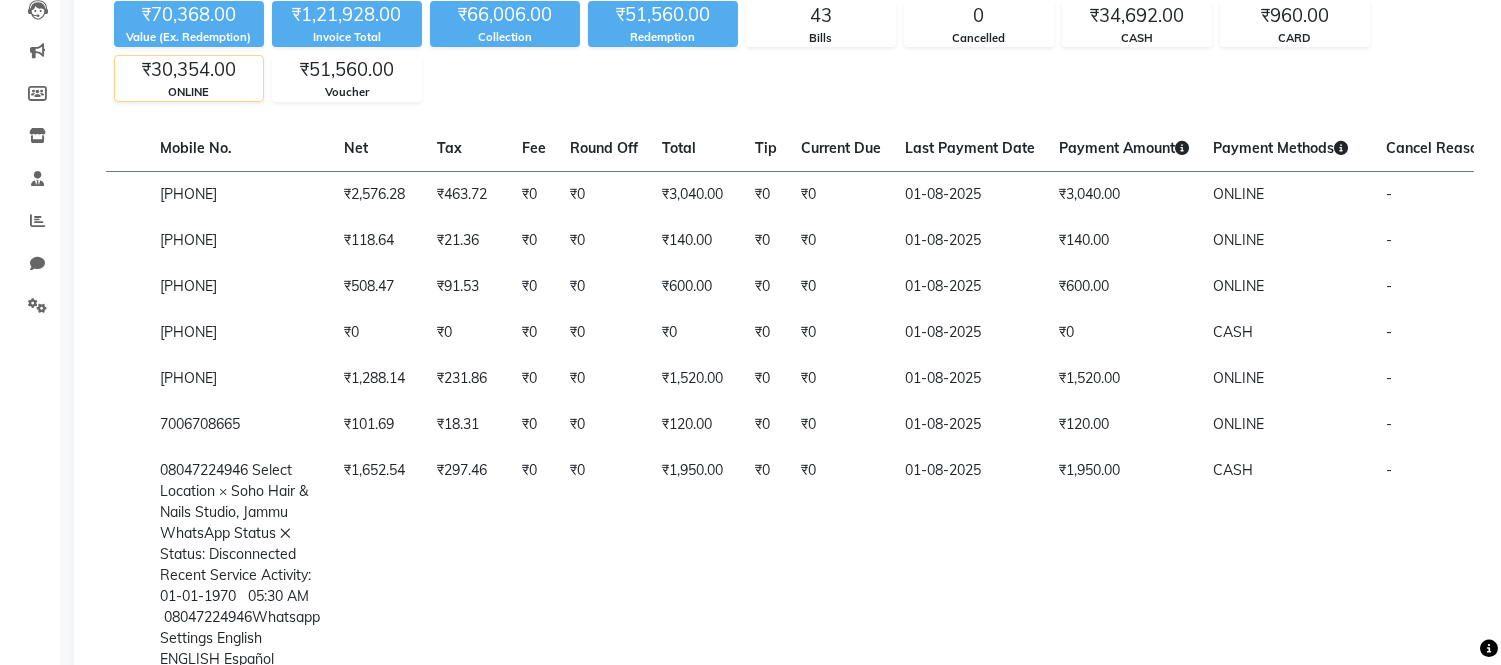 click on "₹30,354.00" 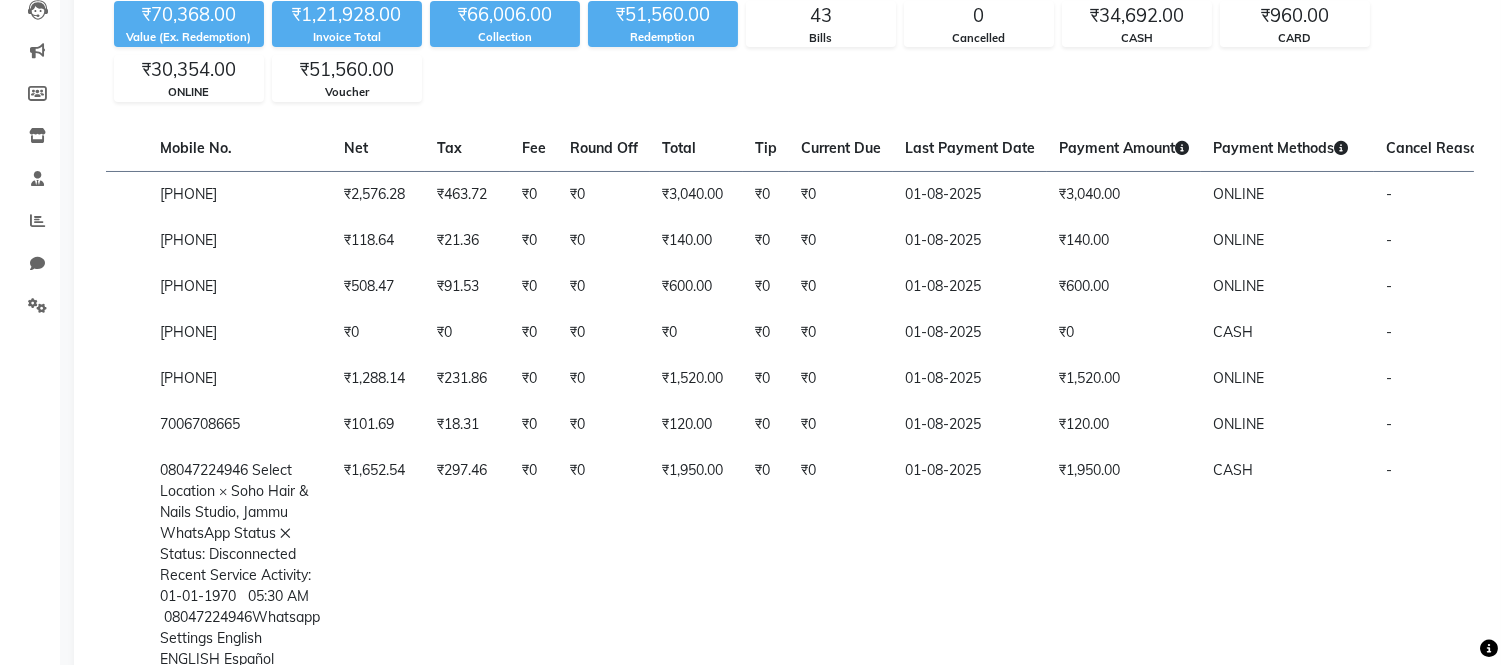 scroll, scrollTop: 0, scrollLeft: 336, axis: horizontal 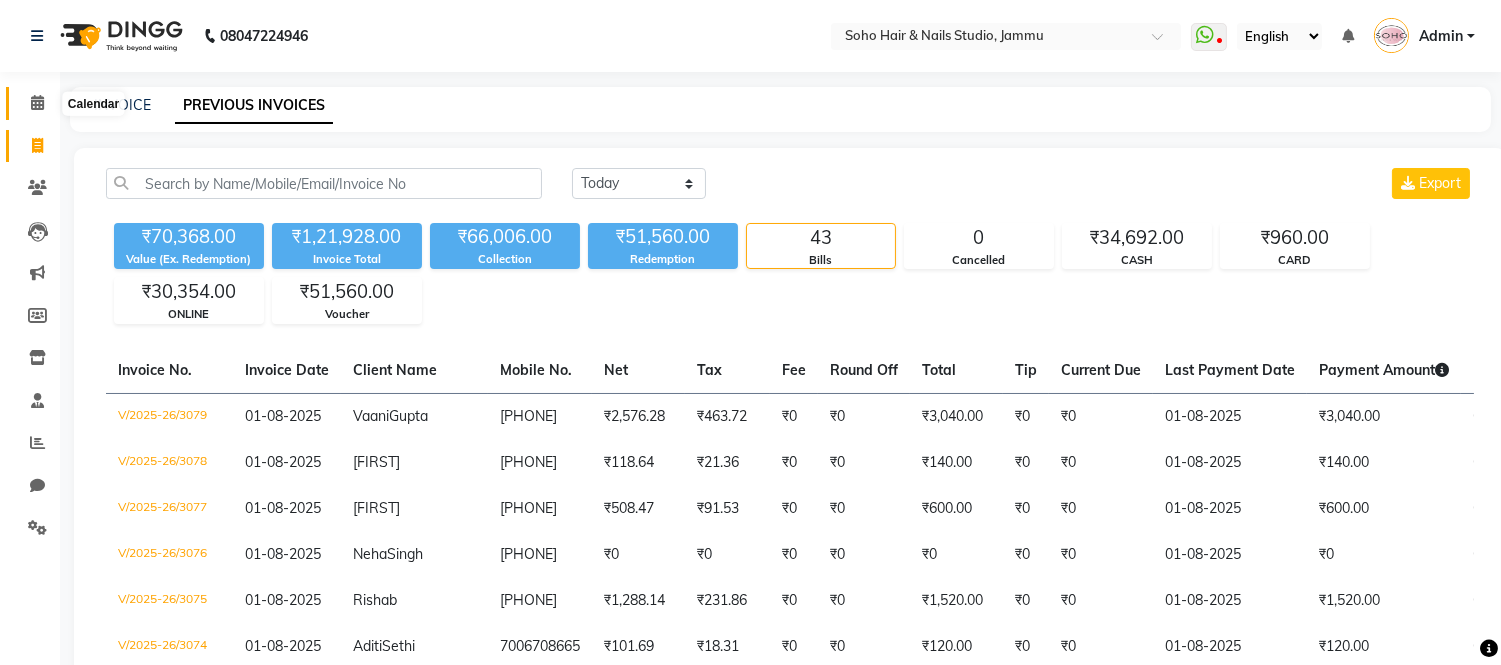 click 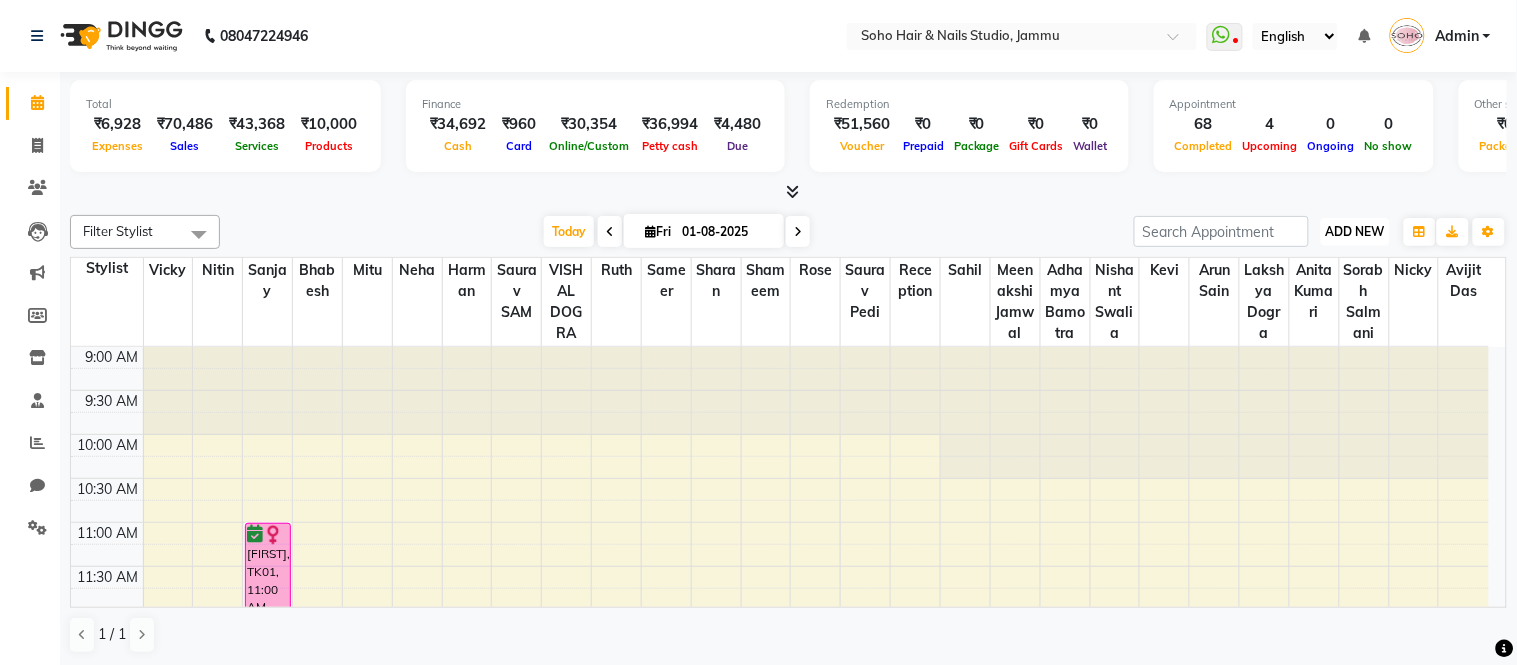 click on "ADD NEW" at bounding box center [1355, 231] 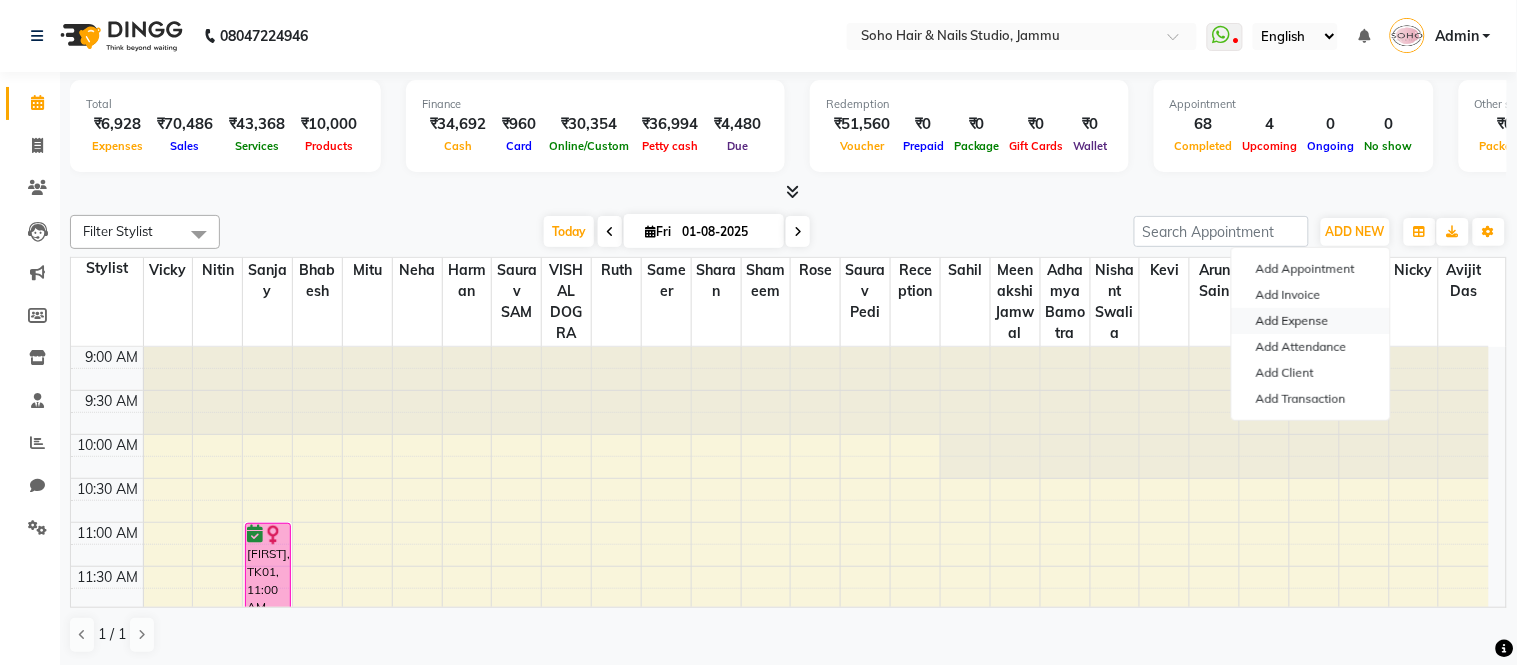 click on "Add Expense" at bounding box center [1311, 321] 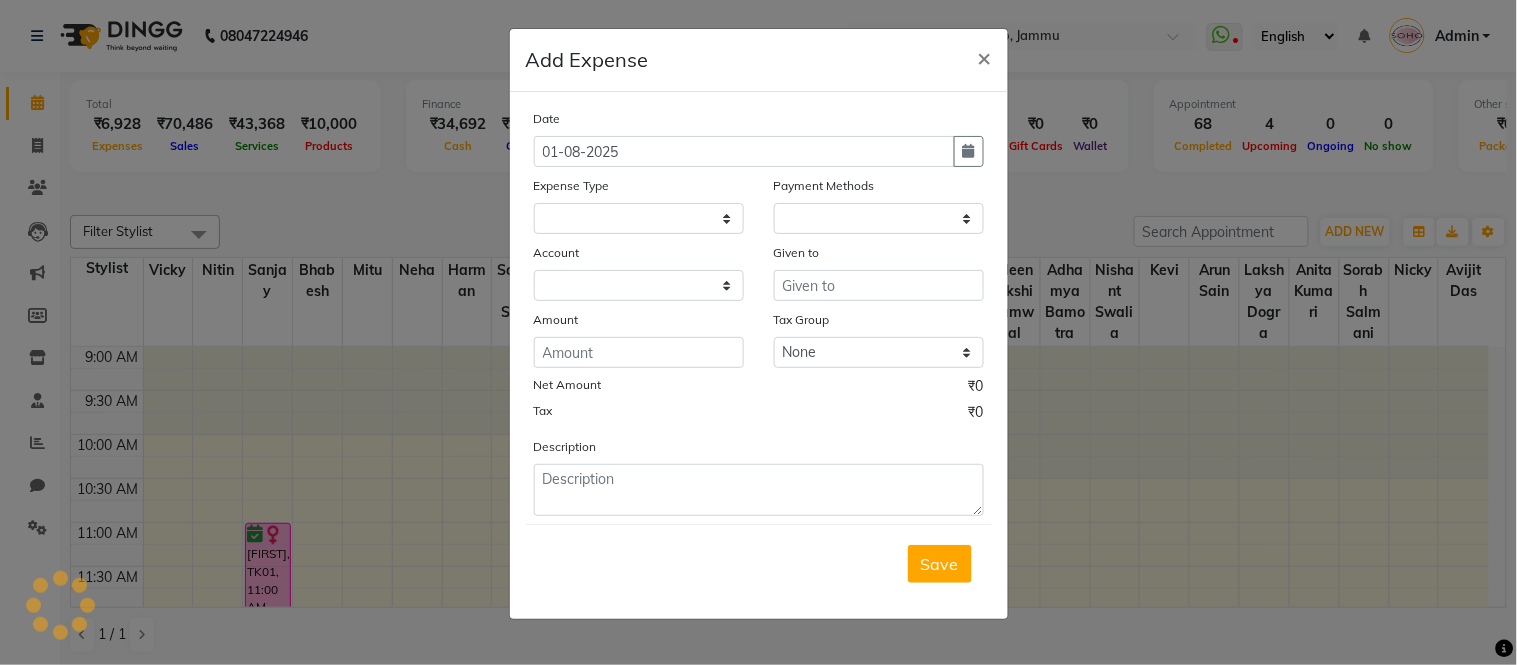 select 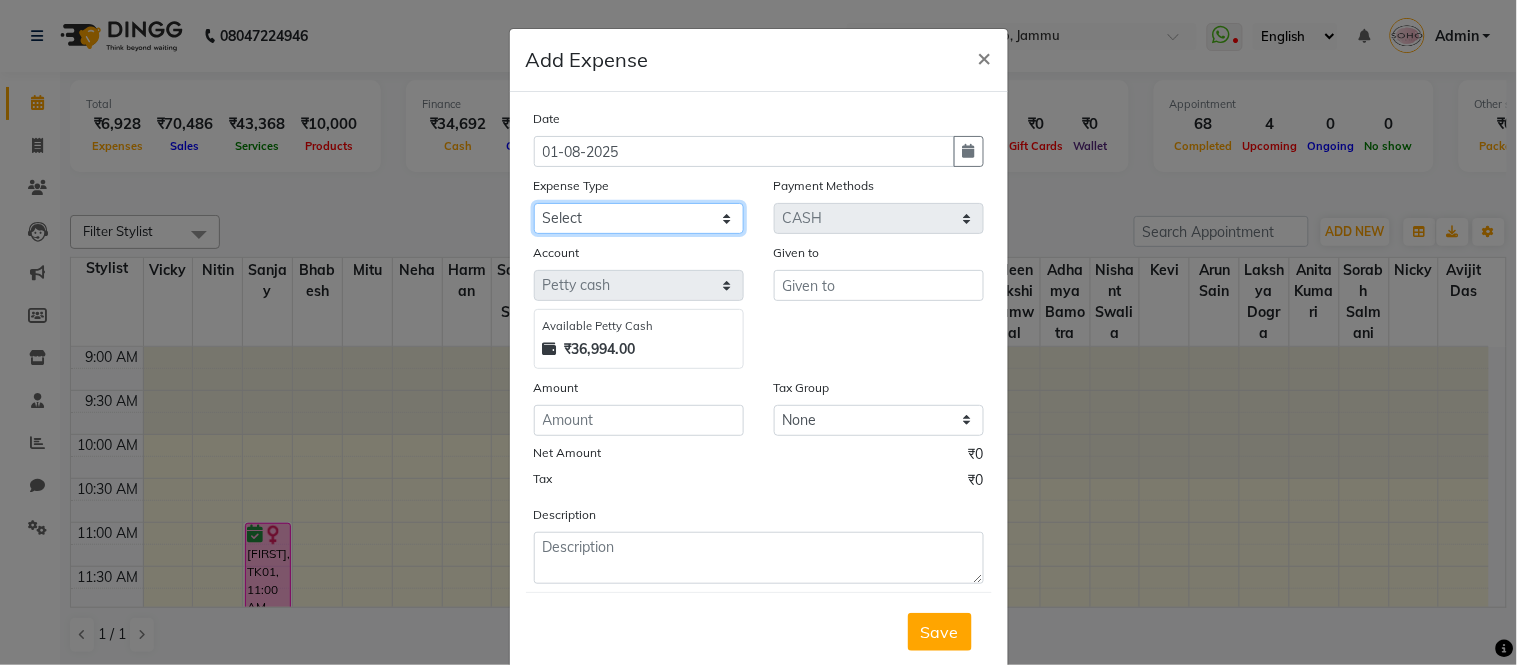 click on "Select Cash transfer to bank Client Snacks Fuel Govt fee Incentive Maintenance Miscellaneous Pantry Product Salary Staff Petrol Staff Snacks TIP Online or card to Cash" 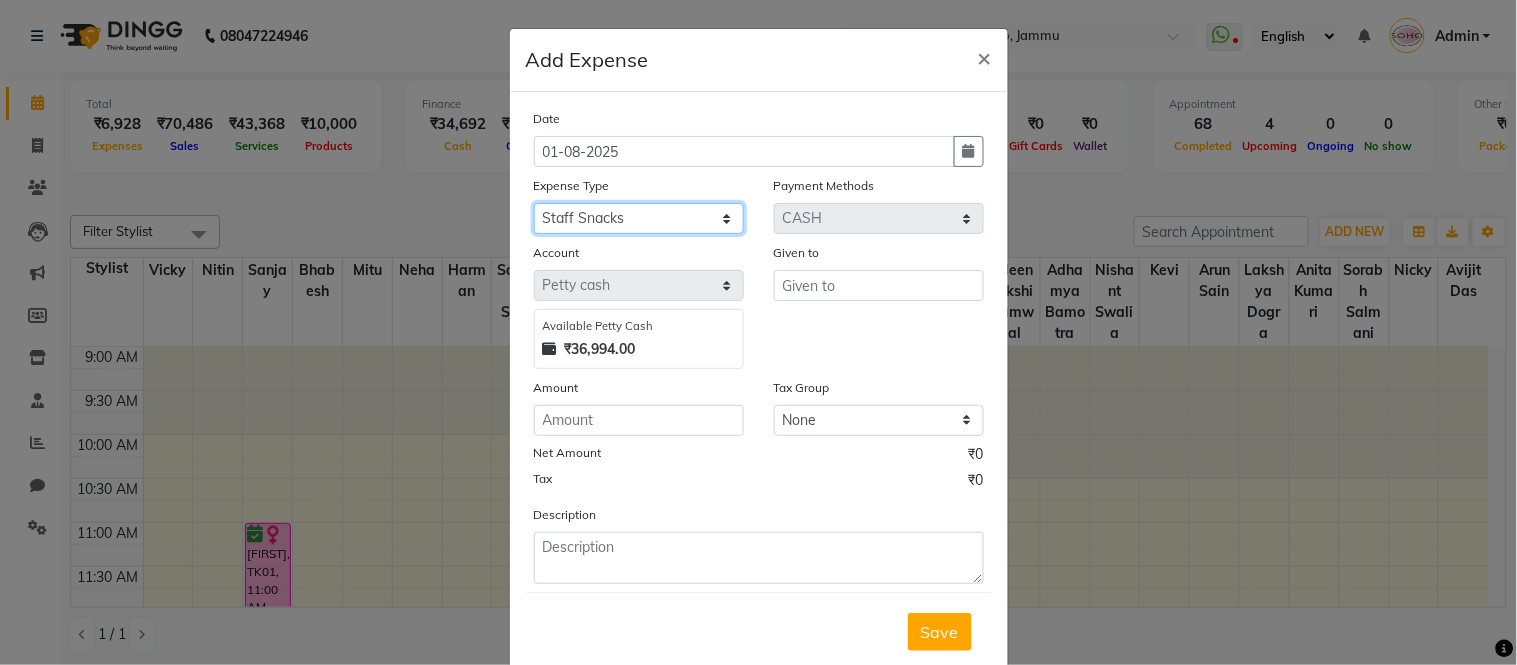 click on "Select Cash transfer to bank Client Snacks Fuel Govt fee Incentive Maintenance Miscellaneous Pantry Product Salary Staff Petrol Staff Snacks TIP Online or card to Cash" 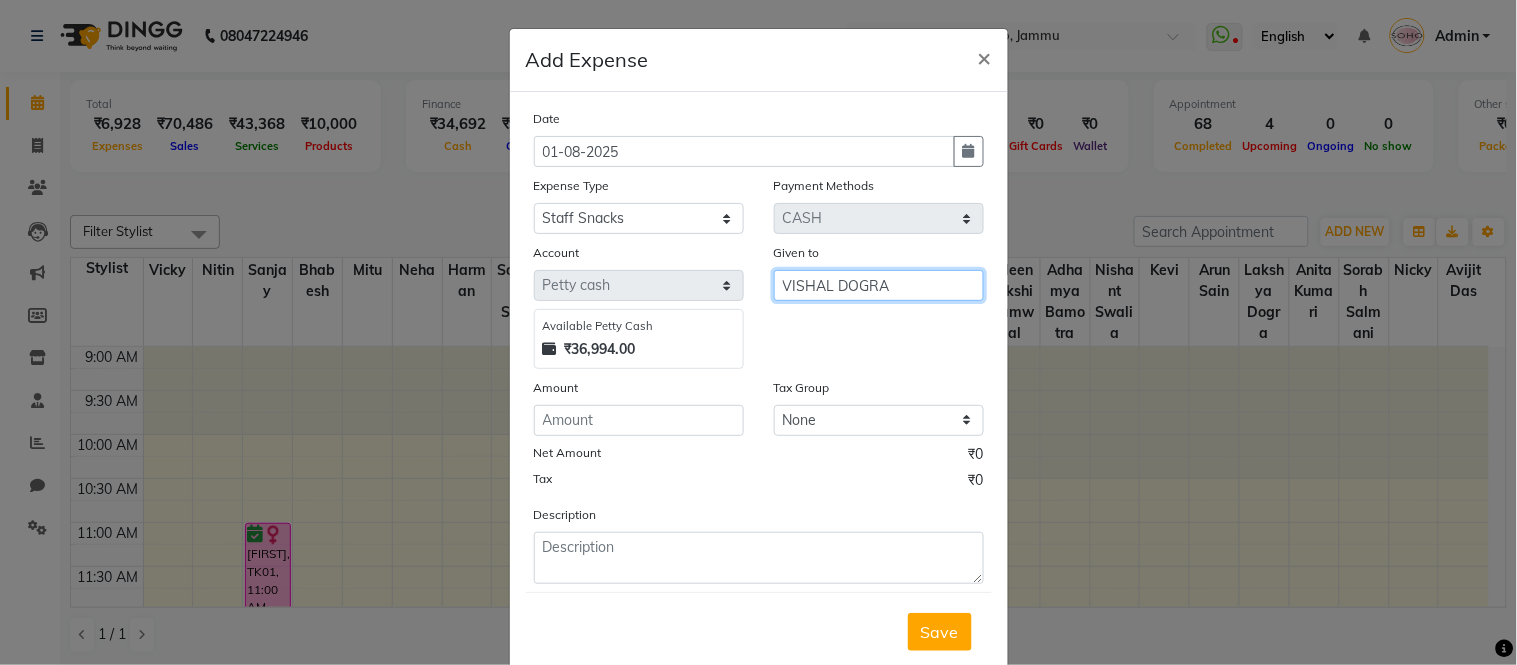 type on "VISHAL DOGRA" 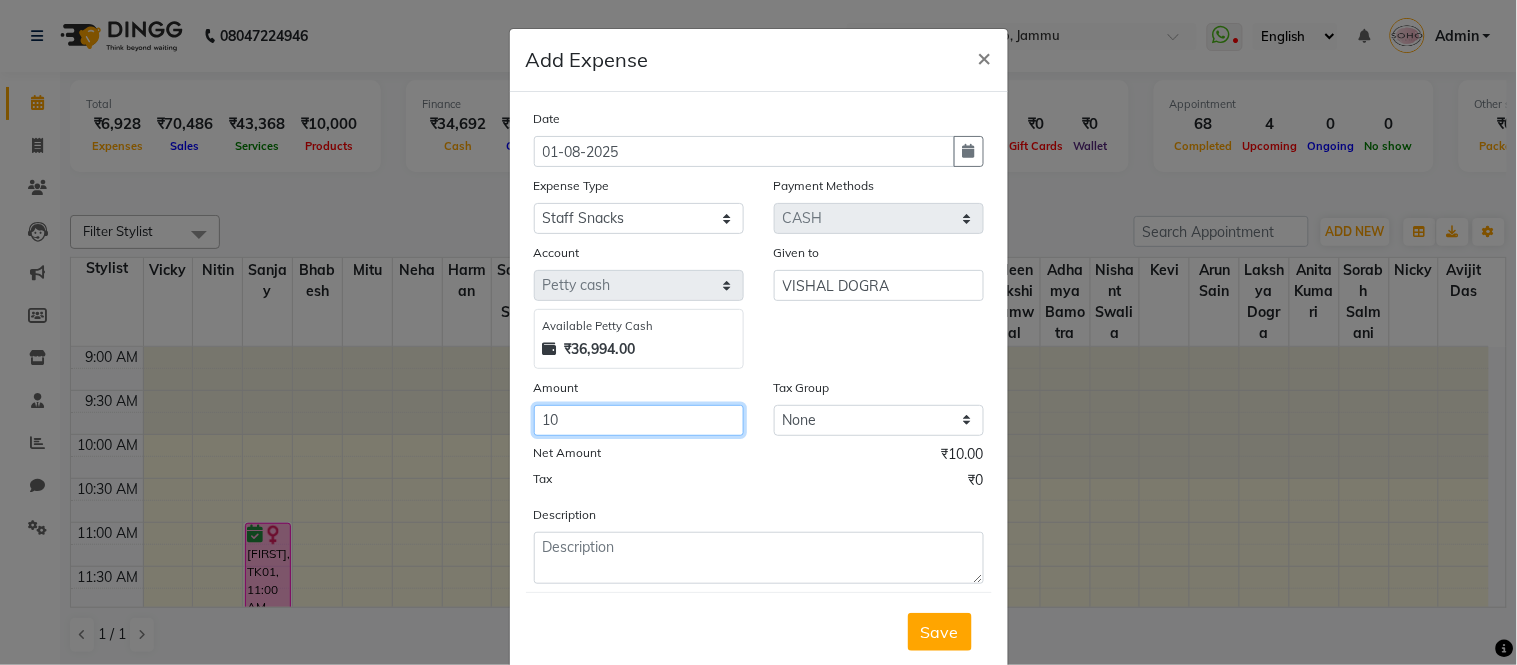 type on "1" 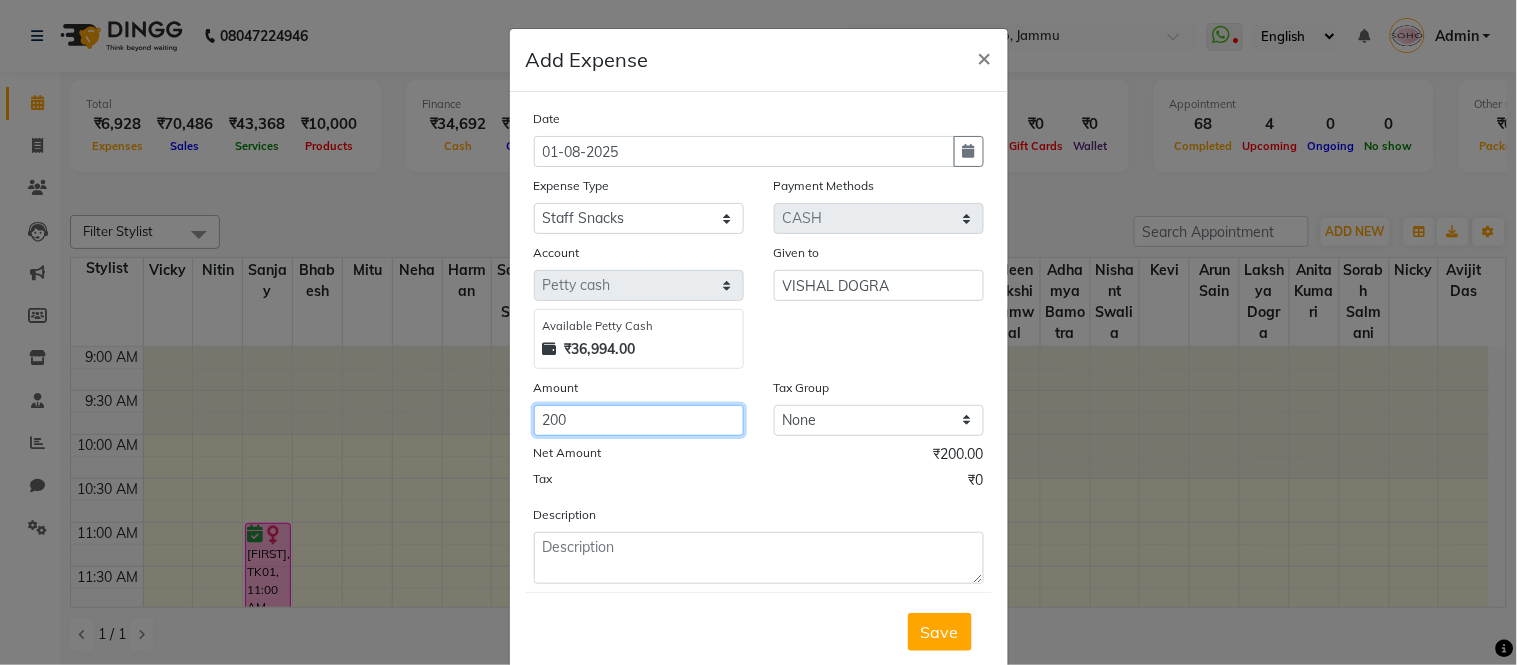 type on "200" 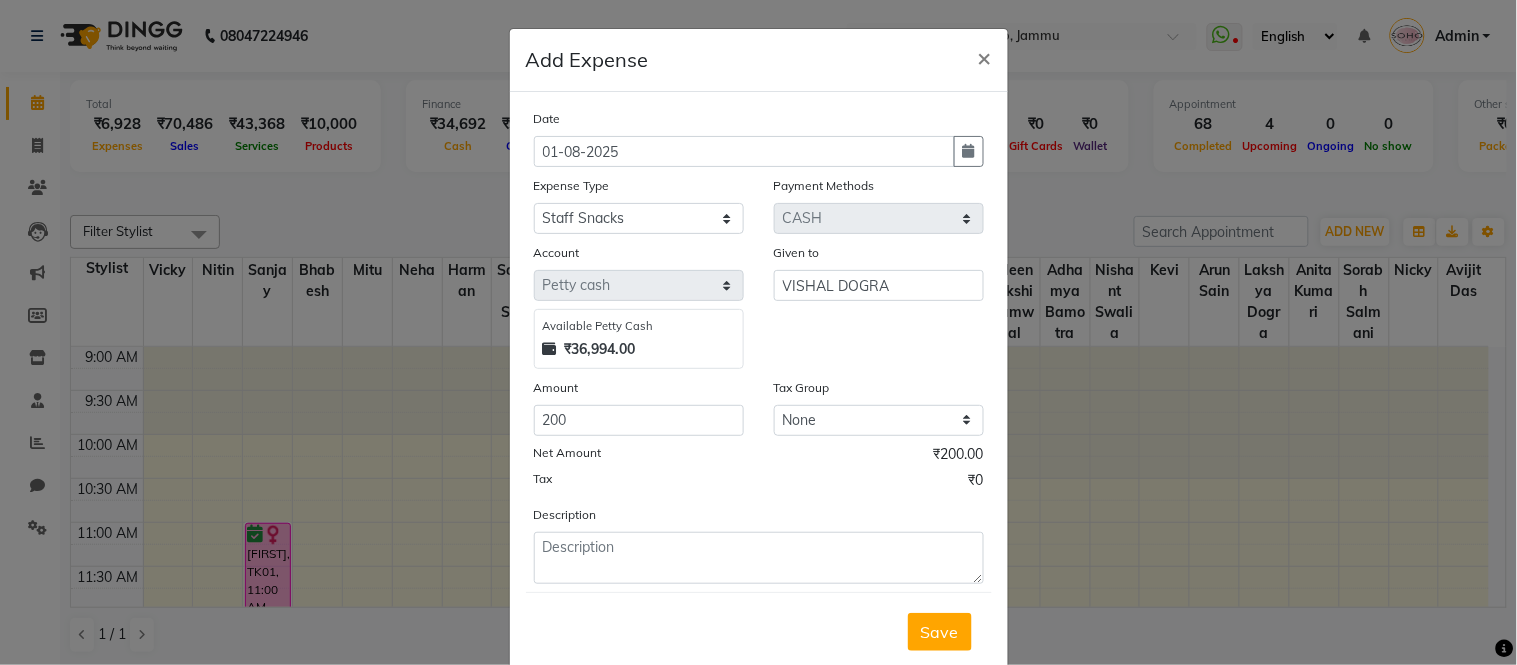 click on "Save" 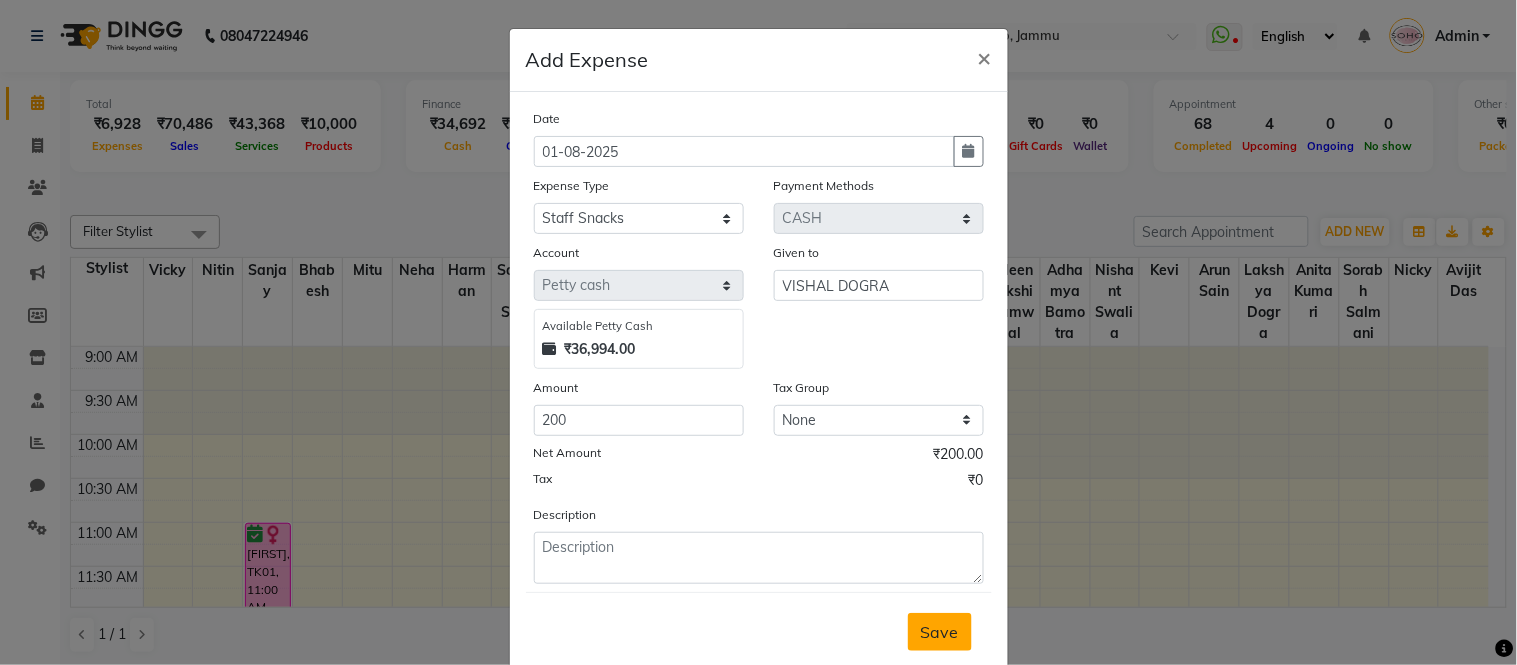 click on "Save" at bounding box center [940, 632] 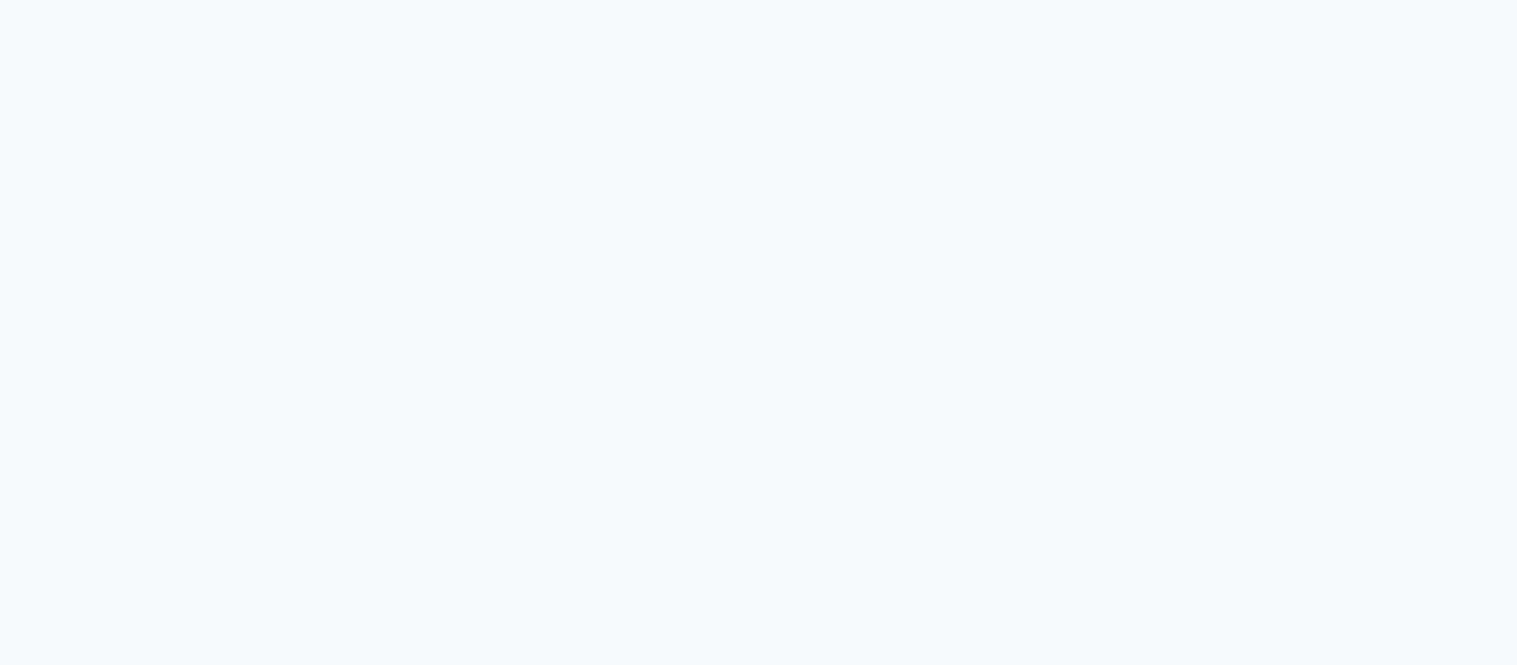 scroll, scrollTop: 0, scrollLeft: 0, axis: both 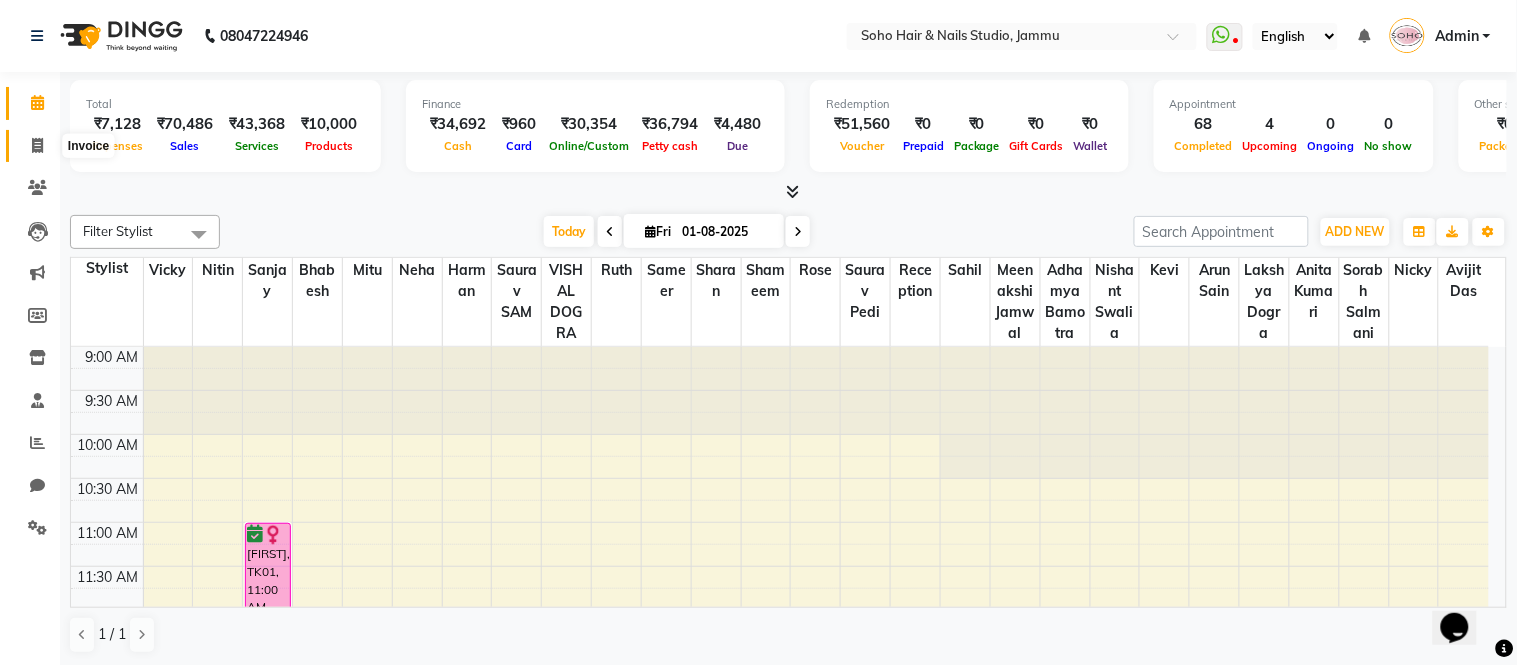 click 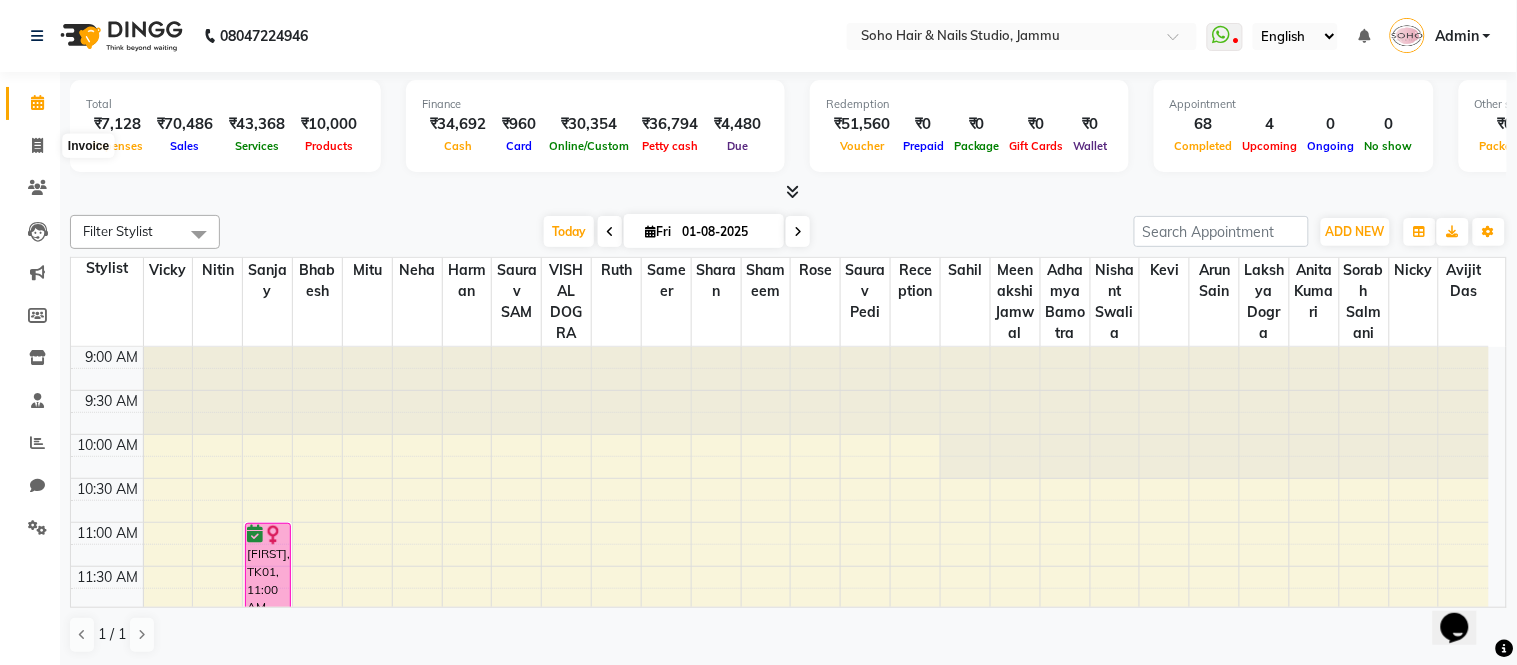 select on "735" 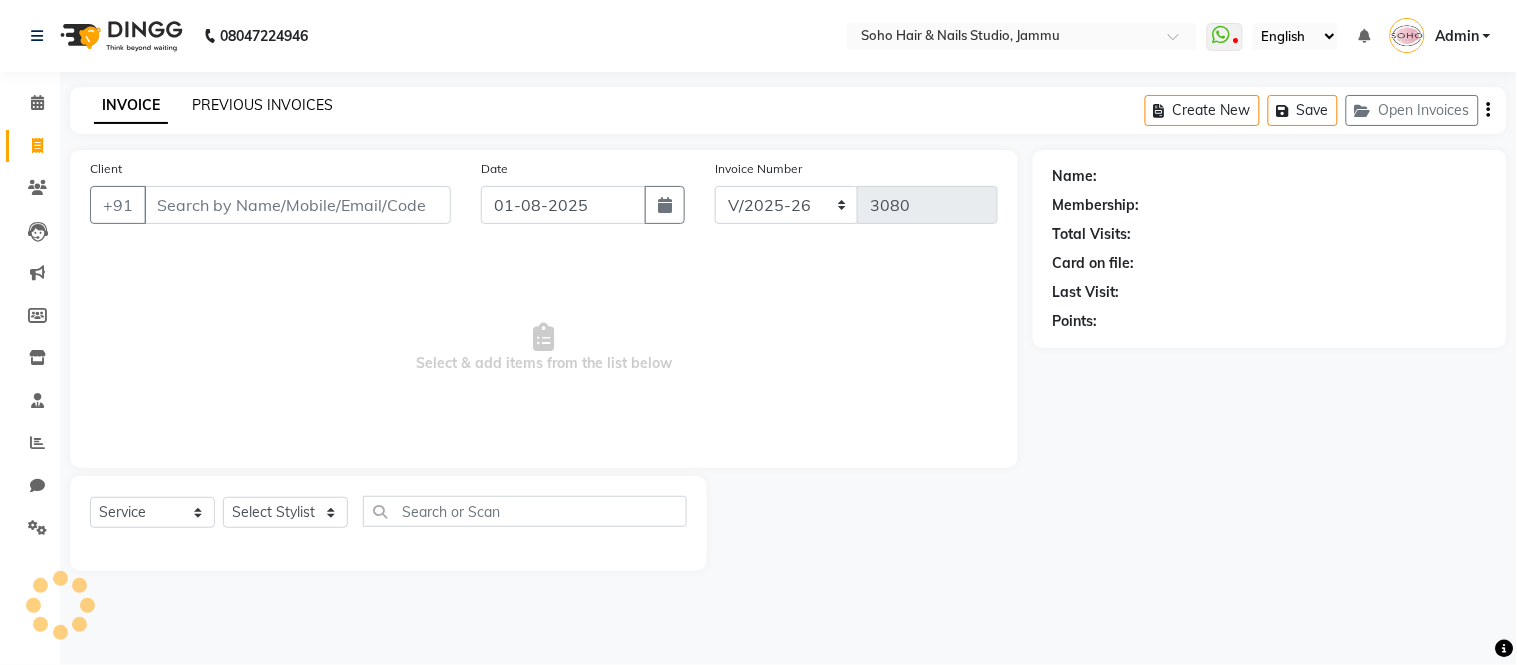 click on "PREVIOUS INVOICES" 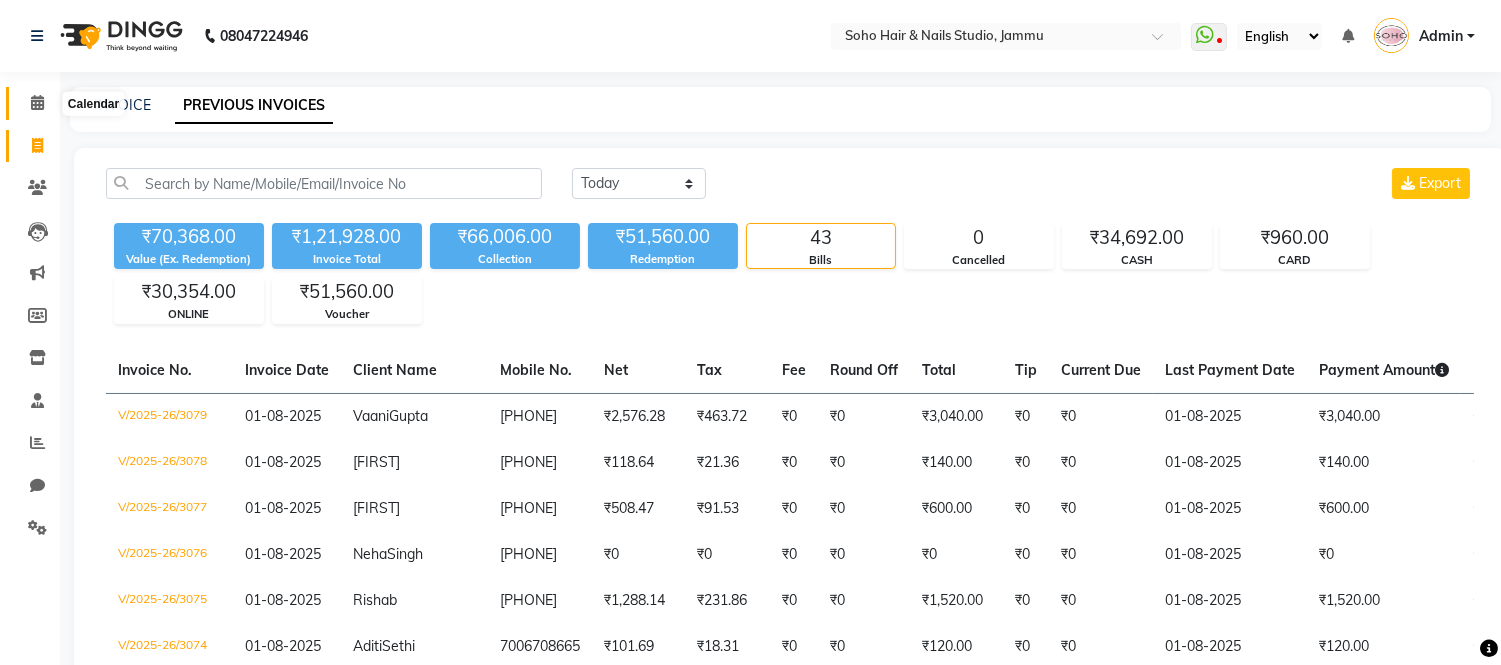 click 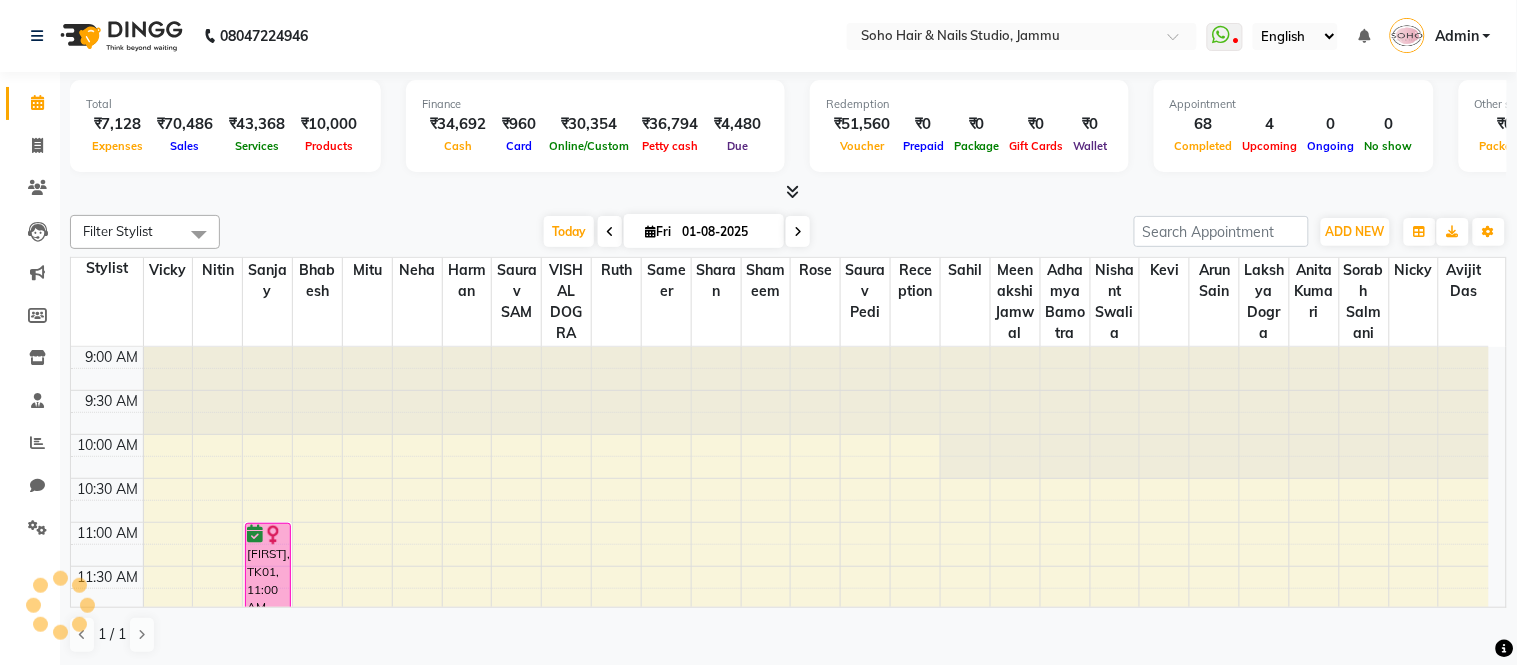 scroll, scrollTop: 0, scrollLeft: 0, axis: both 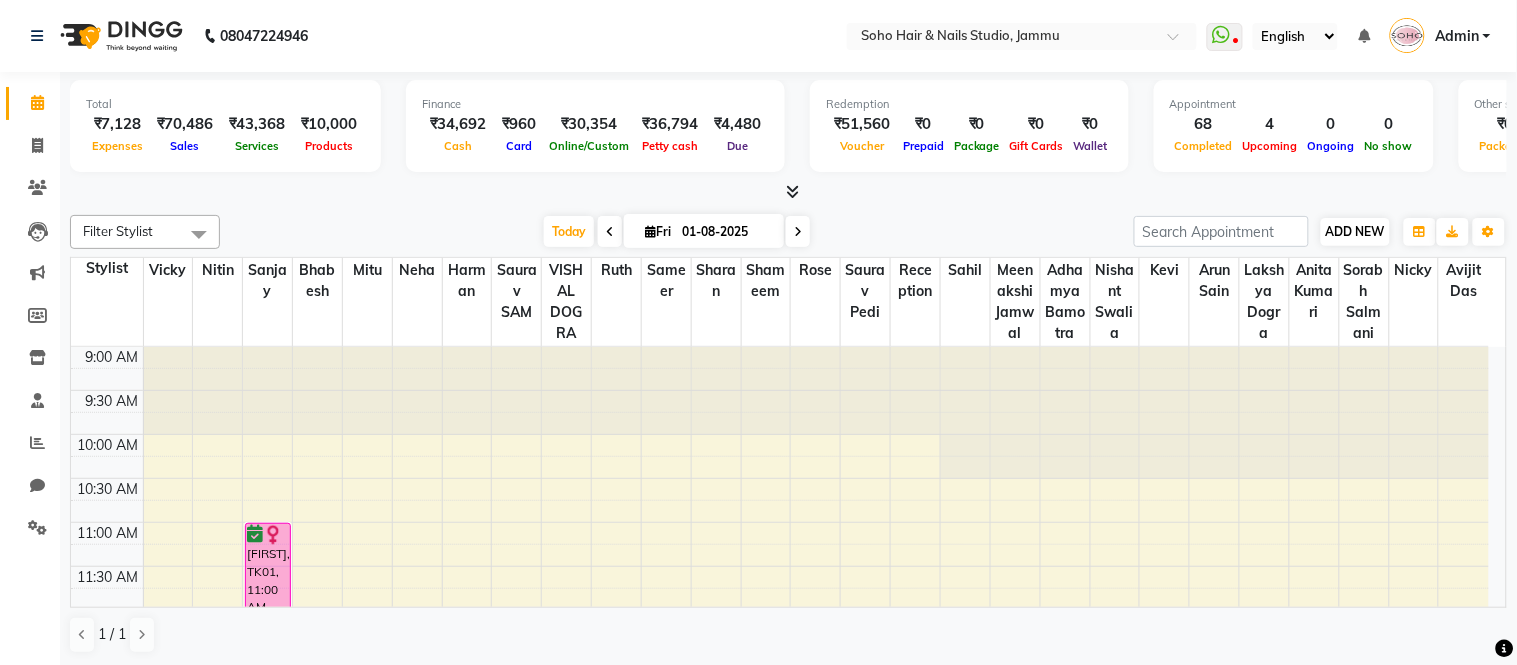 click on "Filter Stylist Select All [FIRST] [LAST] [FIRST] [LAST] [FIRST] [LAST] [FIRST] [LAST] [FIRST] [LAST] [FIRST] [LAST] [FIRST] [LAST] [FIRST] [LAST] [FIRST] [LAST] [FIRST] [LAST] [FIRST] [LAST] [FIRST] [LAST] [FIRST] [LAST] [FIRST] [LAST] [FIRST] [LAST] [FIRST] [LAST] [FIRST] [LAST] [FIRST] [LAST] [FIRST] [LAST] Today Fri 01-08-2025 Toggle Dropdown Add Appointment Add Invoice Add Expense Add Attendance Add Client Add Transaction Toggle Dropdown Add Appointment Add Invoice Add Expense Add Attendance Add Client ADD NEW Toggle Dropdown Add Appointment Add Invoice Add Expense Add Attendance Add Client Add Transaction Filter Stylist Select All [FIRST] [LAST] [FIRST] [LAST] [FIRST] [LAST] [FIRST] [LAST] [FIRST] [LAST] [FIRST] [LAST] [FIRST] [LAST] [FIRST] [LAST] [FIRST] [LAST] [FIRST] [LAST] [FIRST] [LAST] [FIRST] [LAST] [FIRST] [LAST] [FIRST] [LAST] [FIRST] [LAST] [FIRST] [LAST] [FIRST] [LAST] Group By Staff View Room View View as Vertical Vertical - Week View Horizontal Horizontal - Week View List Toggle Dropdown Calendar Settings Zoom 100%" 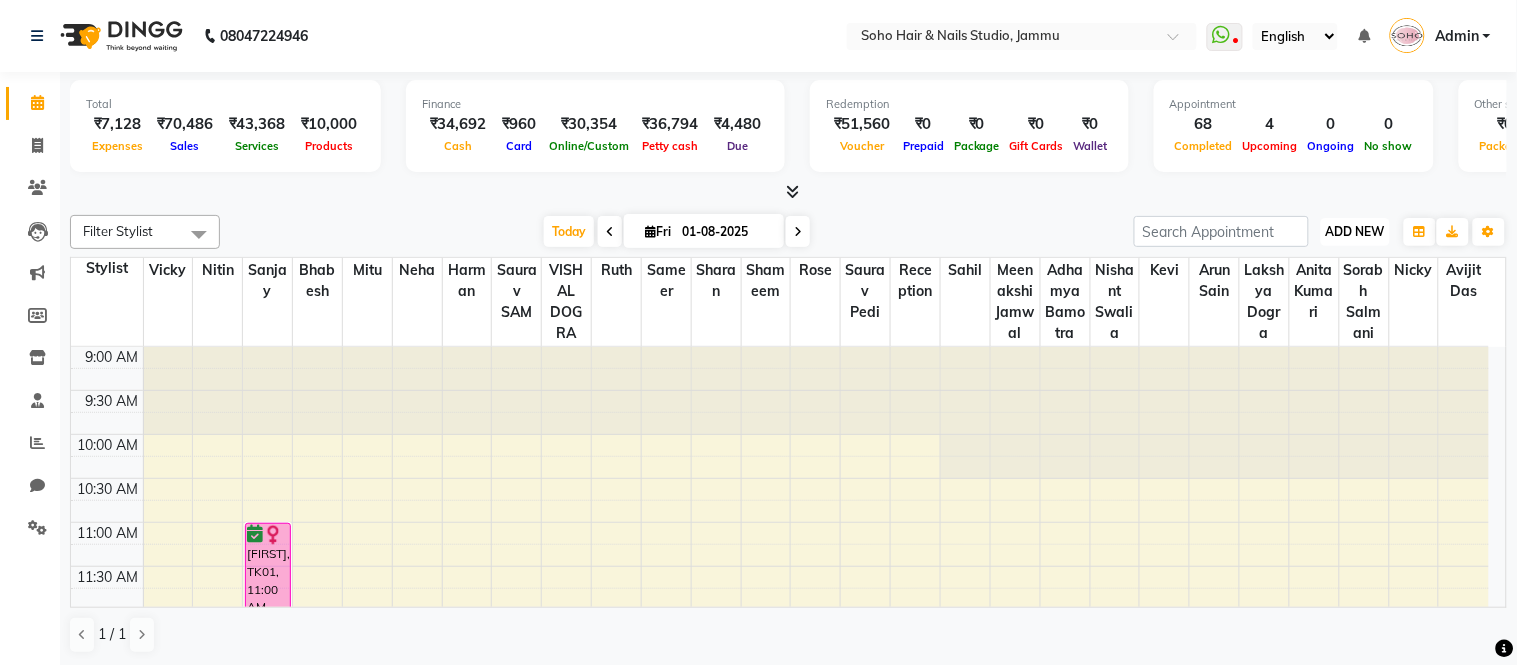 click on "ADD NEW" at bounding box center (1355, 231) 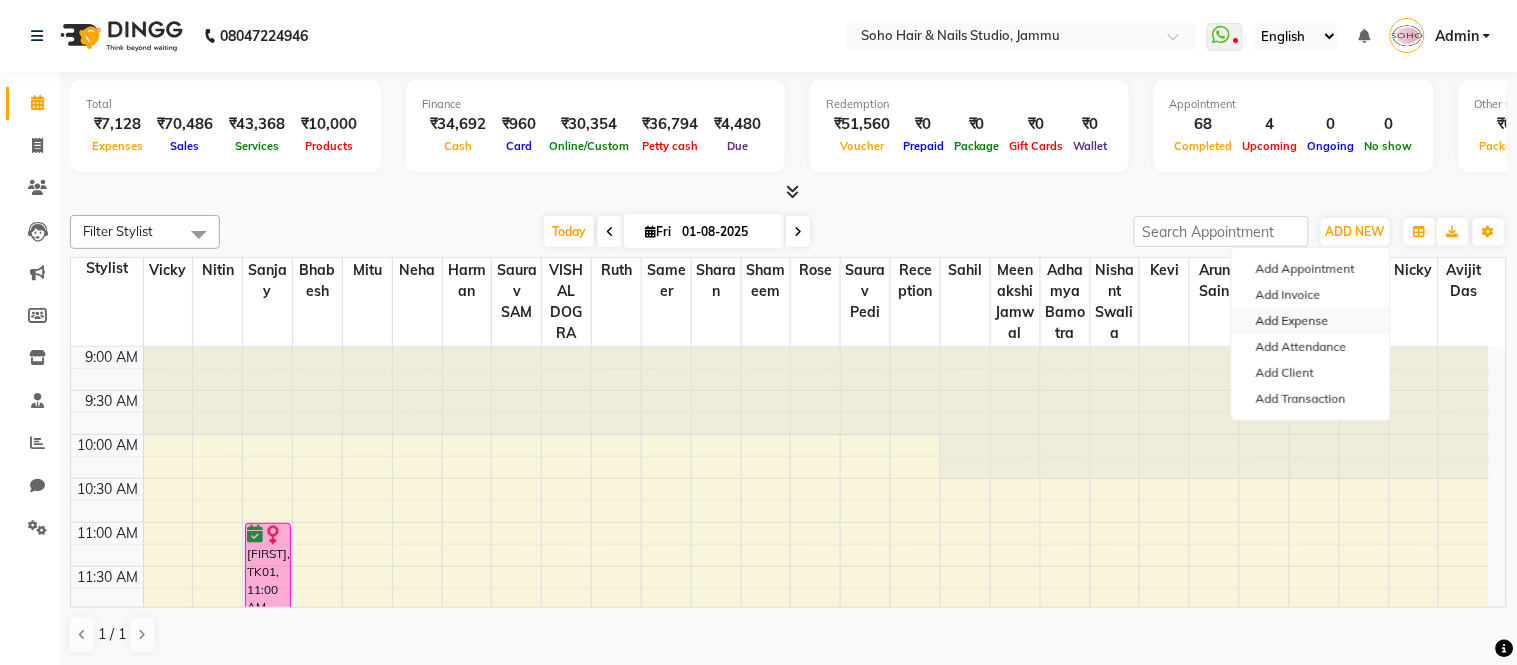 click on "Add Expense" at bounding box center [1311, 321] 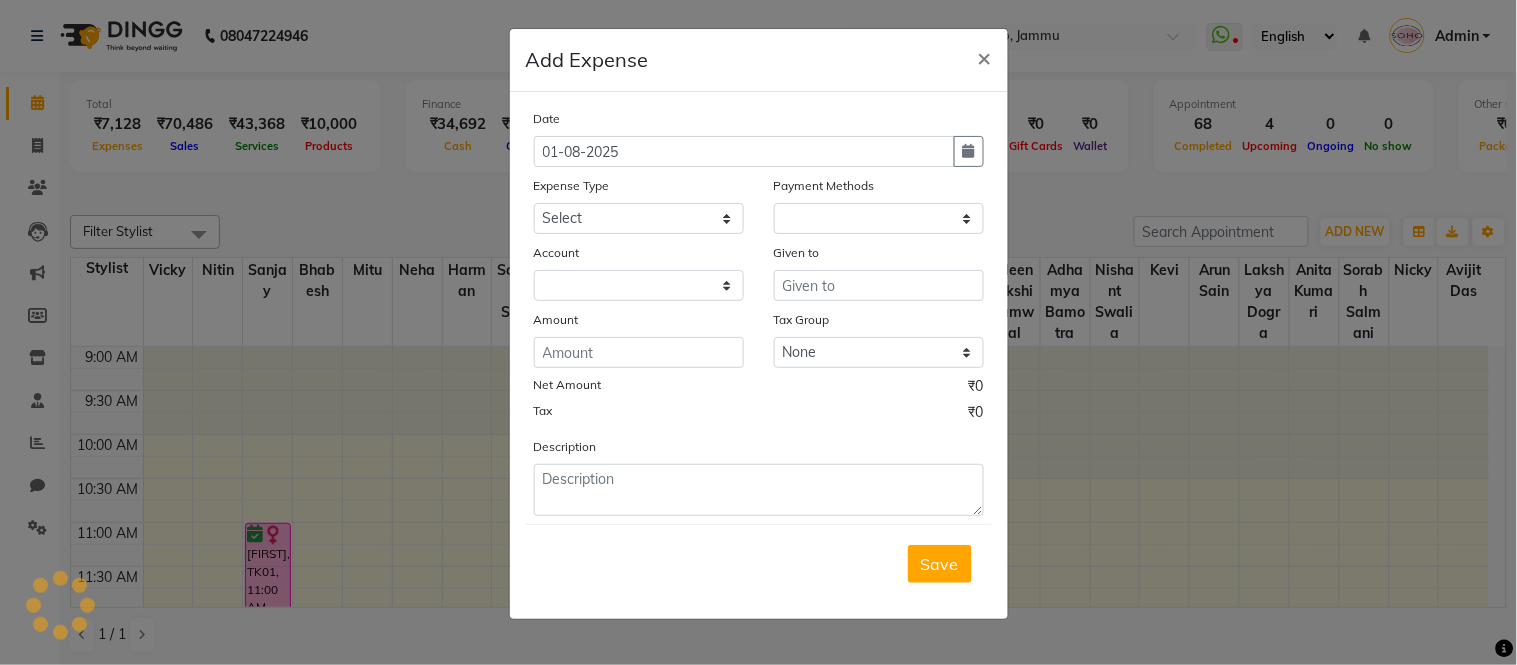select on "1" 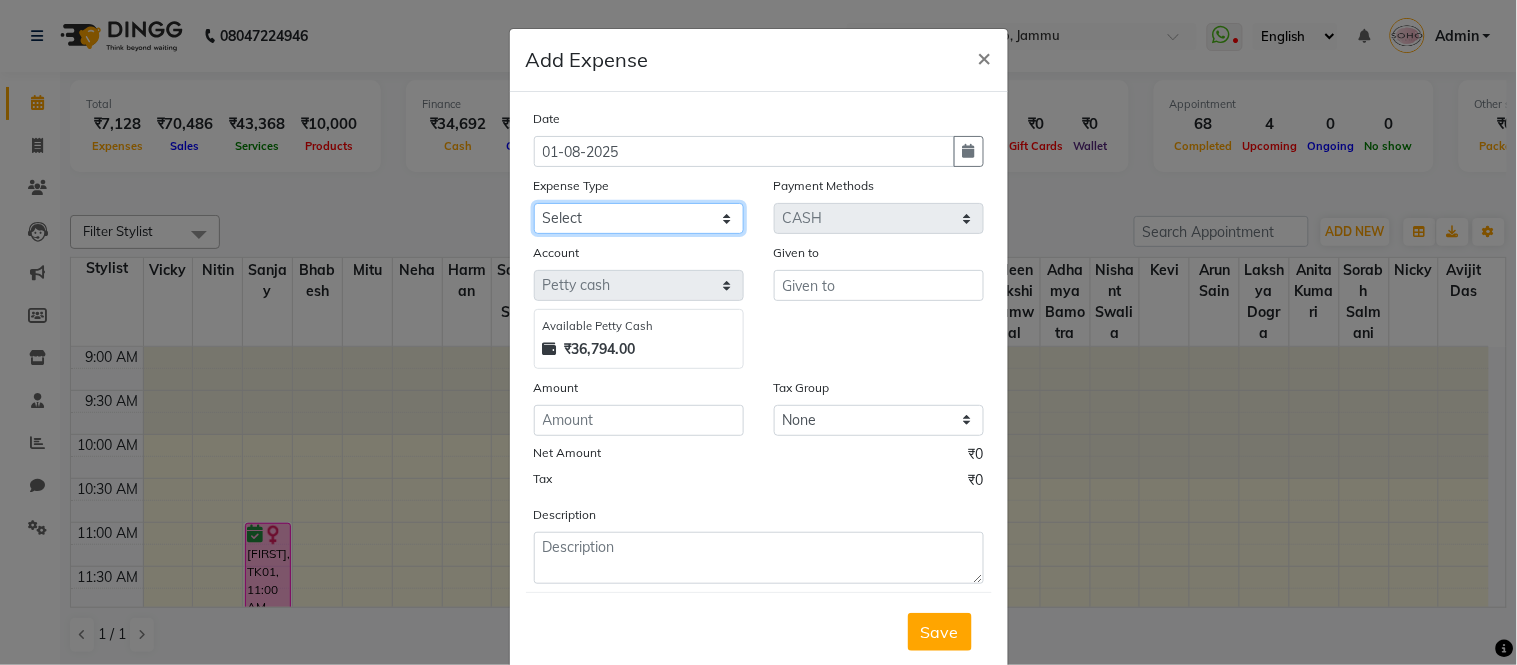 click on "Select Cash transfer to bank Client Snacks Fuel Govt fee Incentive Maintenance Miscellaneous Pantry Product Salary Staff Petrol Staff Snacks TIP Online or card to Cash" 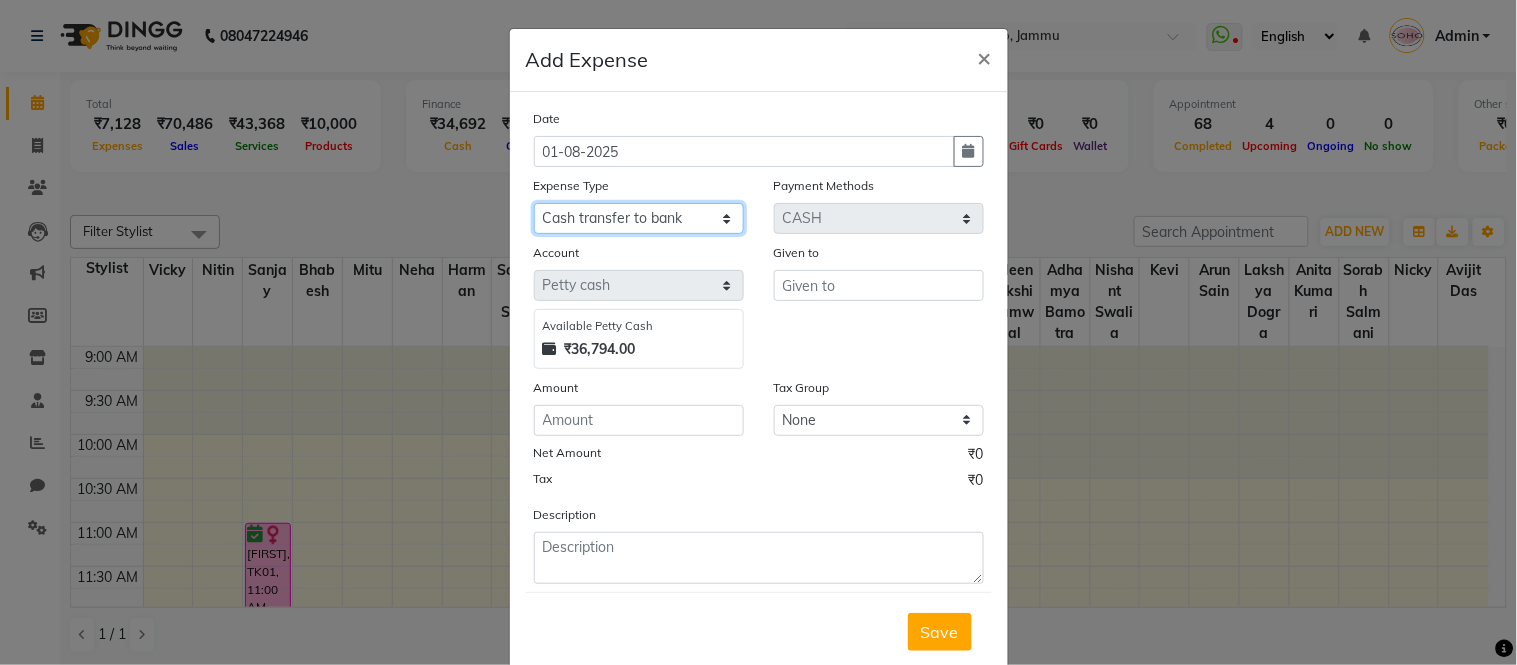 click on "Select Cash transfer to bank Client Snacks Fuel Govt fee Incentive Maintenance Miscellaneous Pantry Product Salary Staff Petrol Staff Snacks TIP Online or card to Cash" 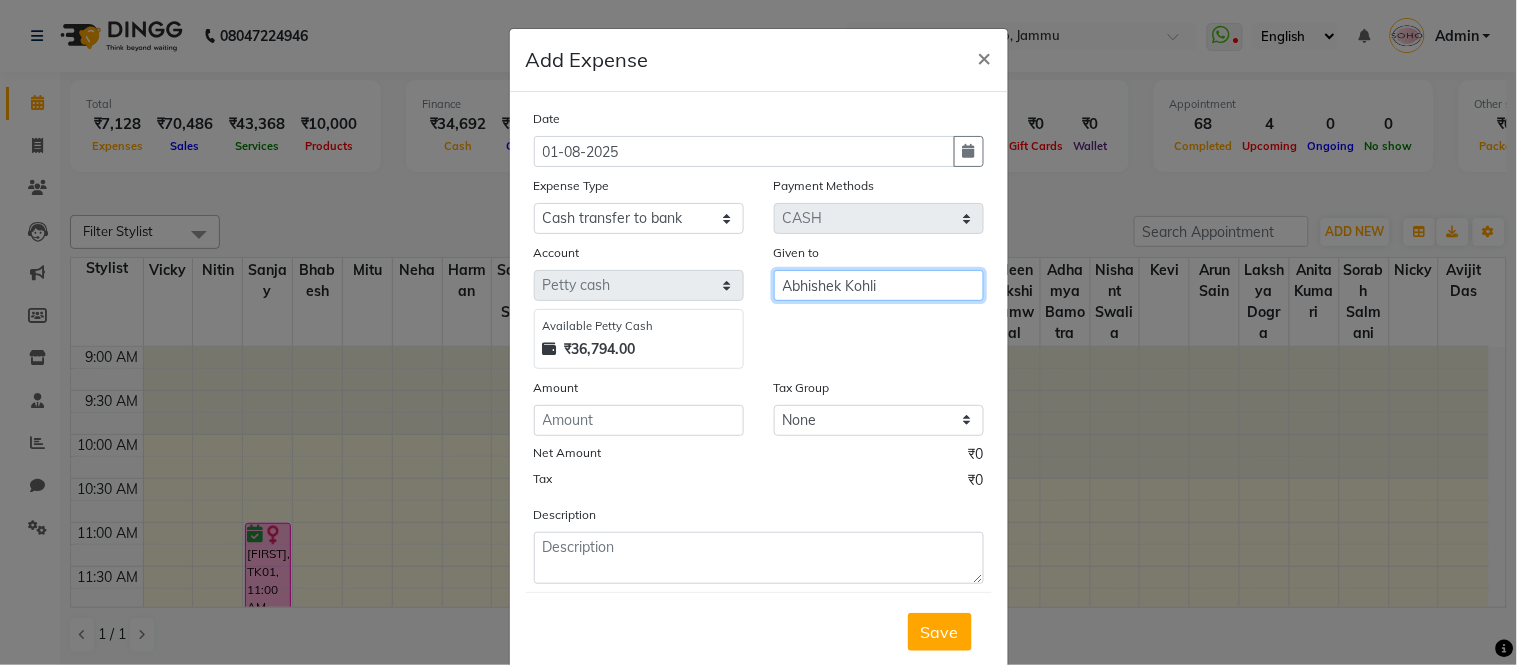 type on "Abhishek Kohli" 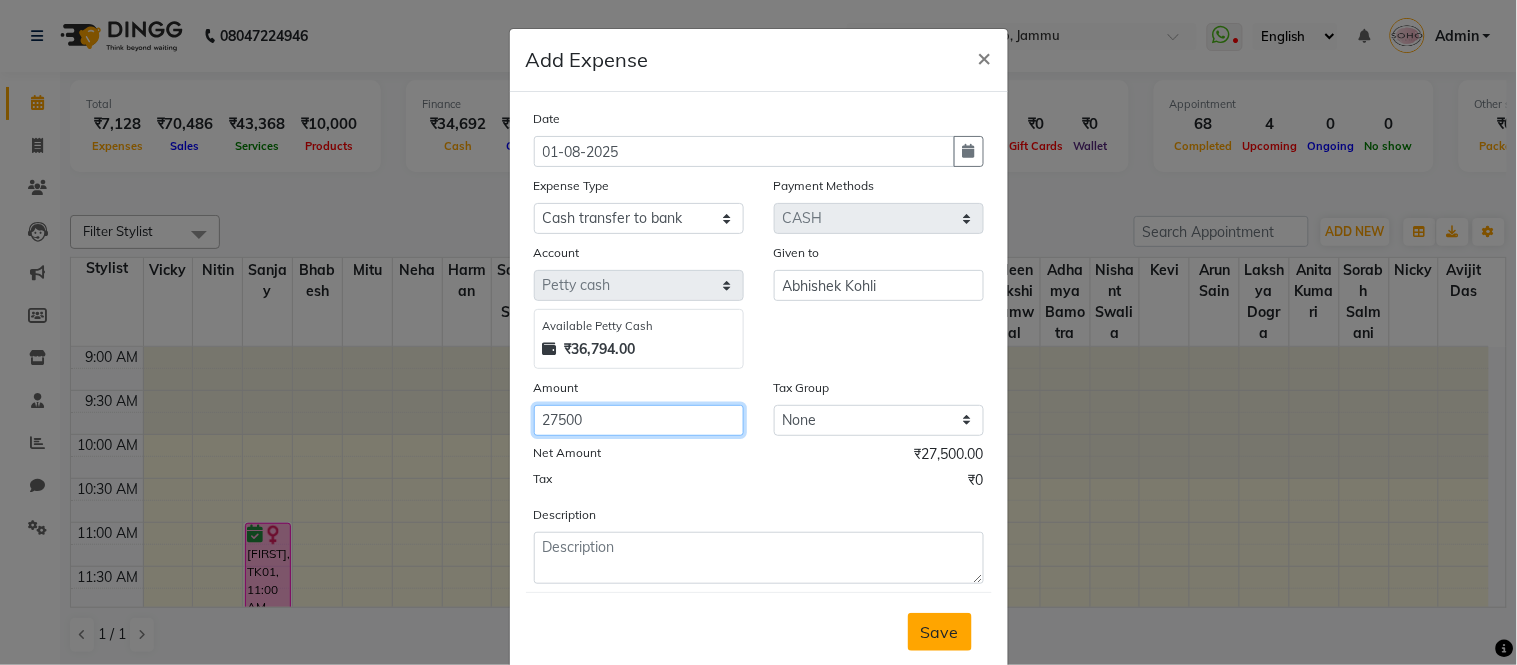 type on "27500" 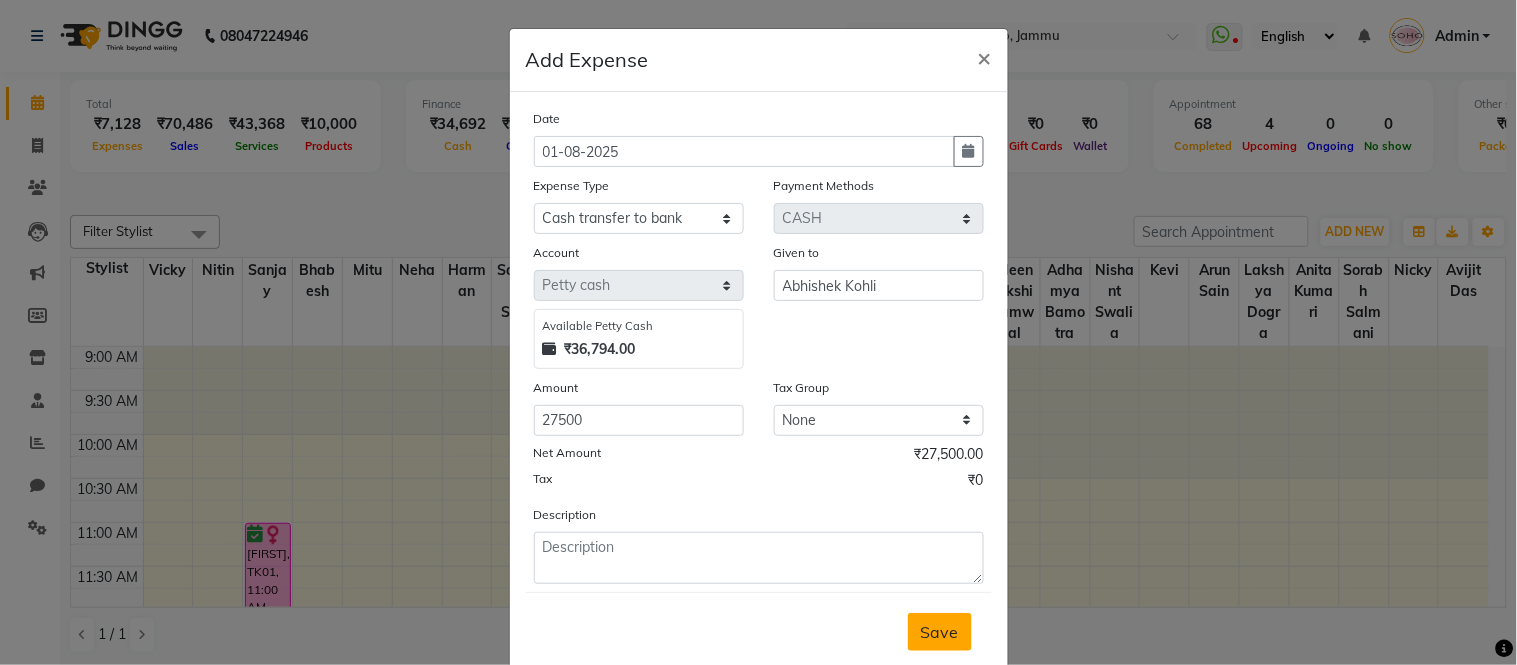 click on "Save" at bounding box center [940, 632] 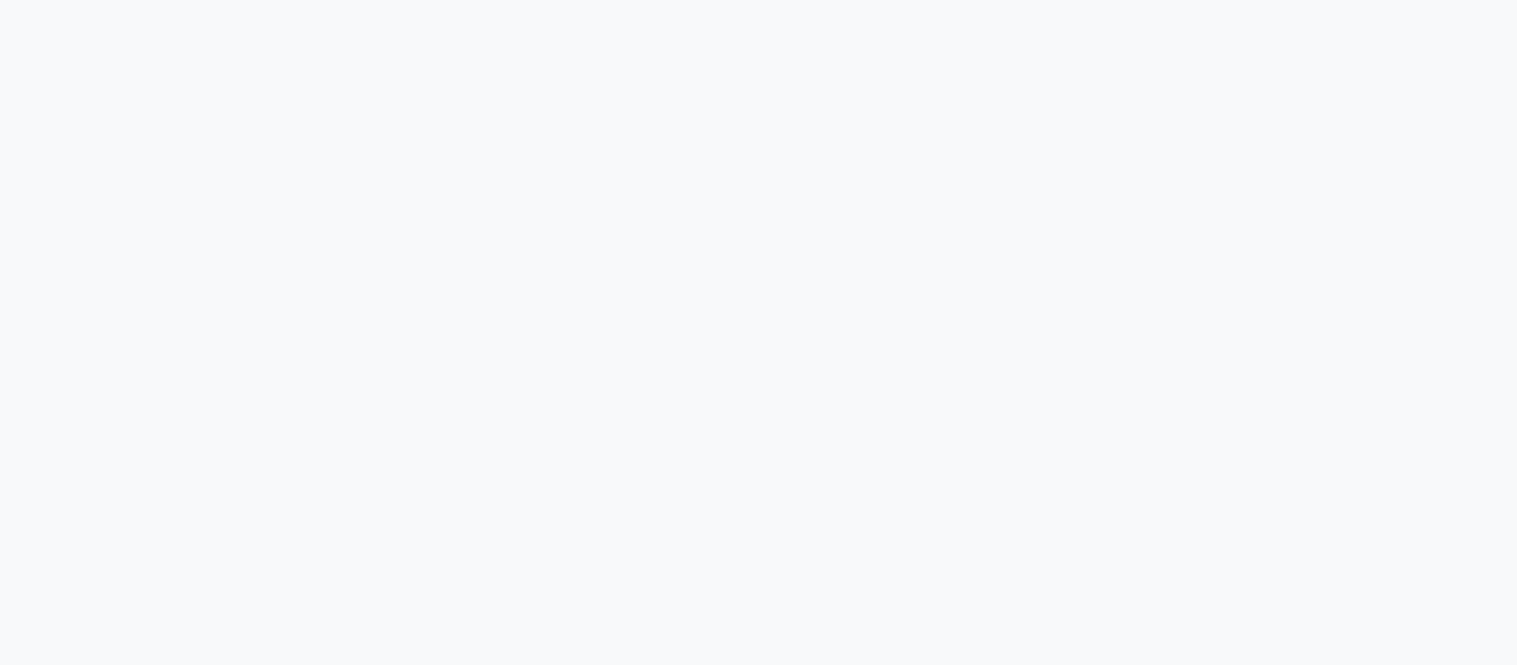 scroll, scrollTop: 0, scrollLeft: 0, axis: both 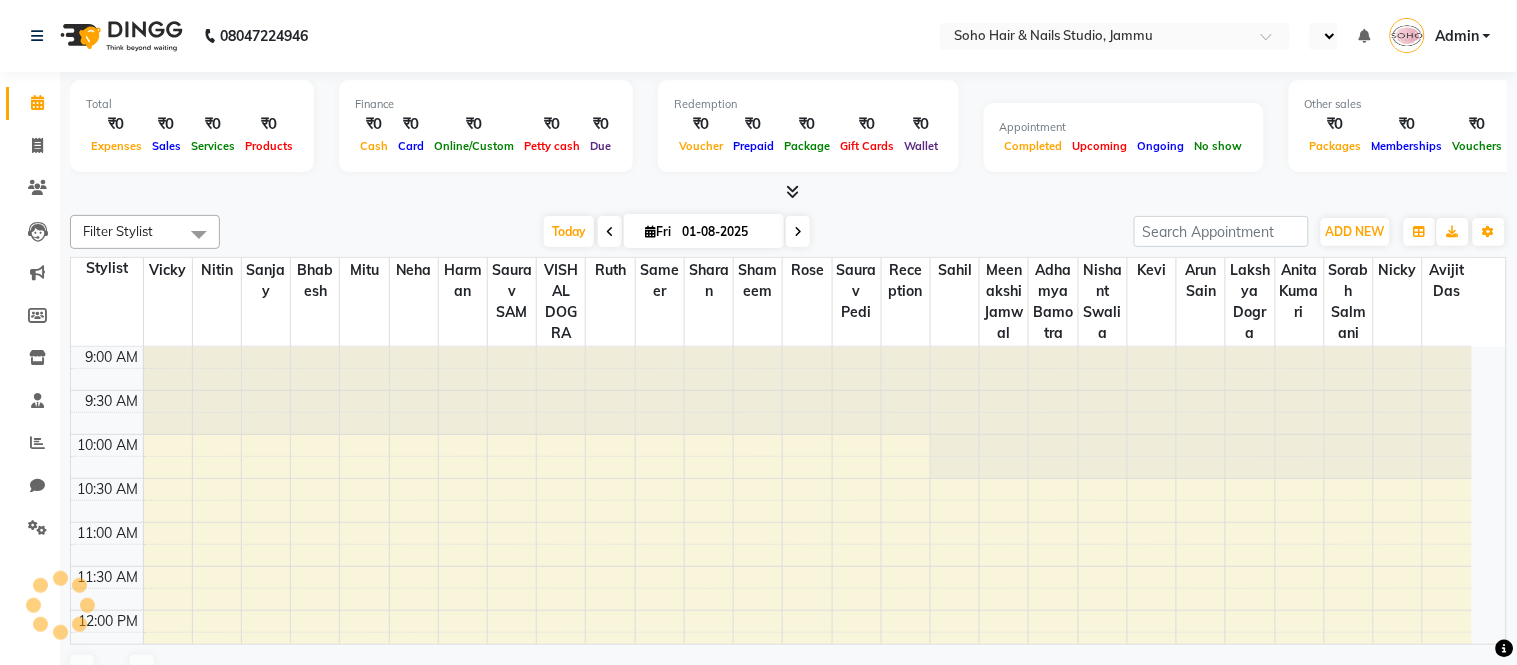 select on "en" 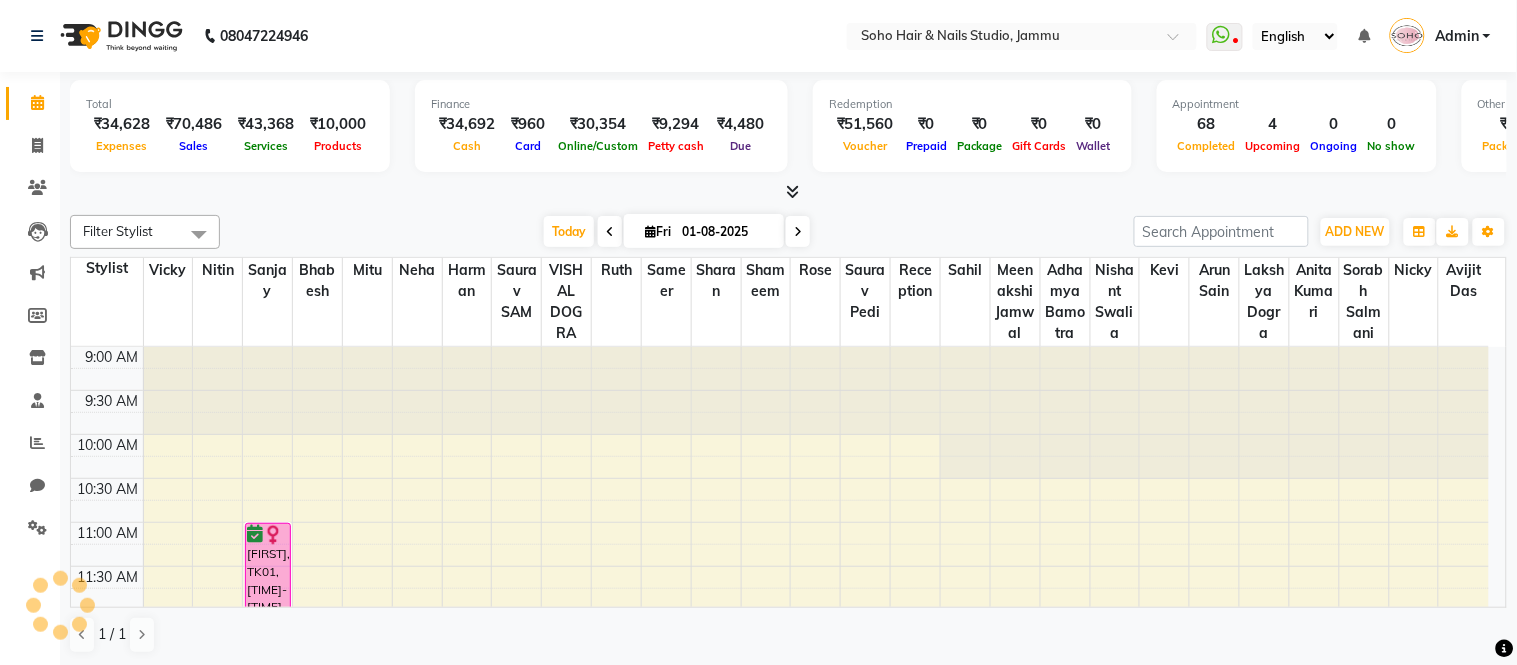 scroll, scrollTop: 0, scrollLeft: 0, axis: both 